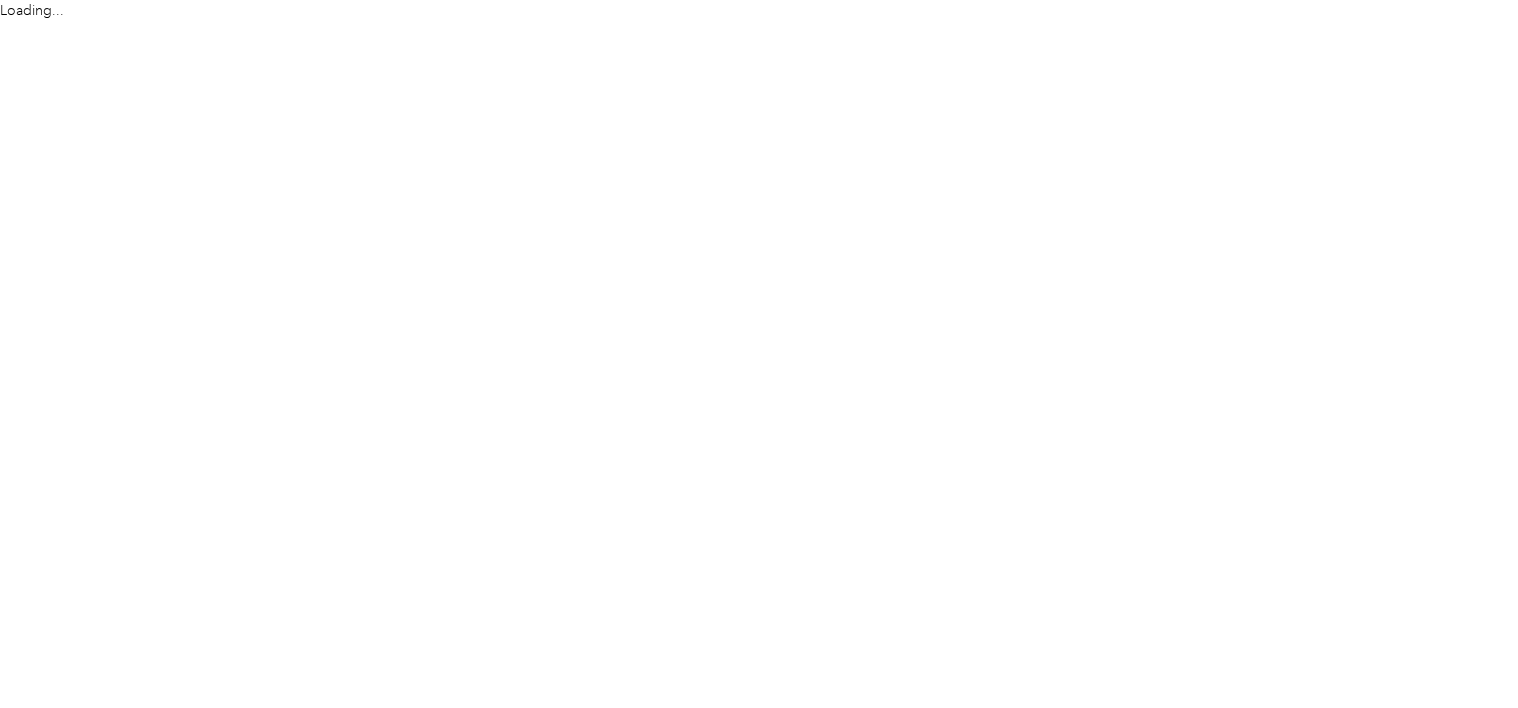 scroll, scrollTop: 0, scrollLeft: 0, axis: both 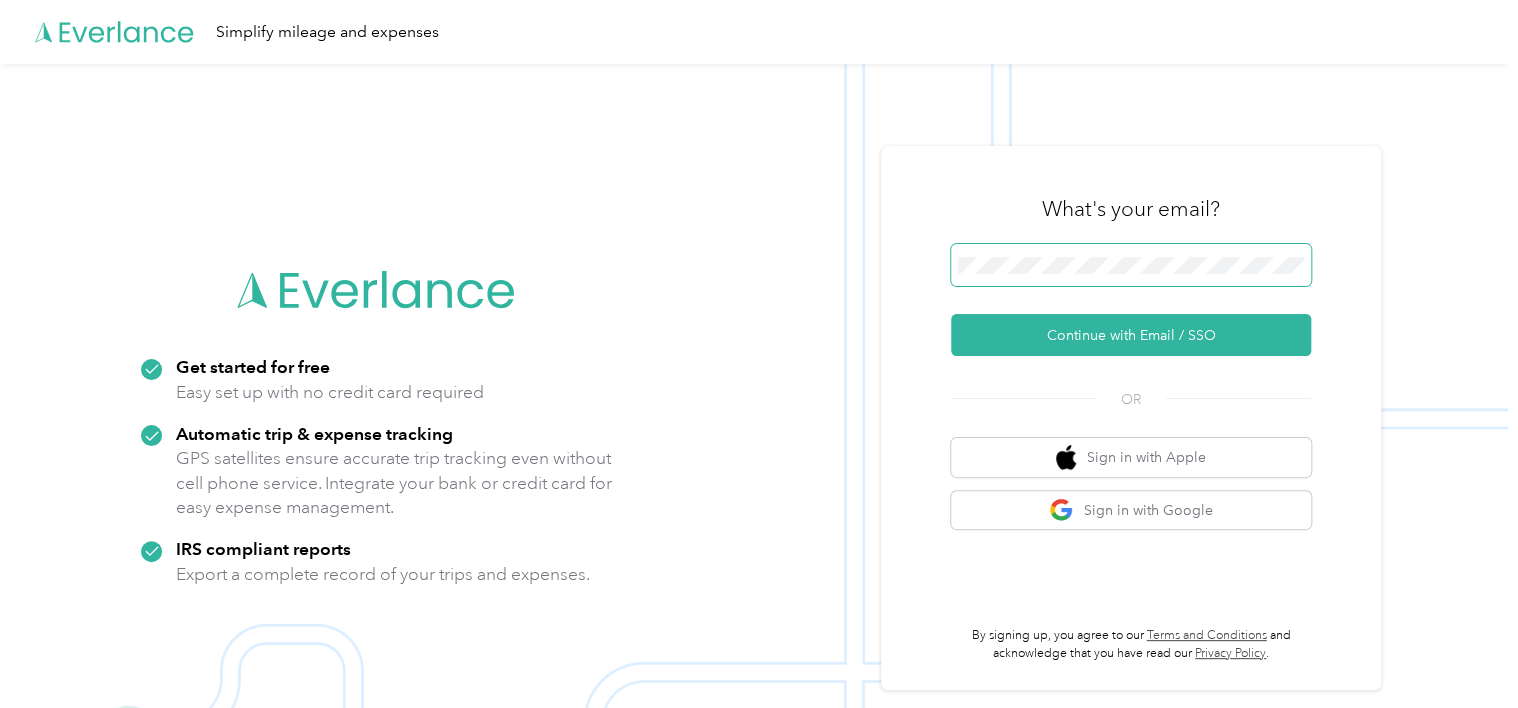 click at bounding box center [1131, 265] 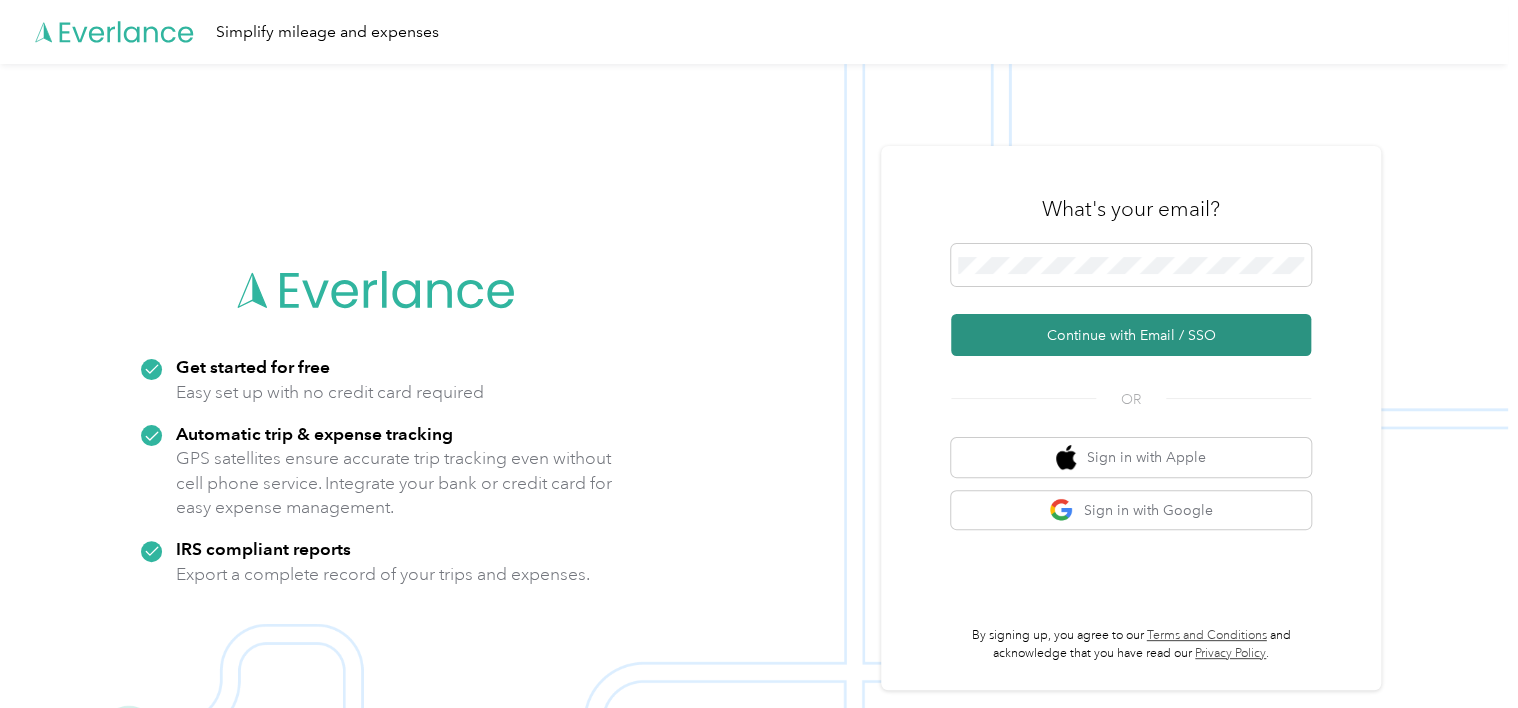 click on "Continue with Email / SSO" at bounding box center [1131, 335] 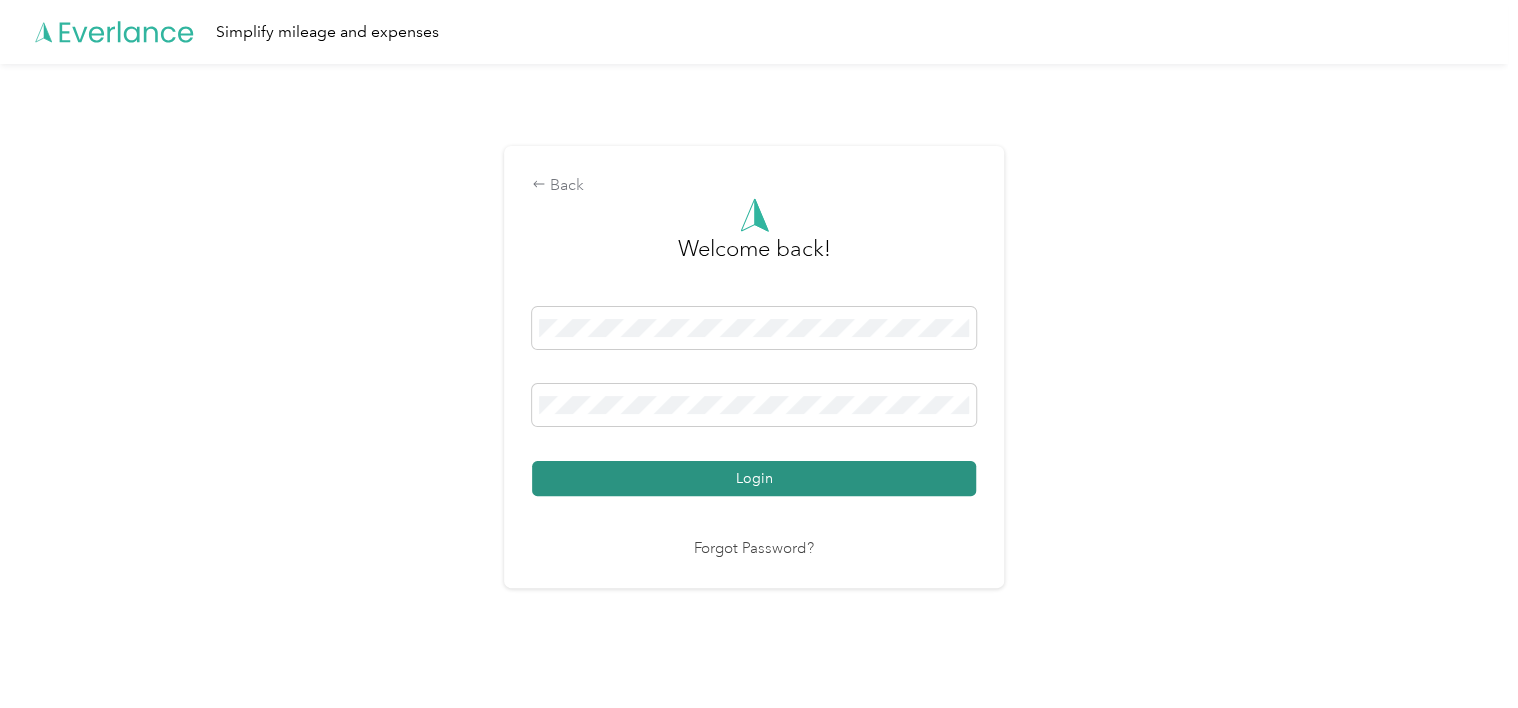 click on "Login" at bounding box center [754, 478] 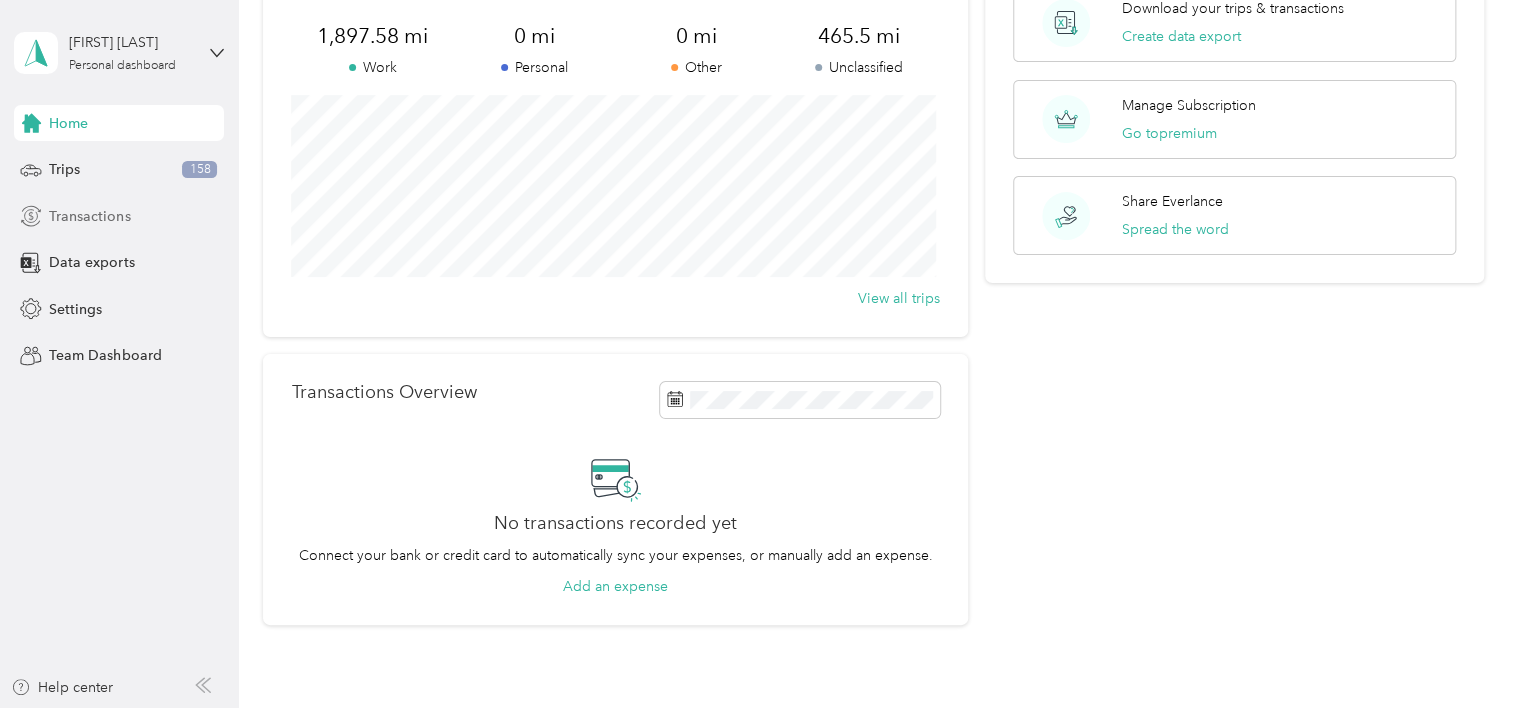 scroll, scrollTop: 0, scrollLeft: 0, axis: both 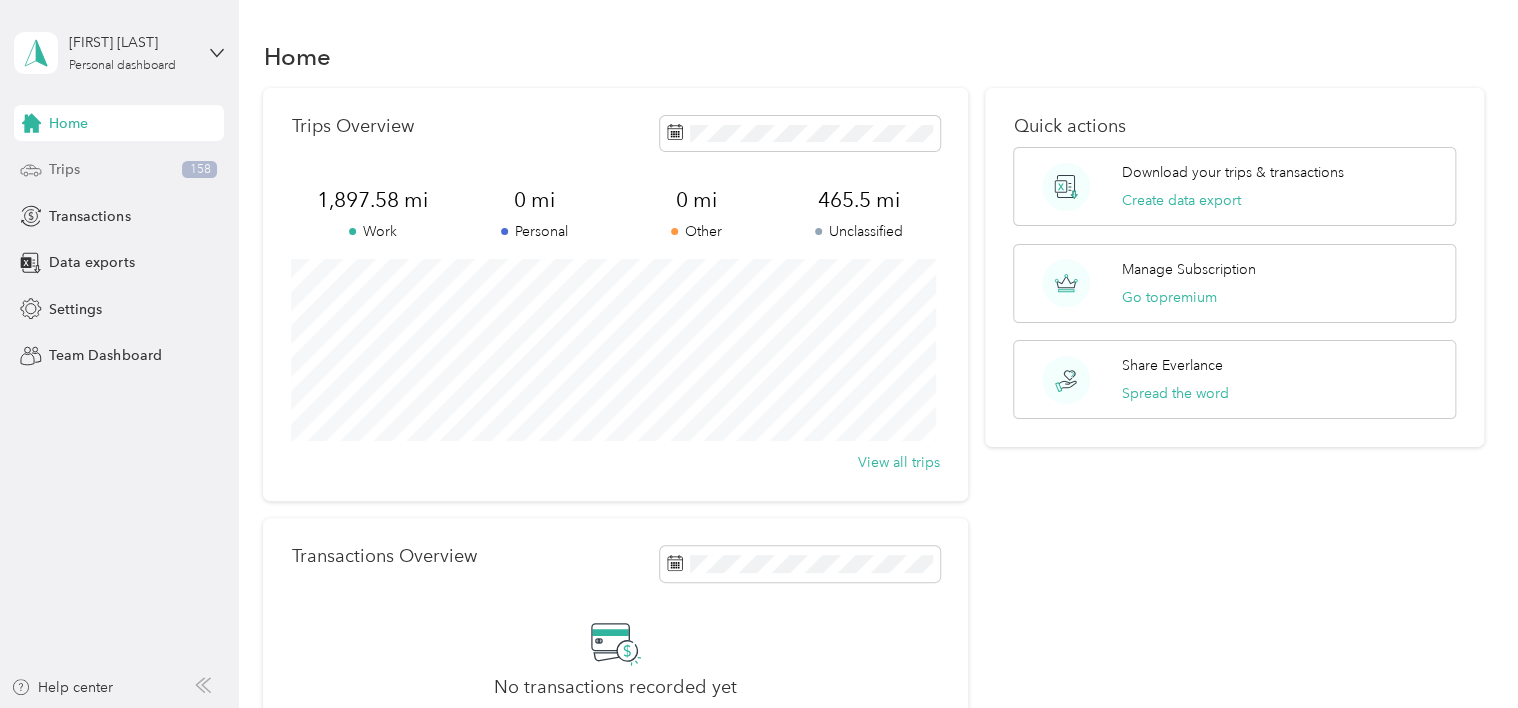 click on "Trips" at bounding box center (64, 169) 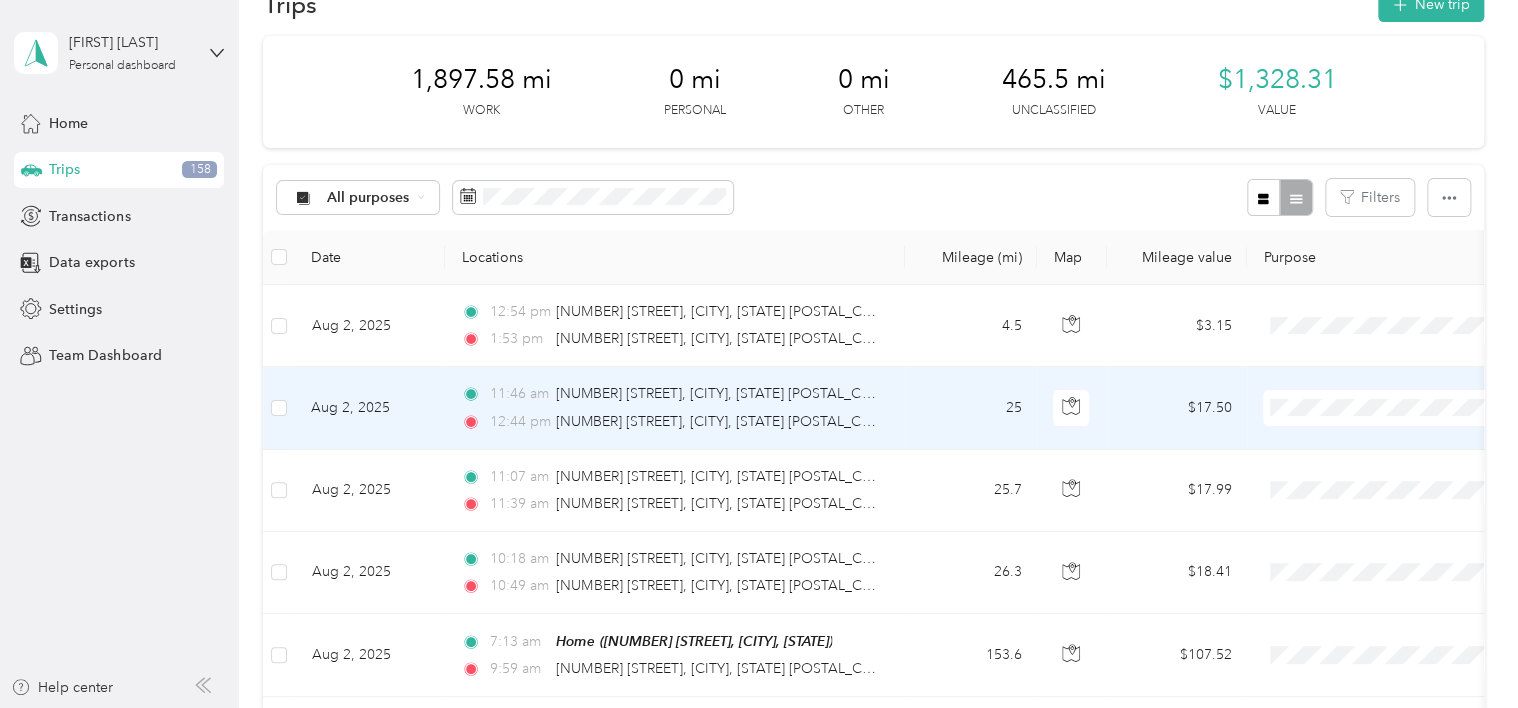 scroll, scrollTop: 0, scrollLeft: 0, axis: both 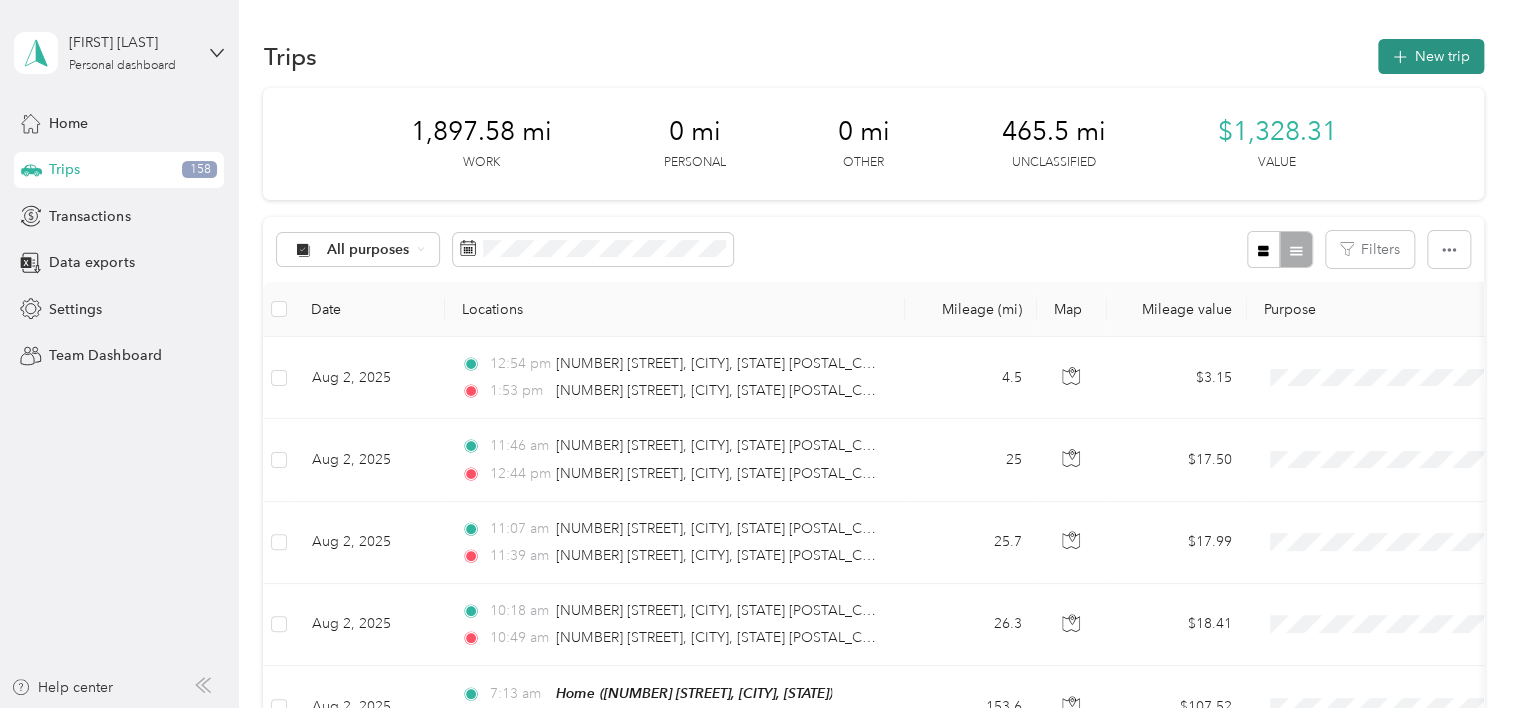 click on "New trip" at bounding box center (1431, 56) 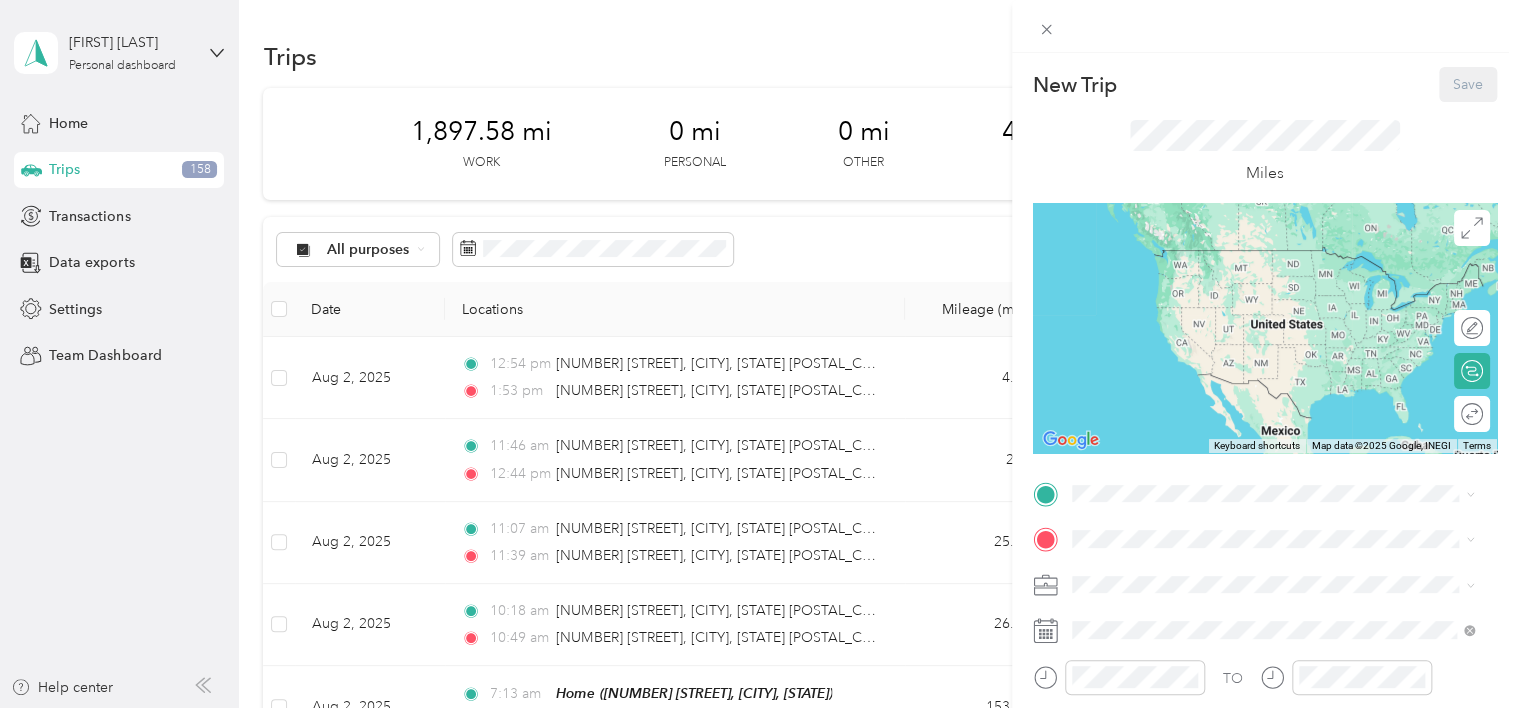 click on "[NUMBER] [STREET], [CITY], [STATE], [COUNTRY]" at bounding box center [1273, 331] 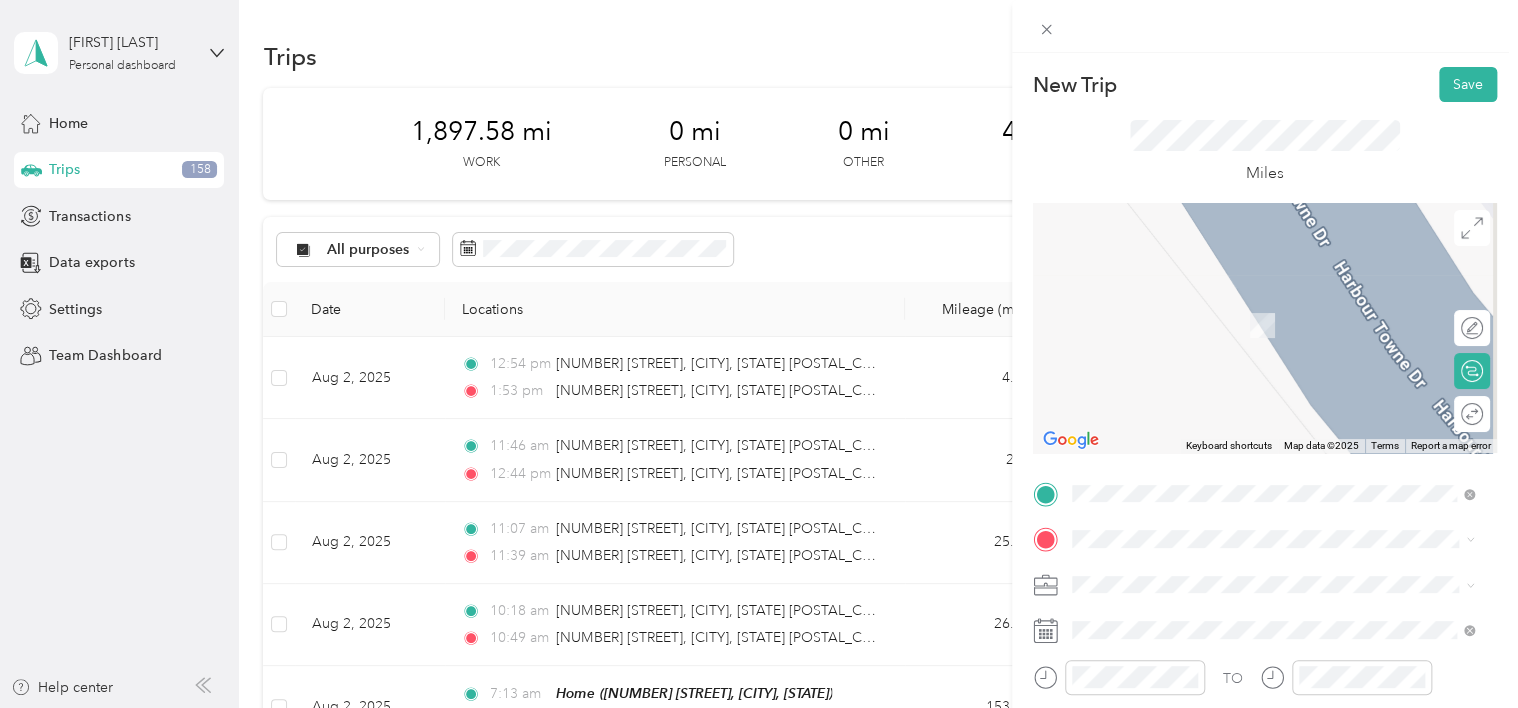 click on "[NUMBER] [STREET]
[CITY], [STATE] [POSTAL_CODE], [COUNTRY]" at bounding box center [1253, 298] 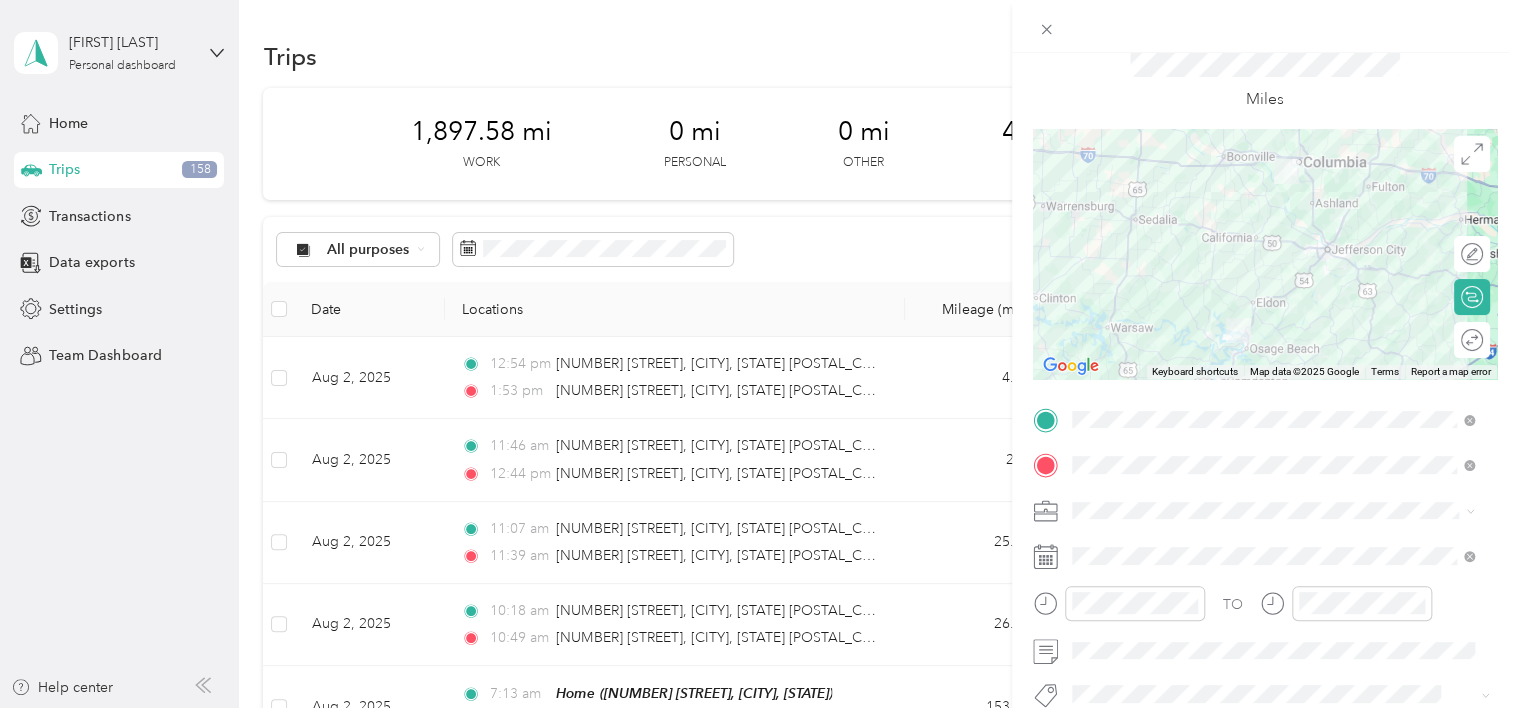 scroll, scrollTop: 200, scrollLeft: 0, axis: vertical 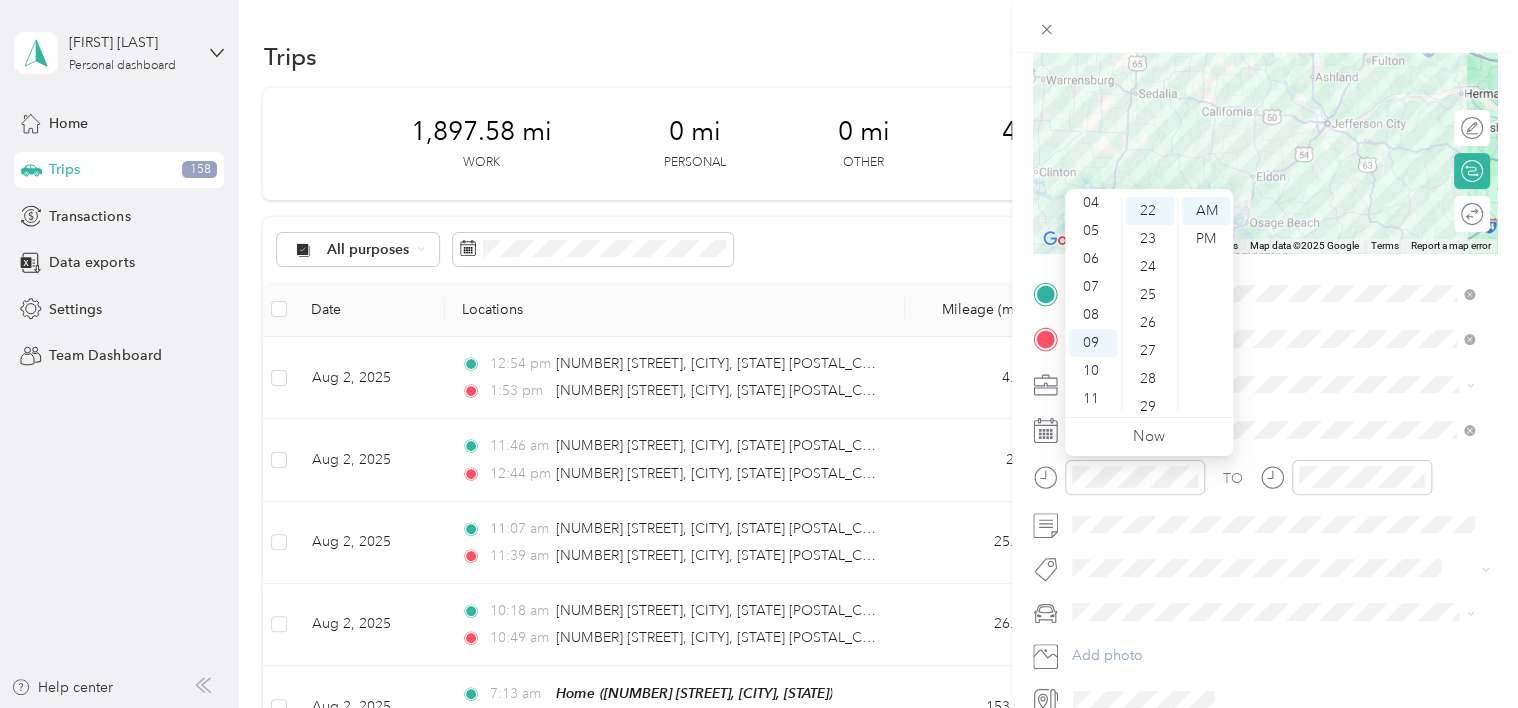 click on "TO Add photo" at bounding box center [1265, 497] 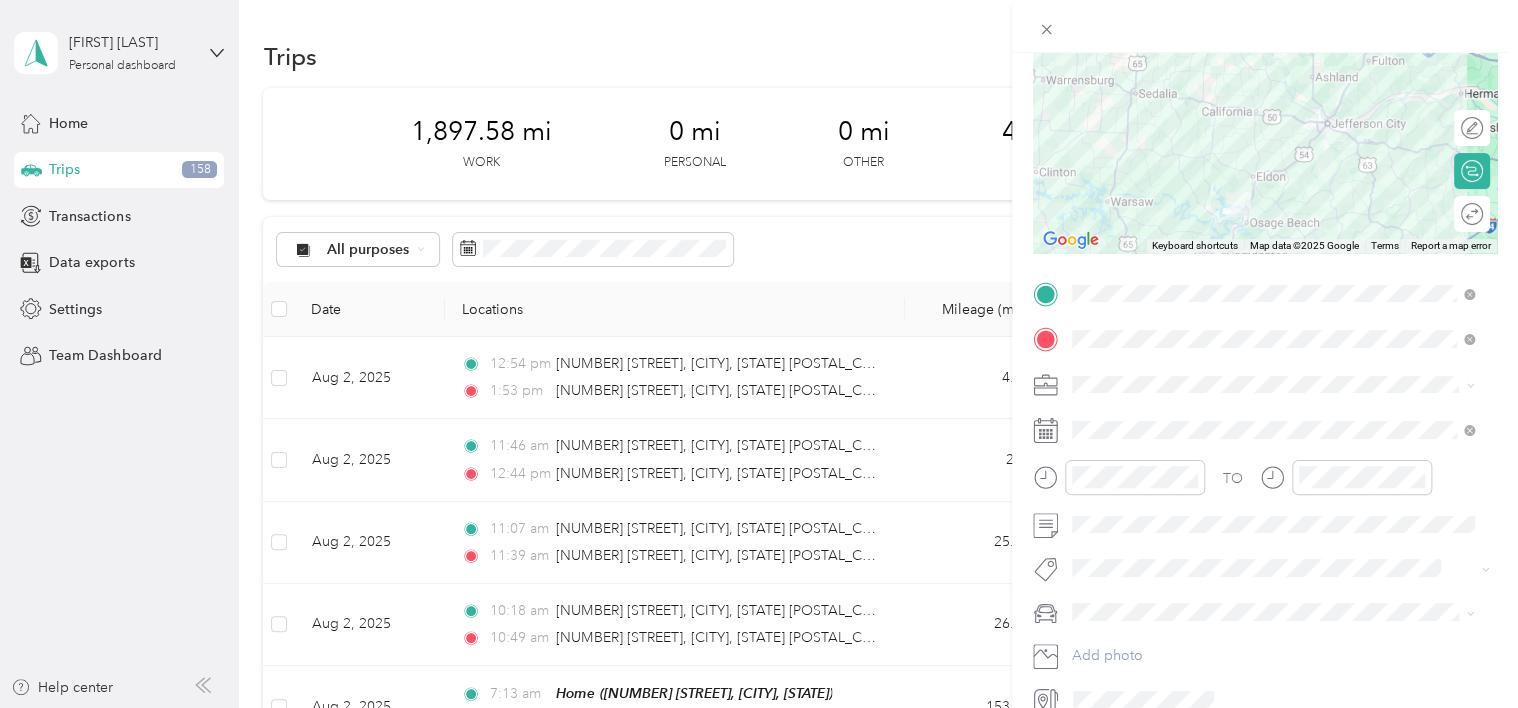 click 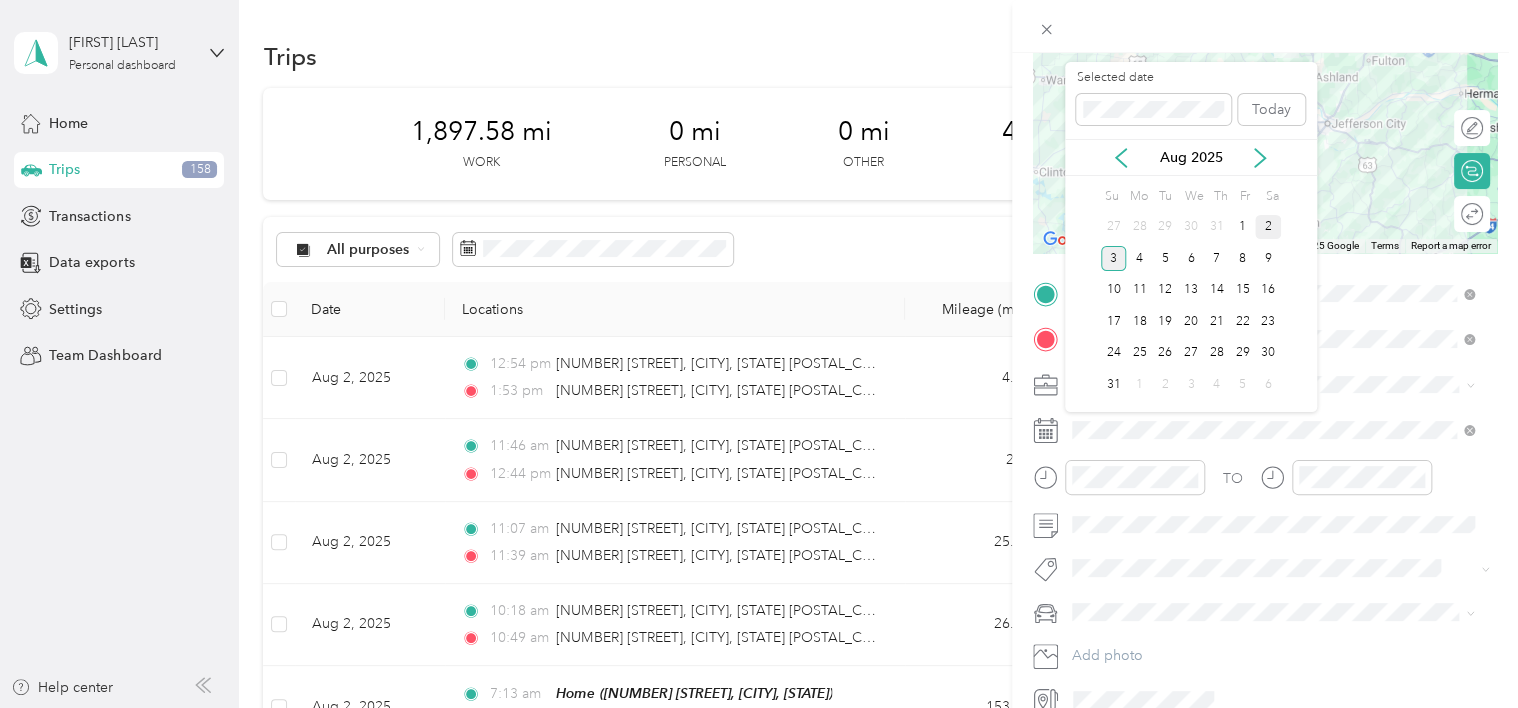 click on "2" at bounding box center [1268, 227] 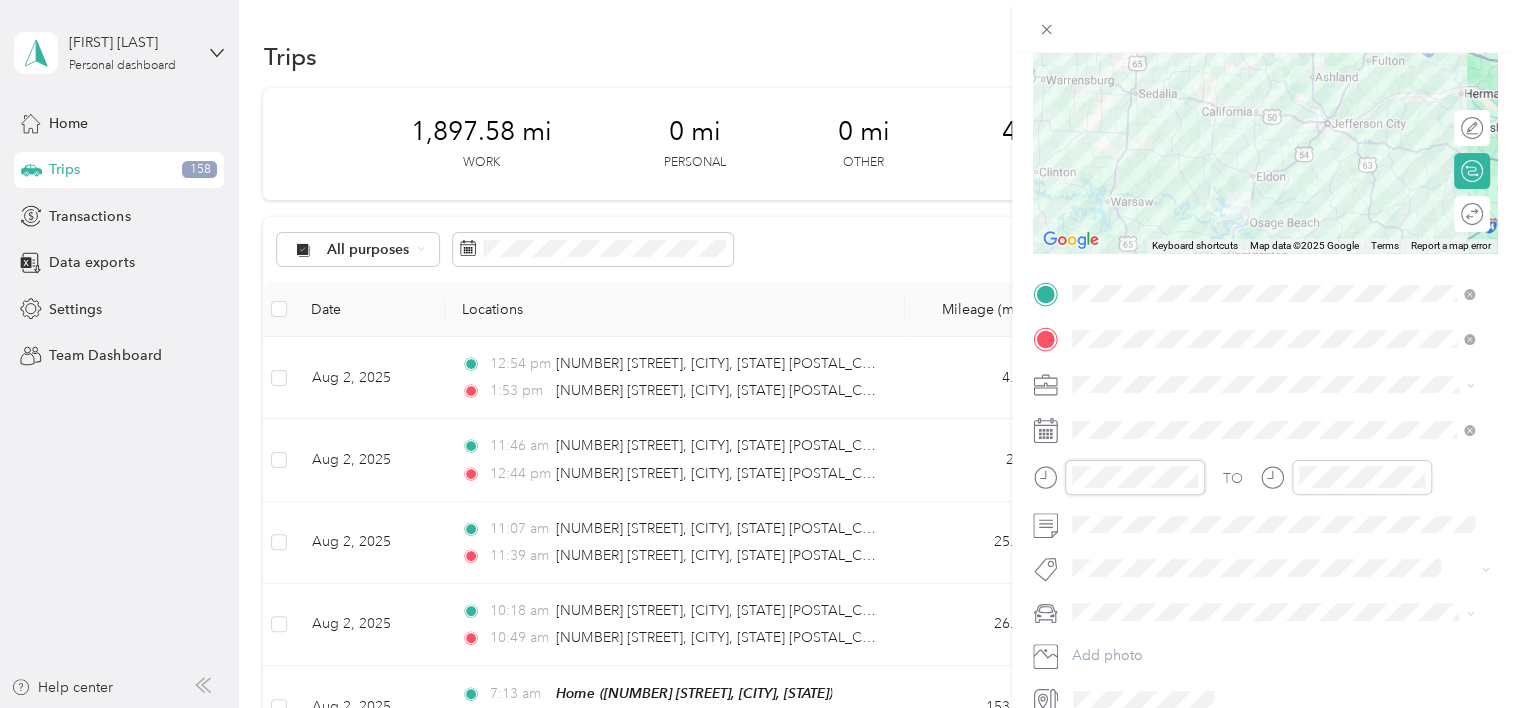 click at bounding box center (1119, 477) 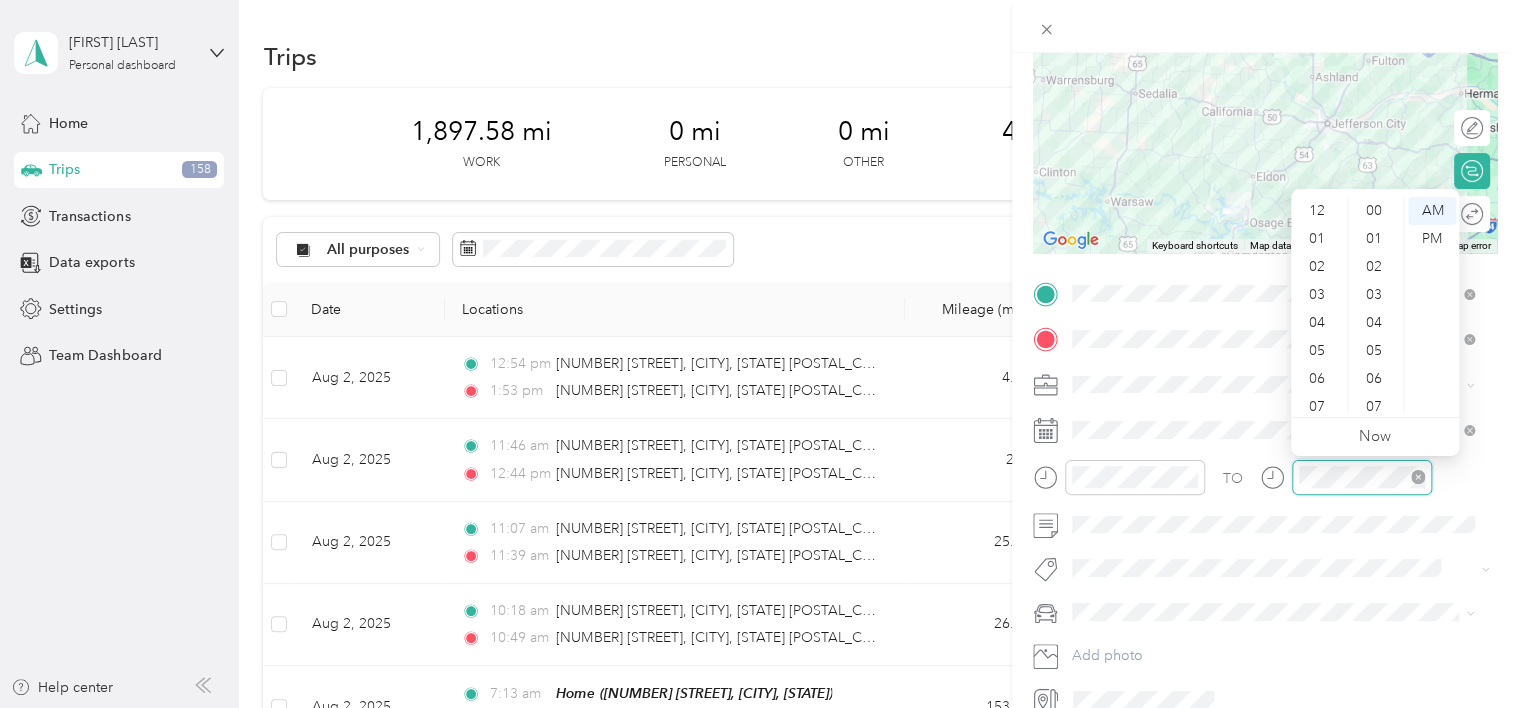 scroll, scrollTop: 616, scrollLeft: 0, axis: vertical 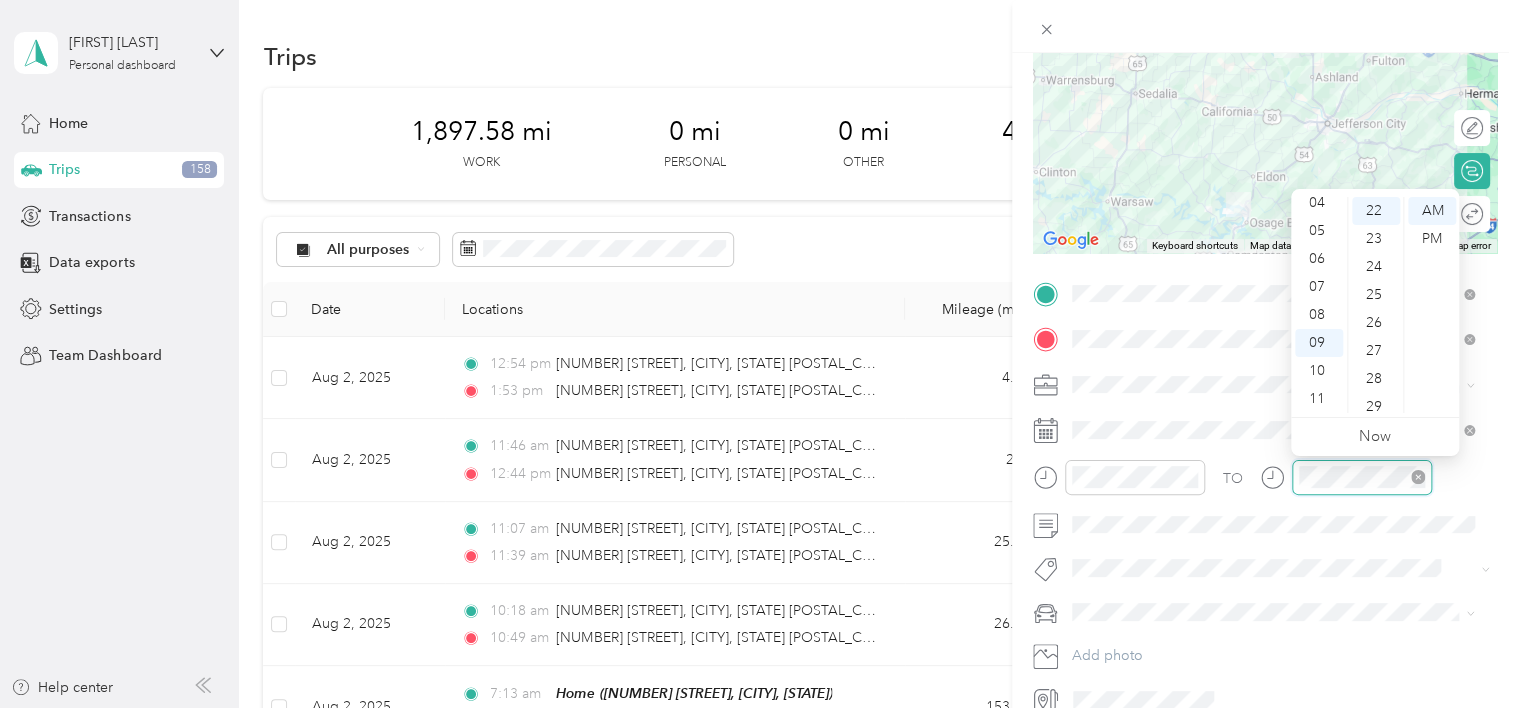 click at bounding box center [1362, 477] 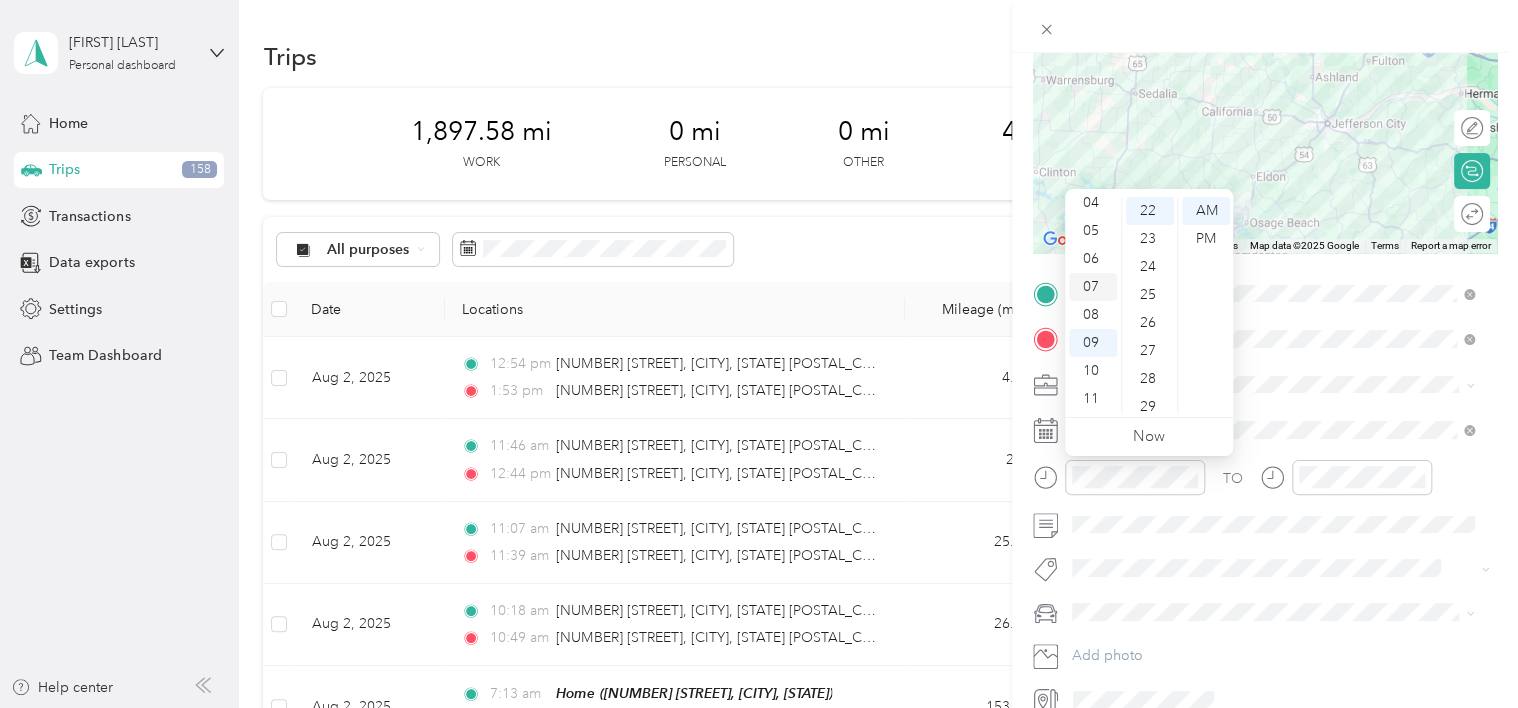 click on "07" at bounding box center [1093, 287] 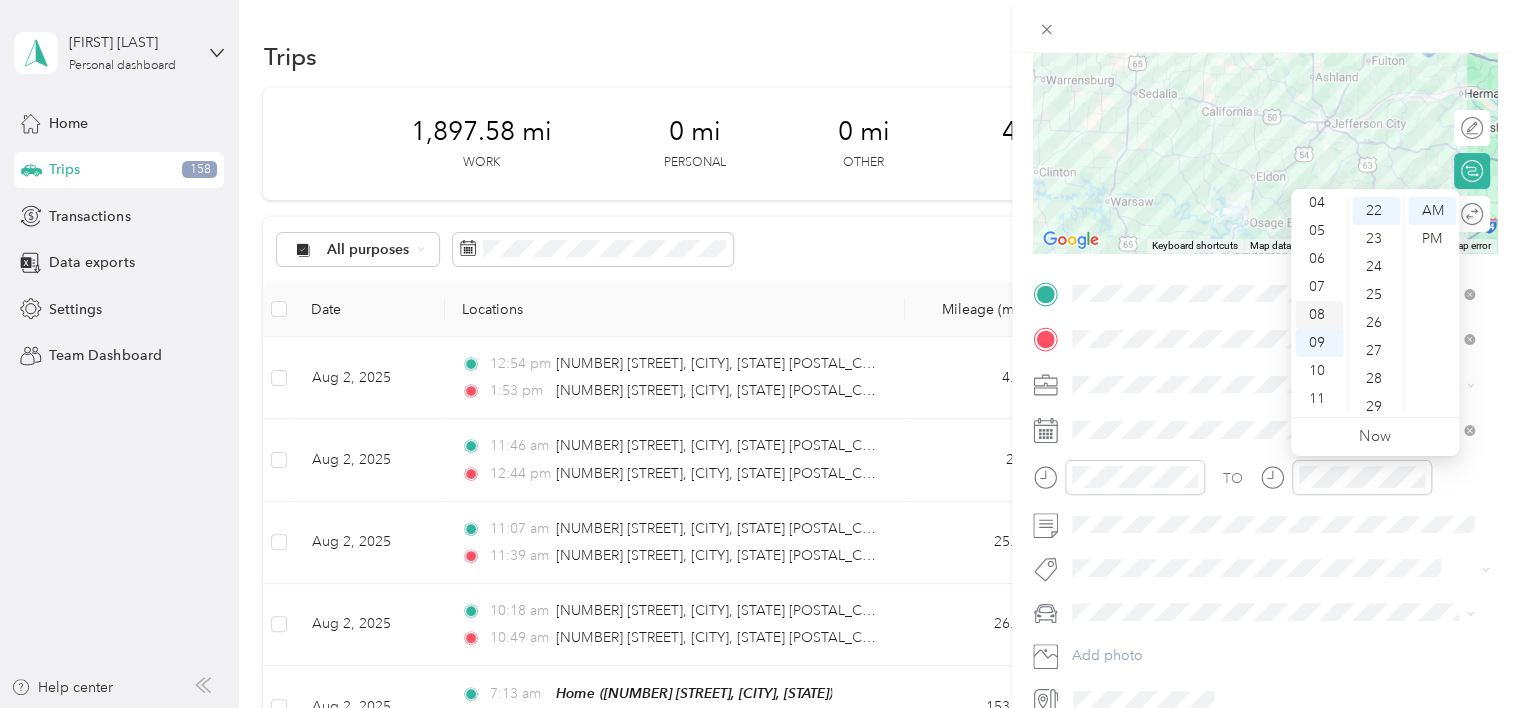 click on "08" at bounding box center [1319, 315] 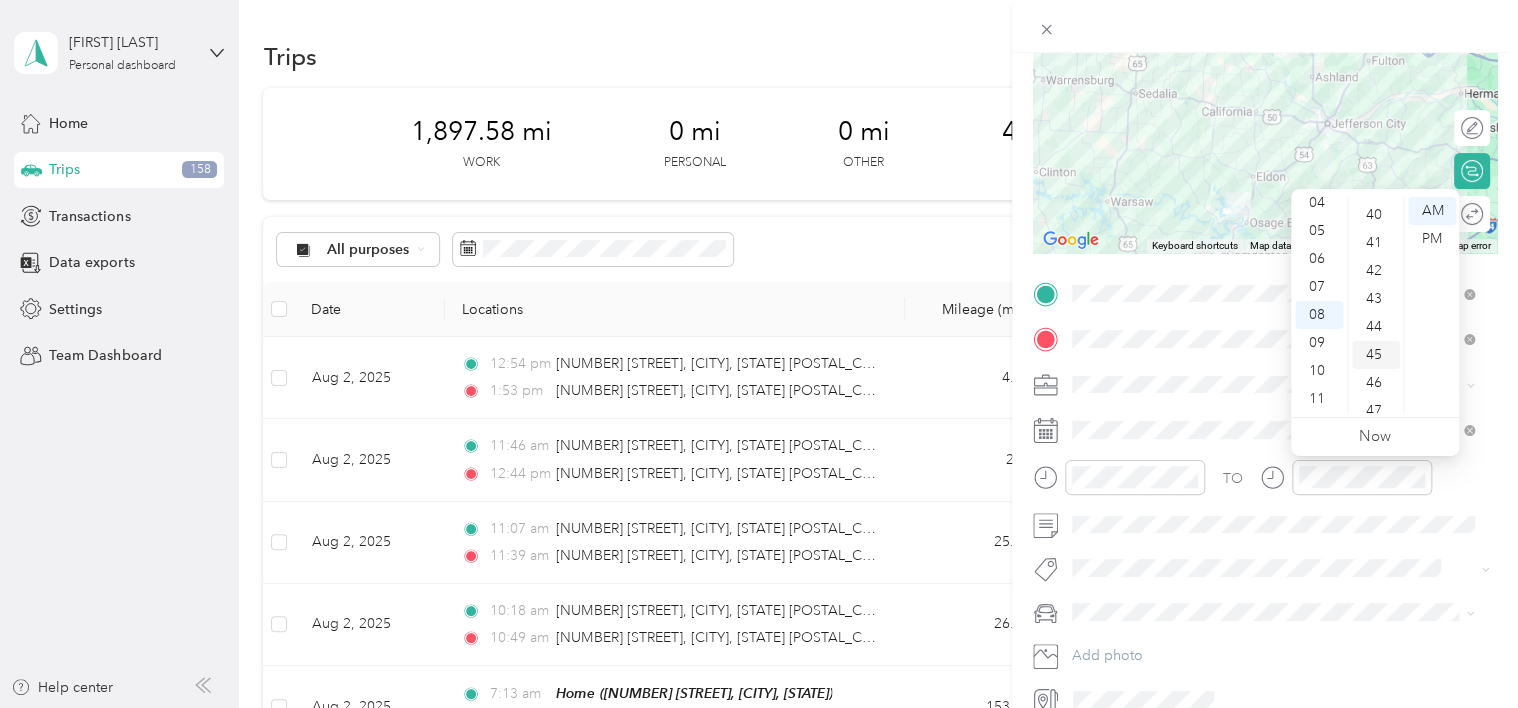 click on "45" at bounding box center [1376, 355] 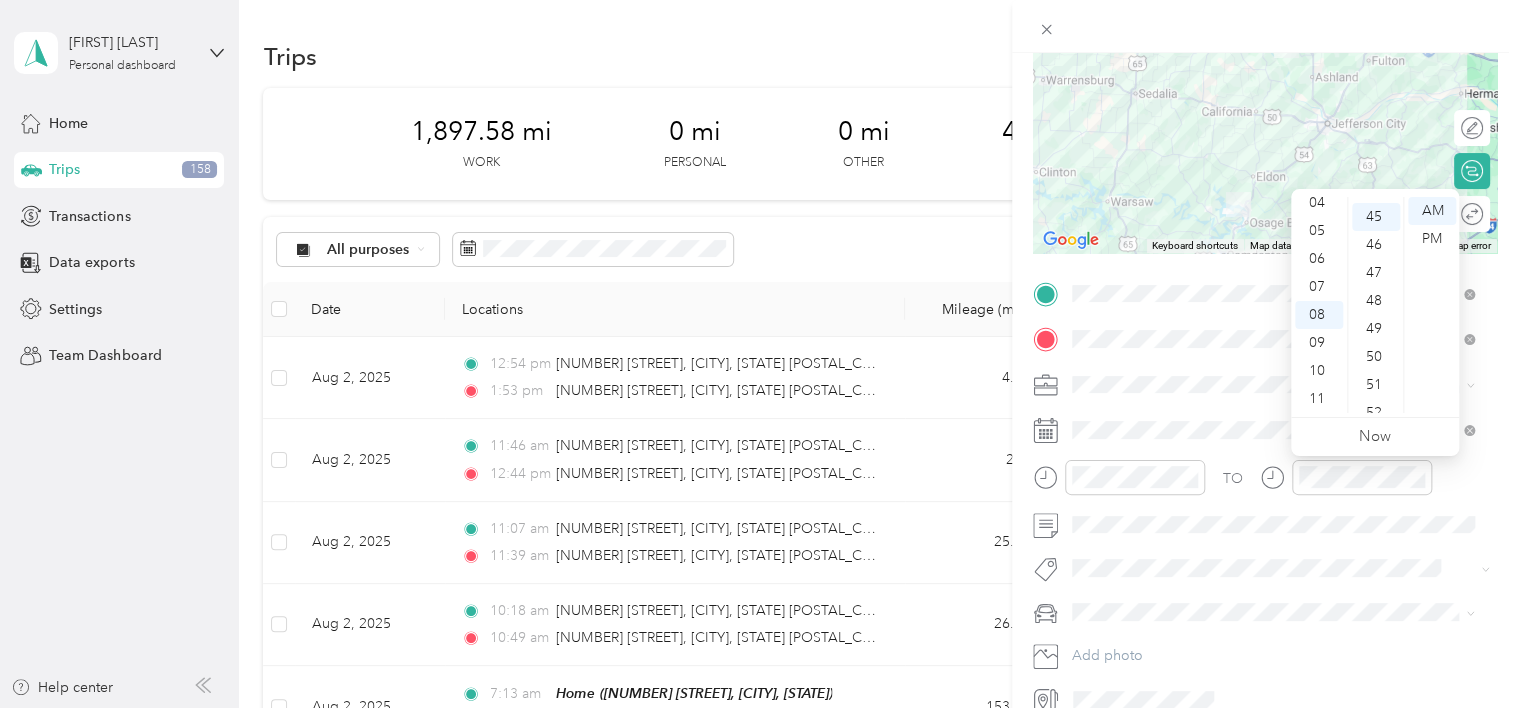 scroll, scrollTop: 1260, scrollLeft: 0, axis: vertical 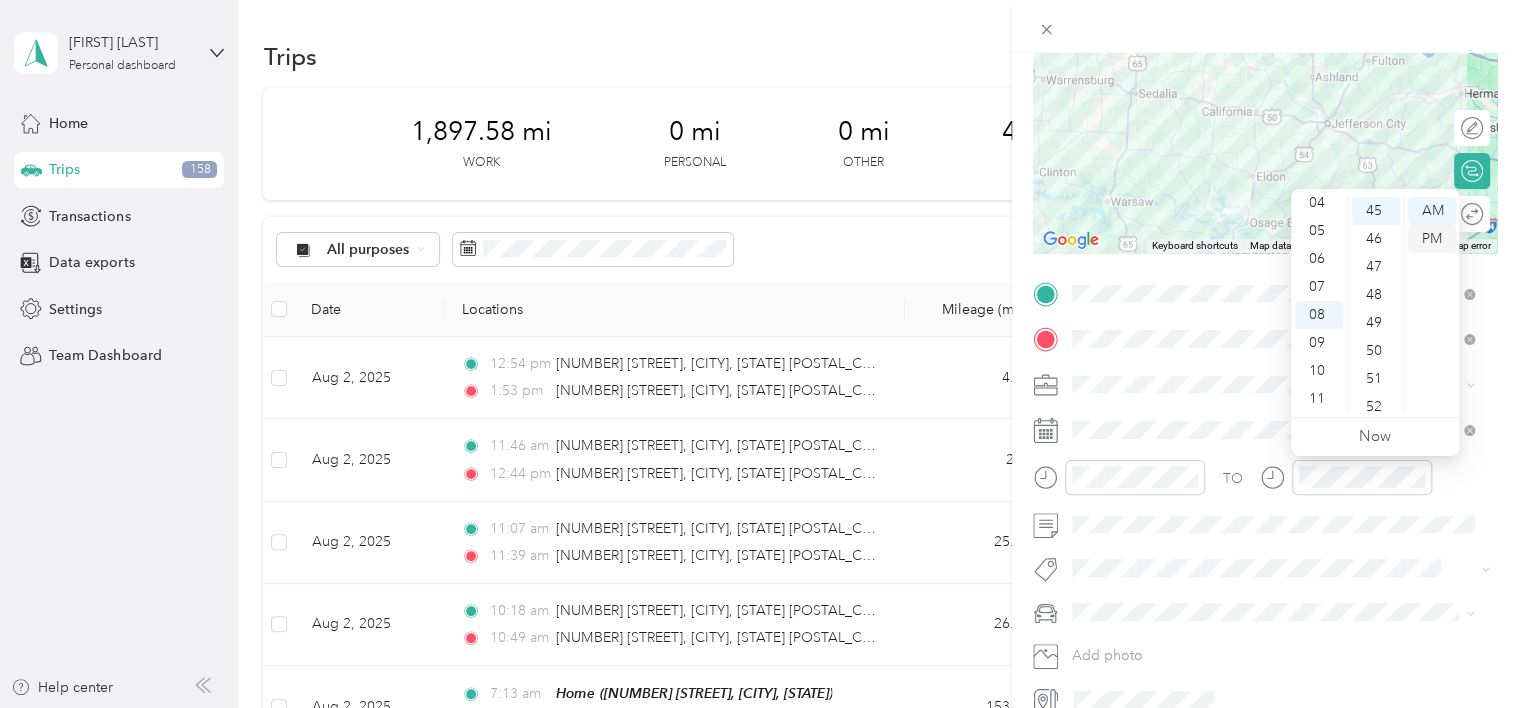 click on "PM" at bounding box center [1432, 239] 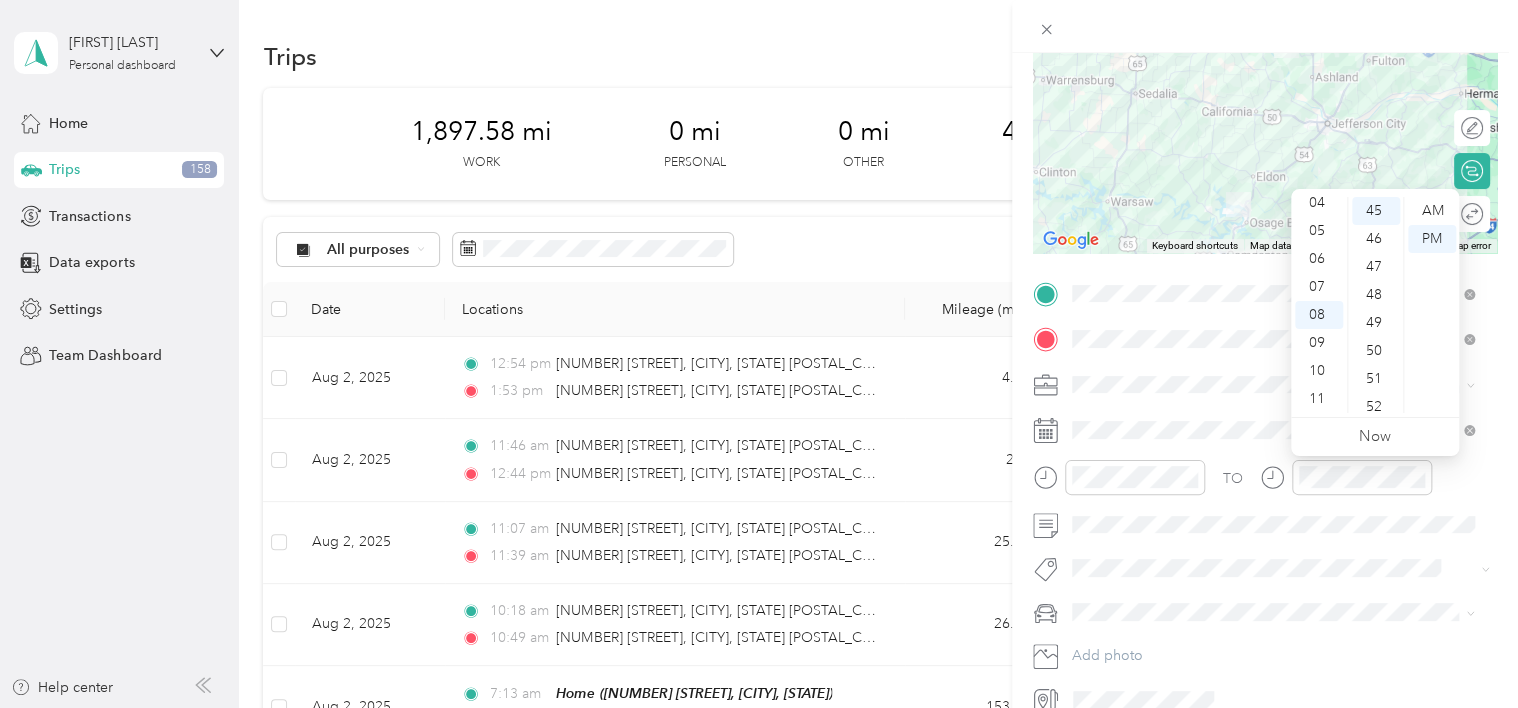 click on "TO Add photo" at bounding box center (1265, 497) 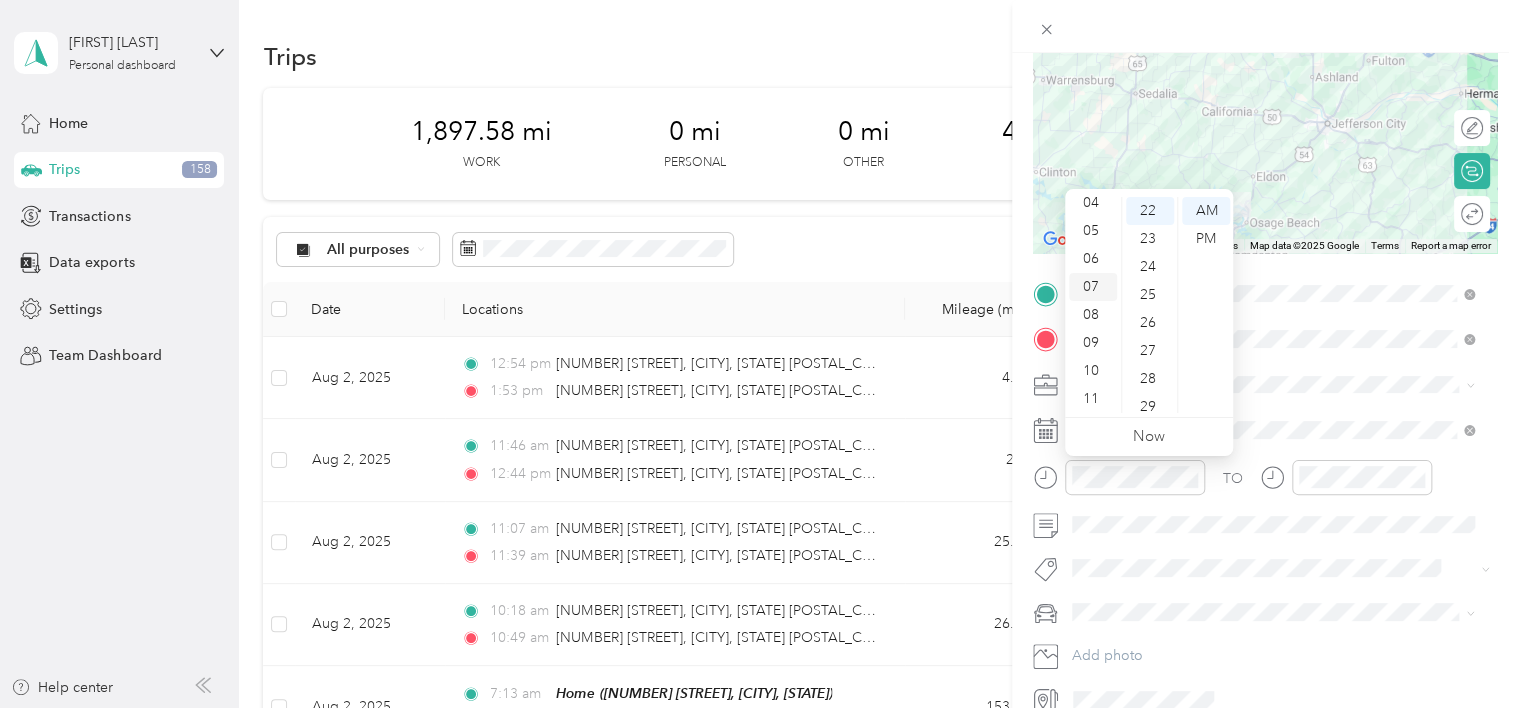 click on "07" at bounding box center (1093, 287) 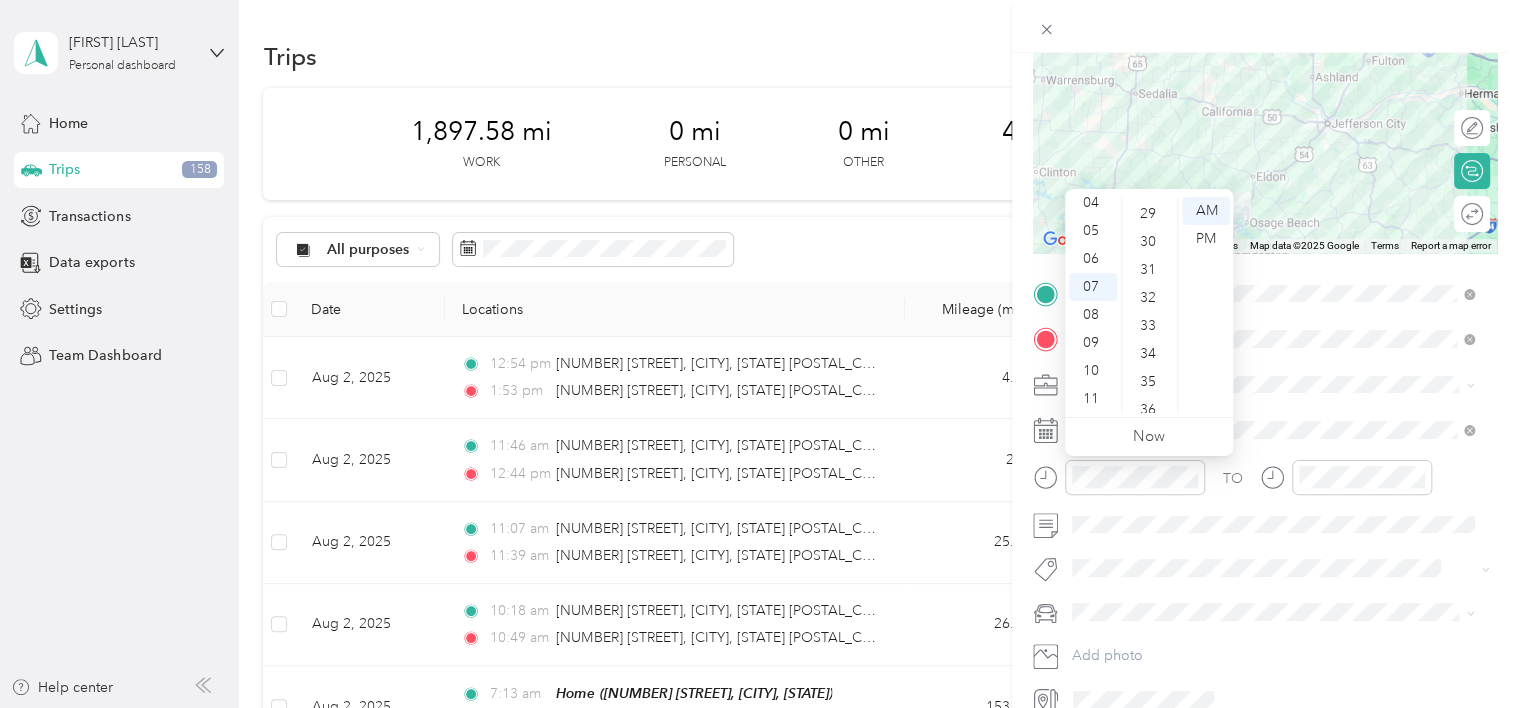 scroll, scrollTop: 816, scrollLeft: 0, axis: vertical 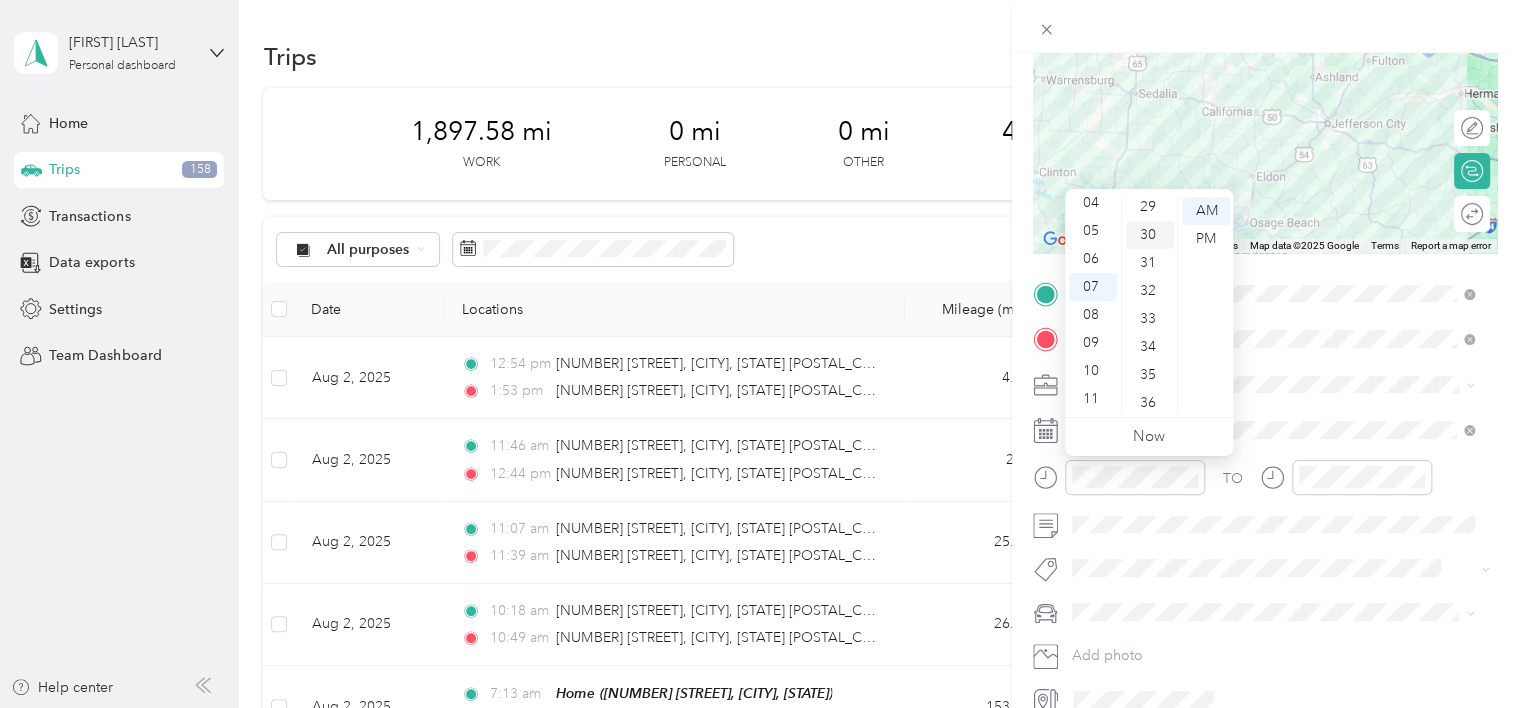 click on "30" at bounding box center [1150, 235] 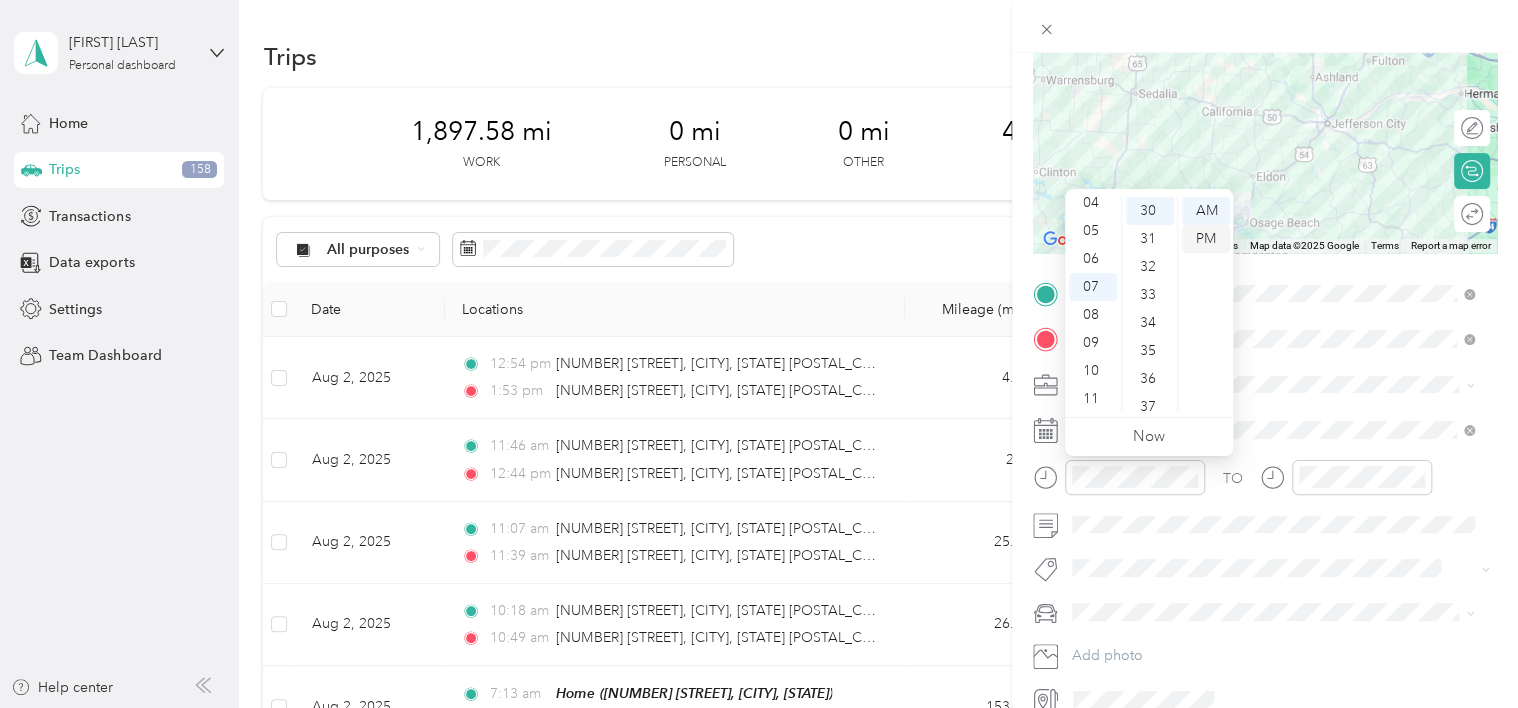 scroll, scrollTop: 840, scrollLeft: 0, axis: vertical 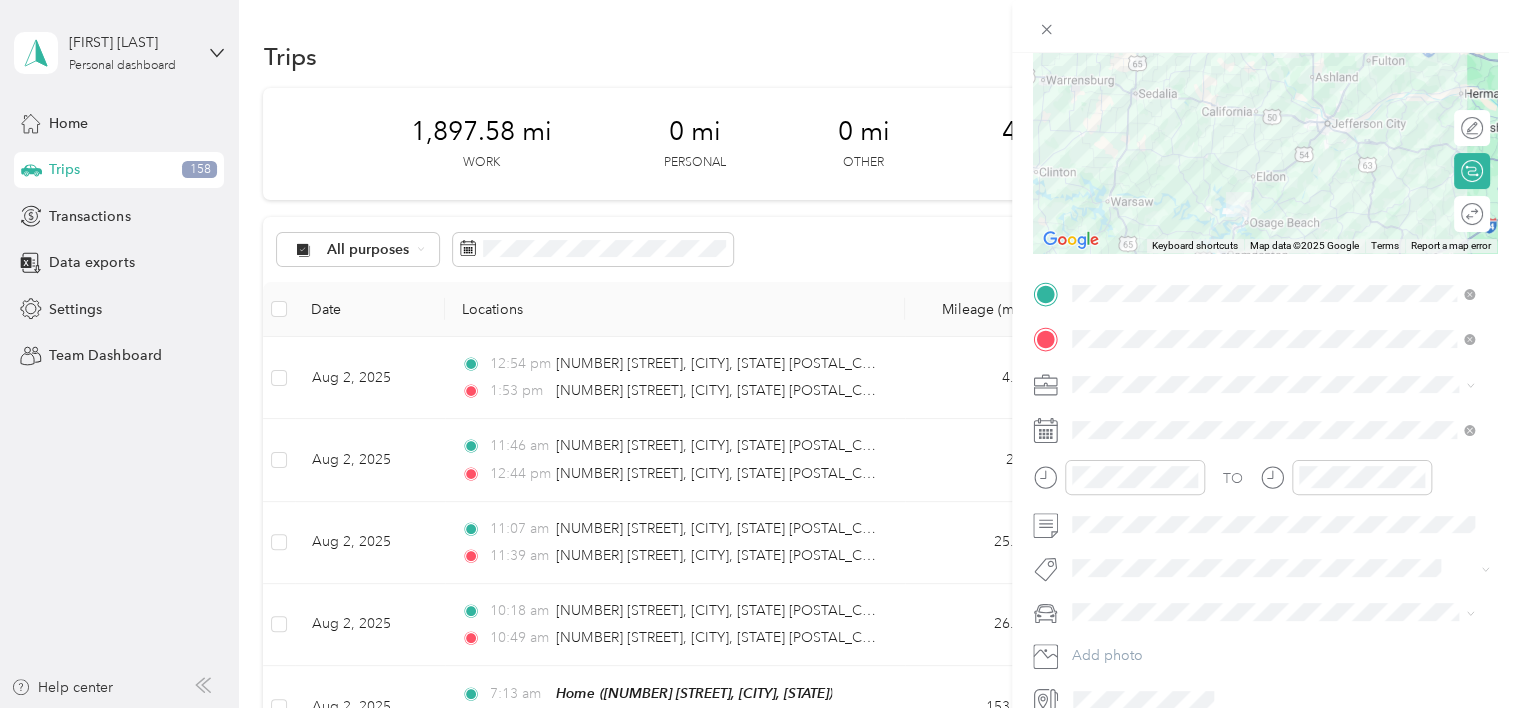 click on "TO Add photo" at bounding box center [1265, 497] 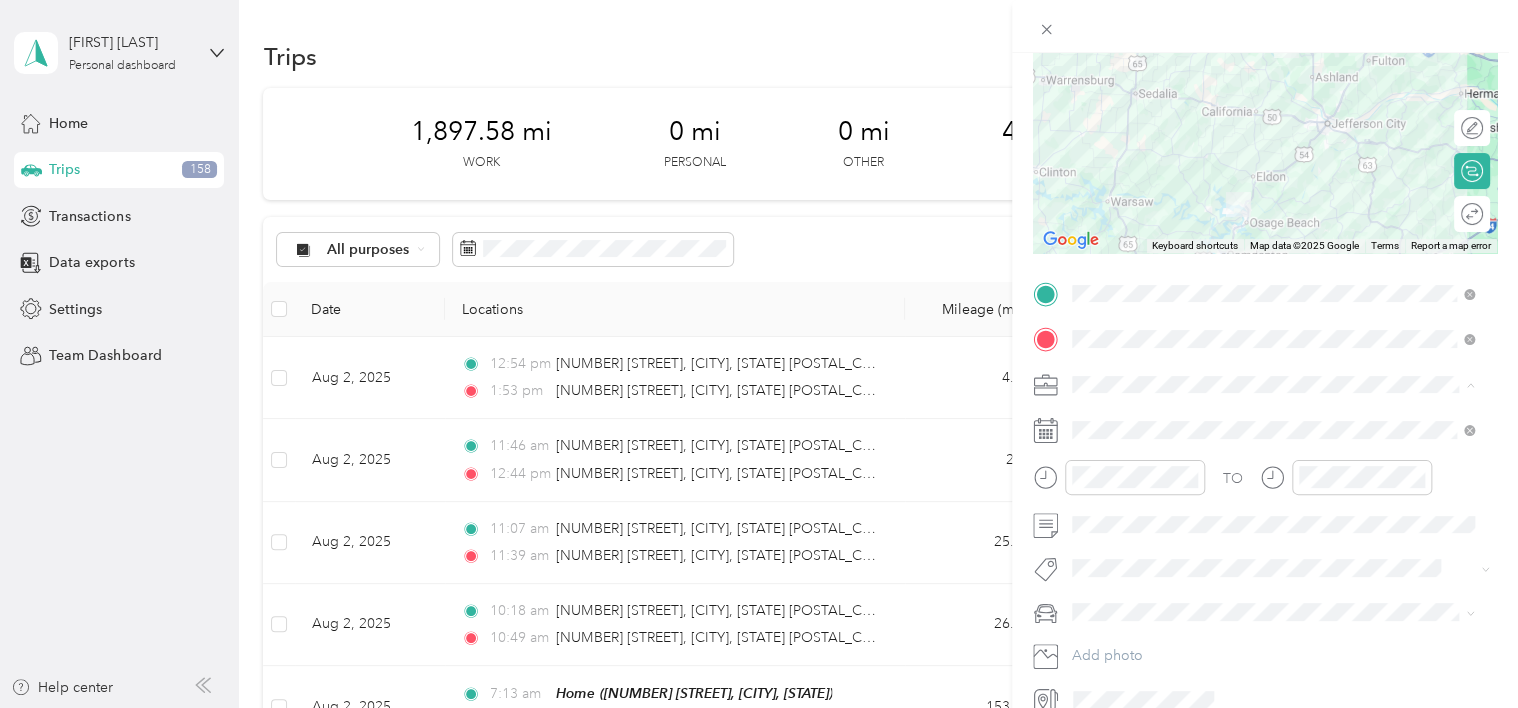 click on "Condo" at bounding box center [1273, 489] 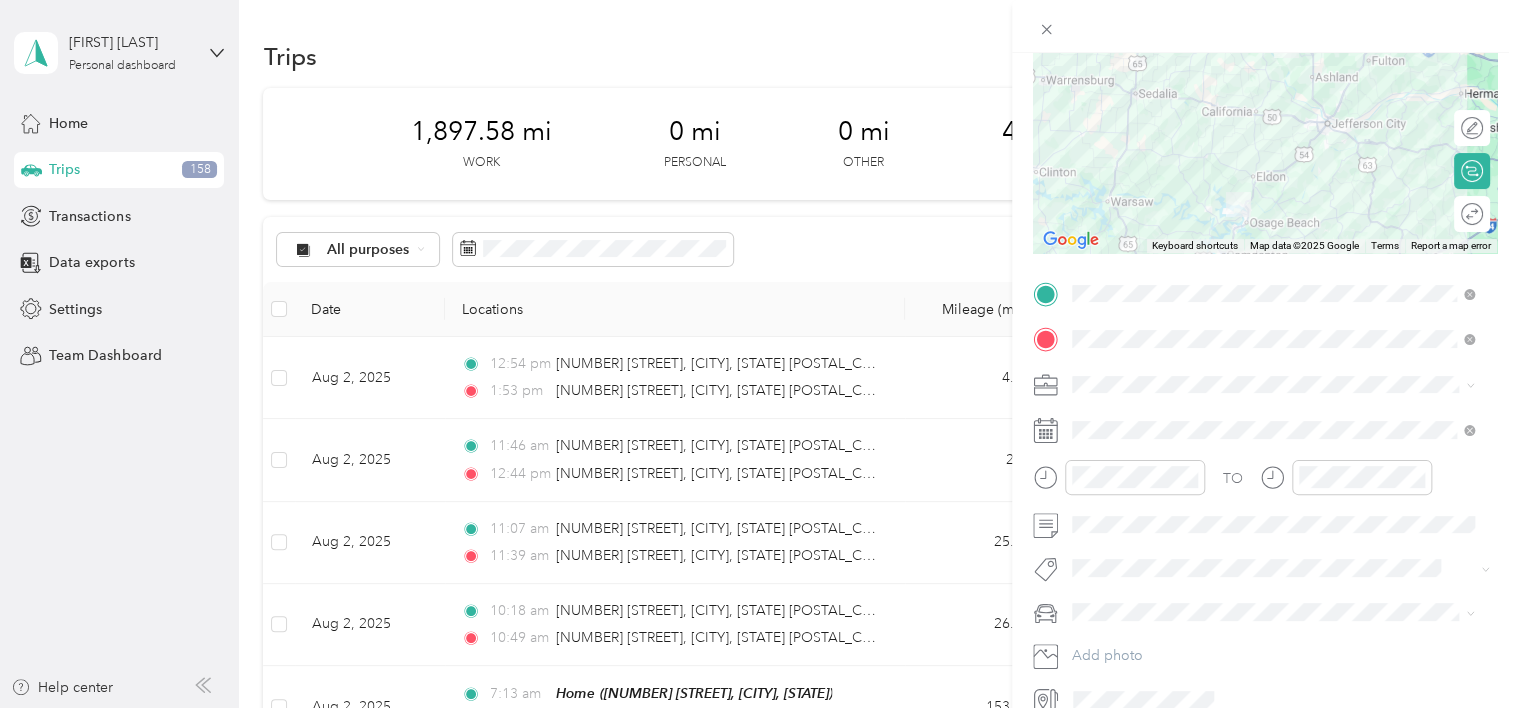 scroll, scrollTop: 0, scrollLeft: 0, axis: both 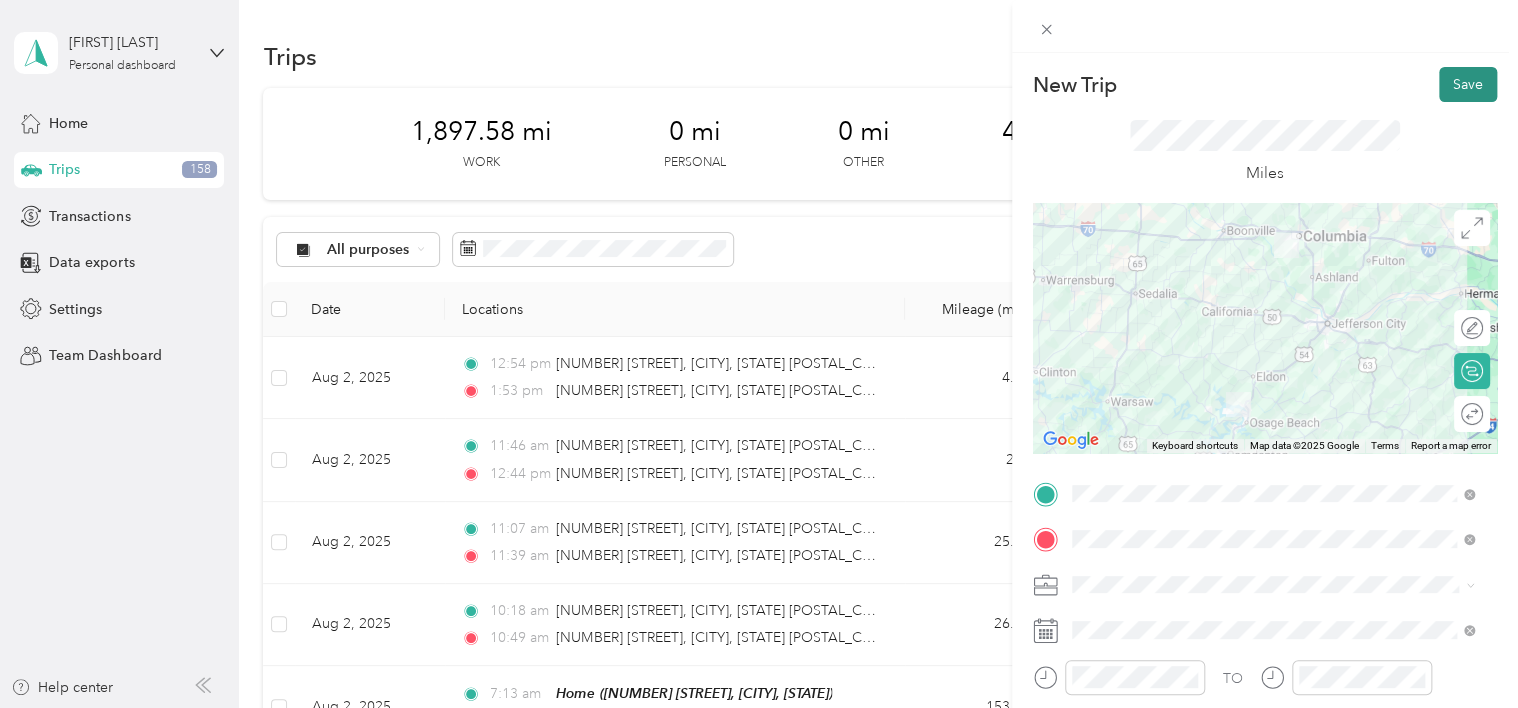 click on "Save" at bounding box center [1468, 84] 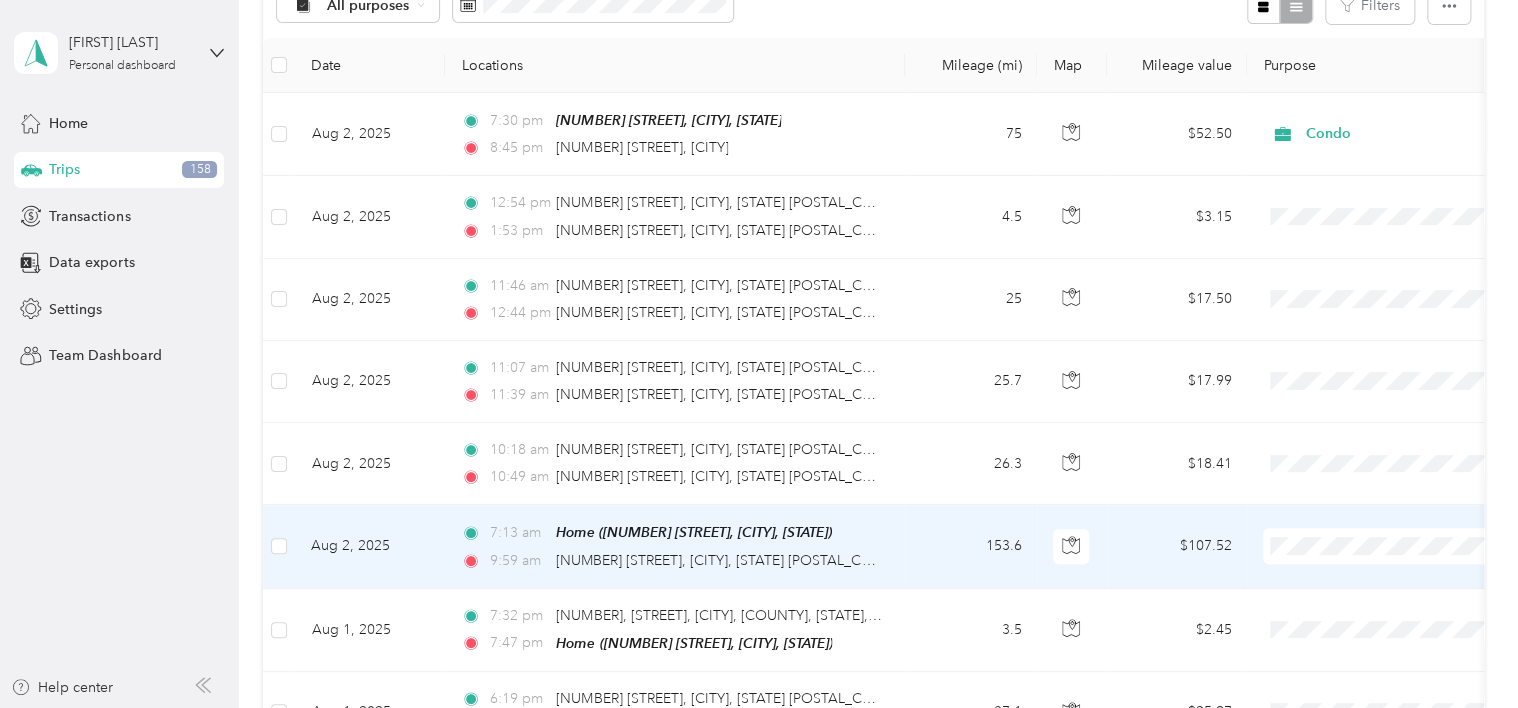 scroll, scrollTop: 200, scrollLeft: 0, axis: vertical 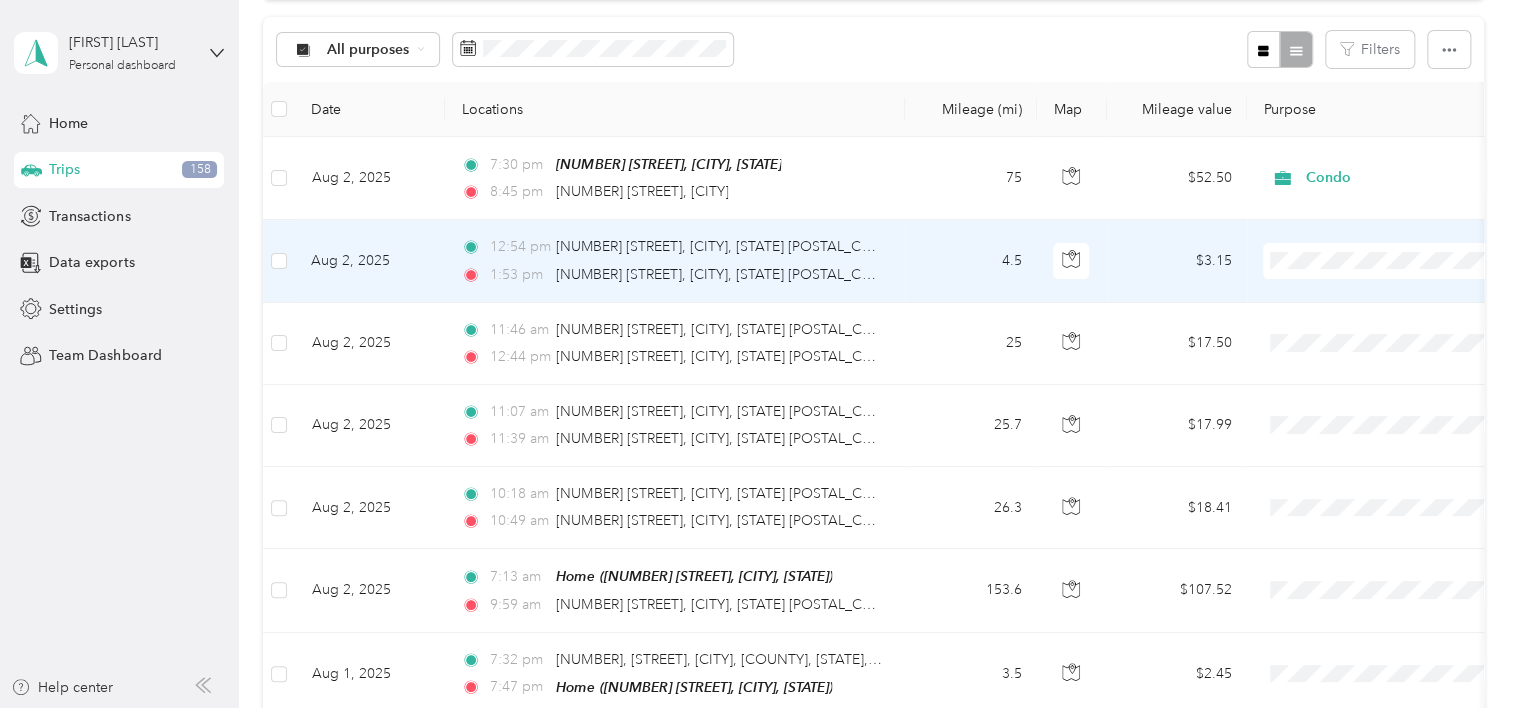 click on "Condo" at bounding box center [1405, 366] 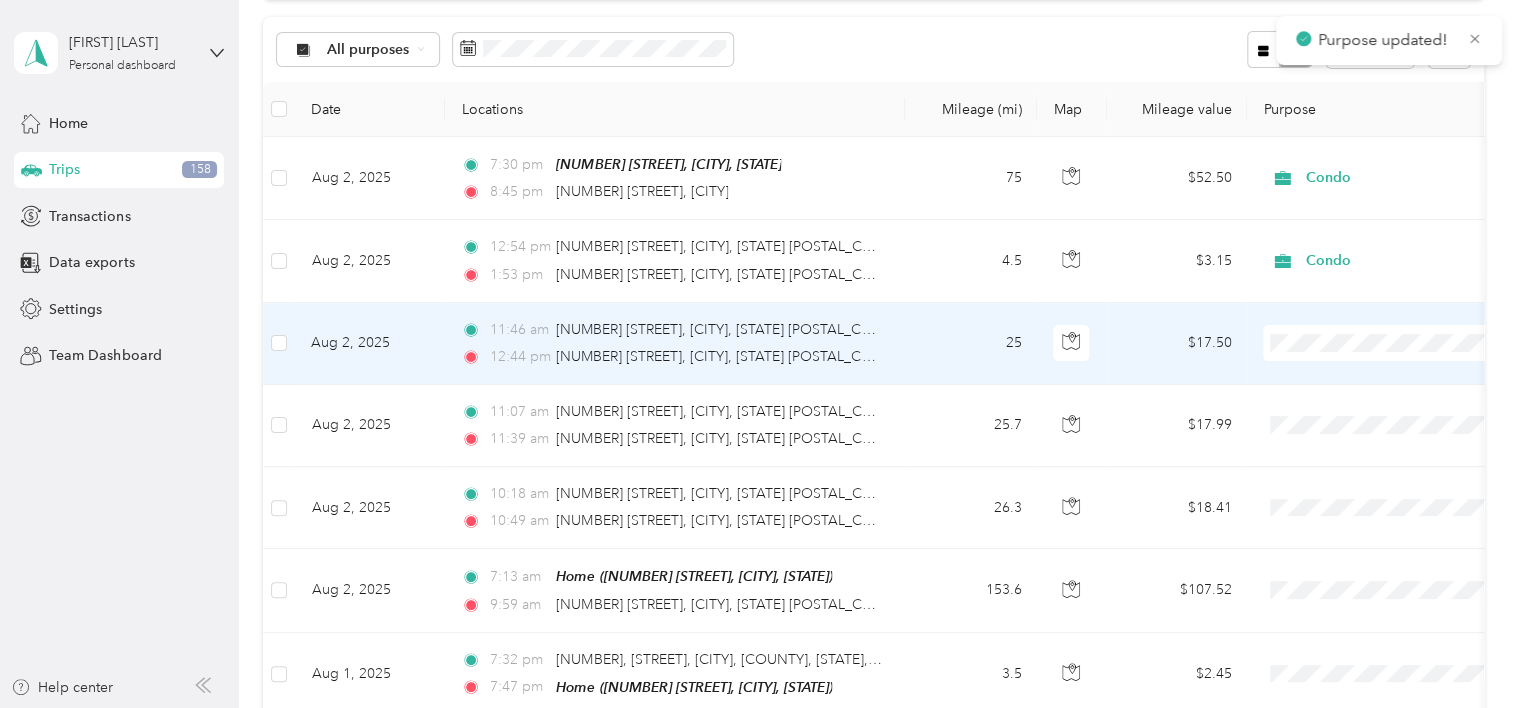 click on "Condo" at bounding box center (1405, 448) 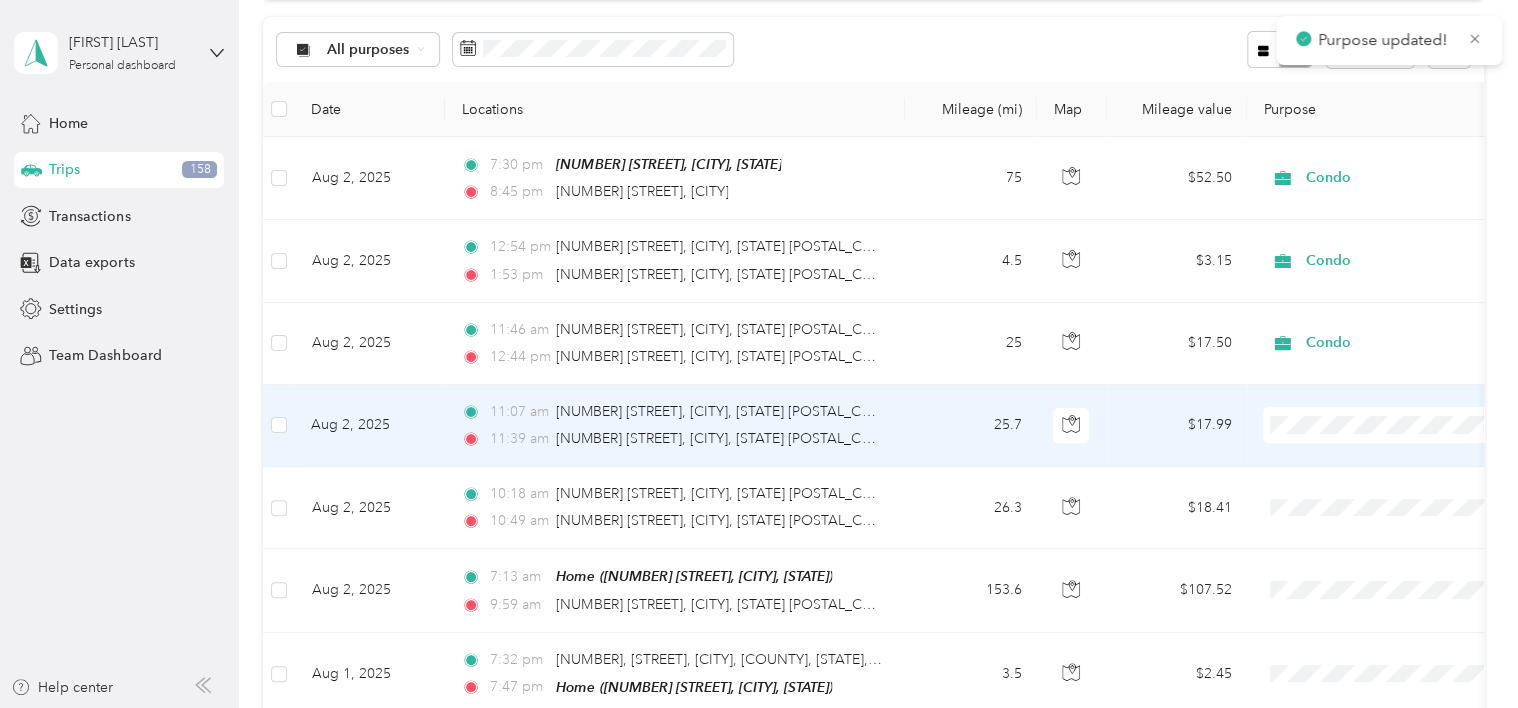 click on "Condo" at bounding box center (1405, 210) 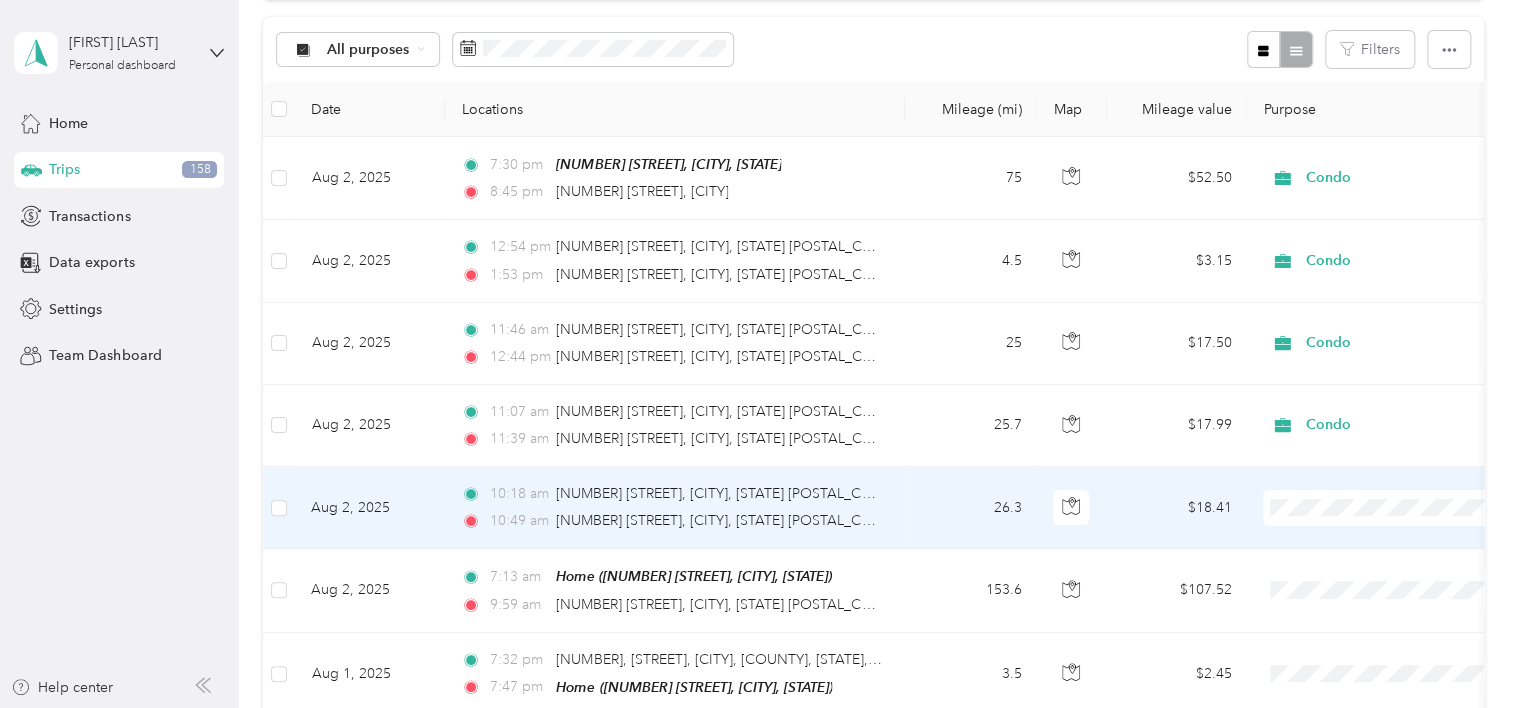 click at bounding box center (1387, 508) 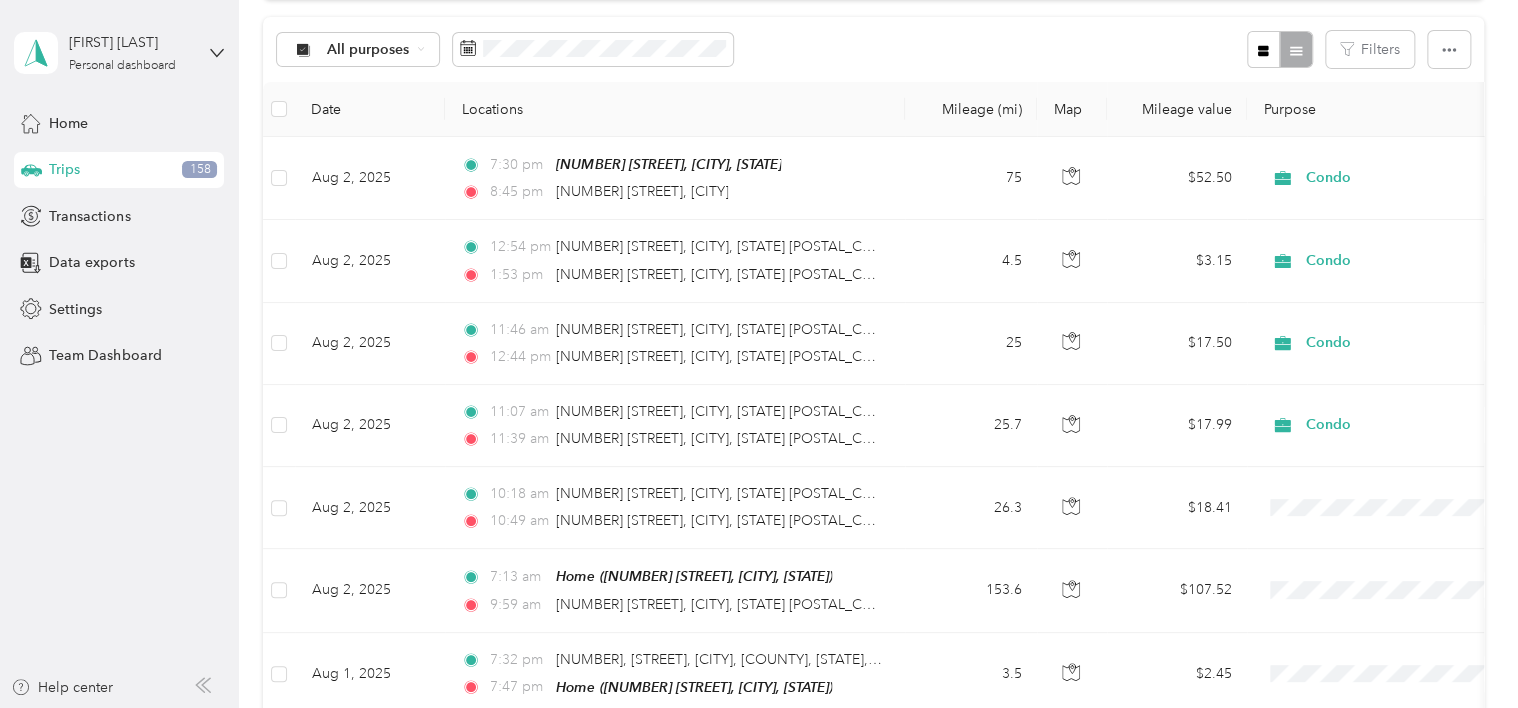 drag, startPoint x: 1316, startPoint y: 495, endPoint x: 1336, endPoint y: 295, distance: 200.99751 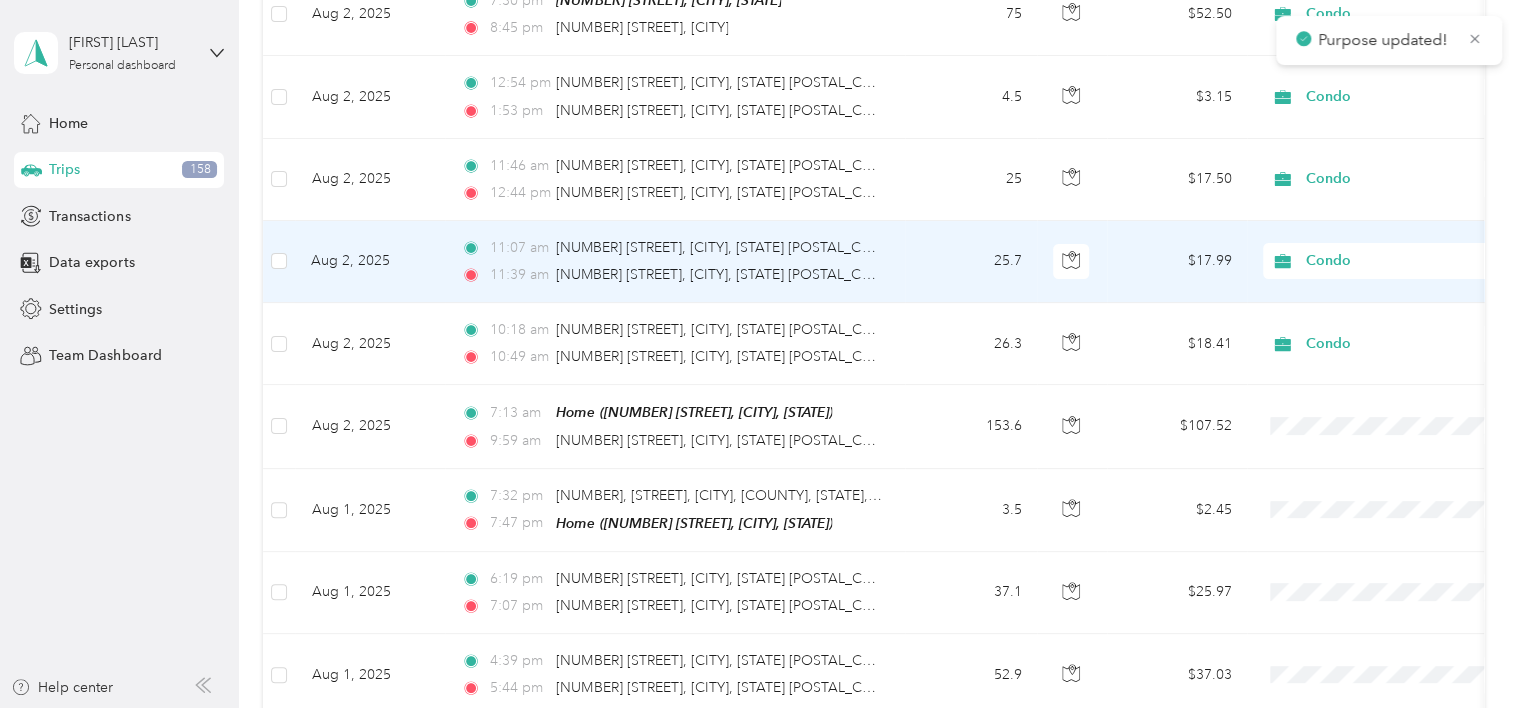 scroll, scrollTop: 500, scrollLeft: 0, axis: vertical 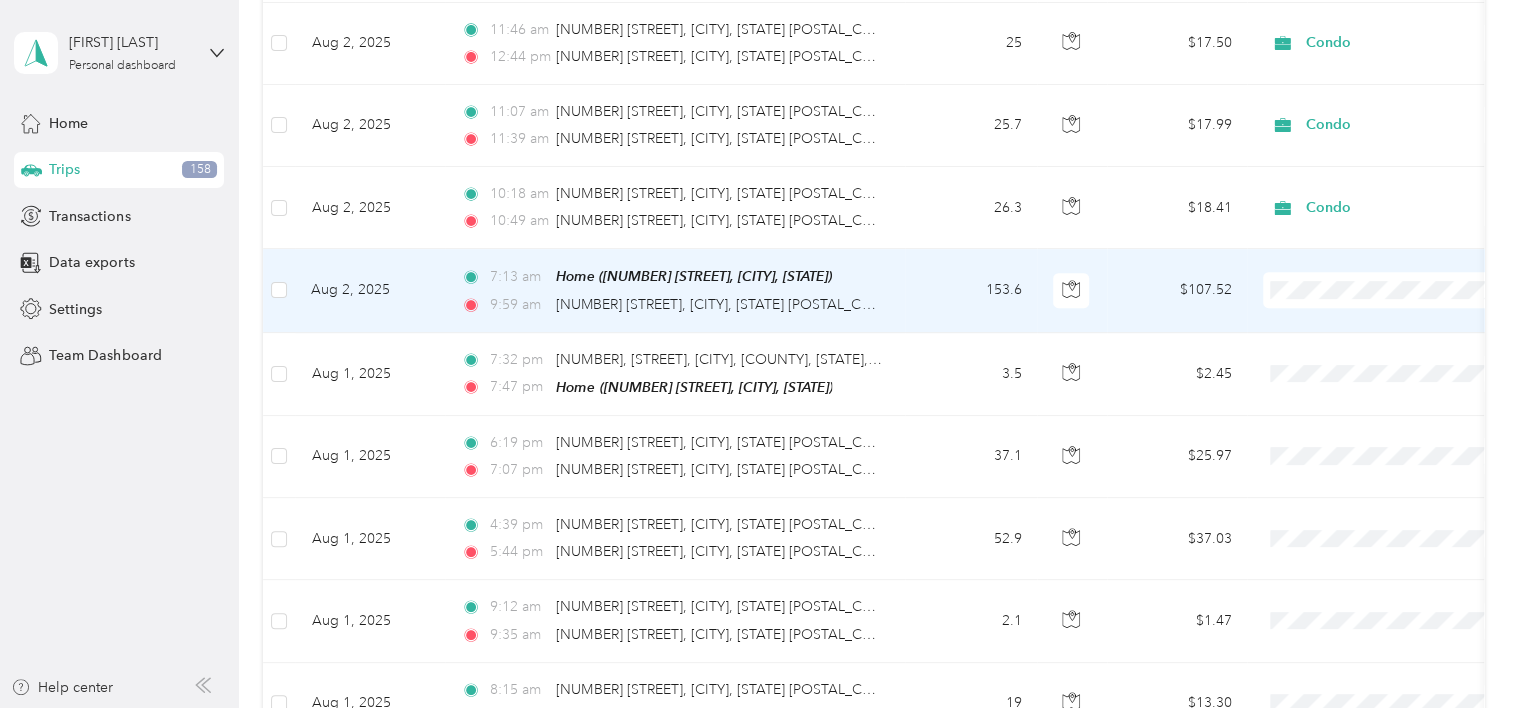 click on "Condo" at bounding box center (1405, 394) 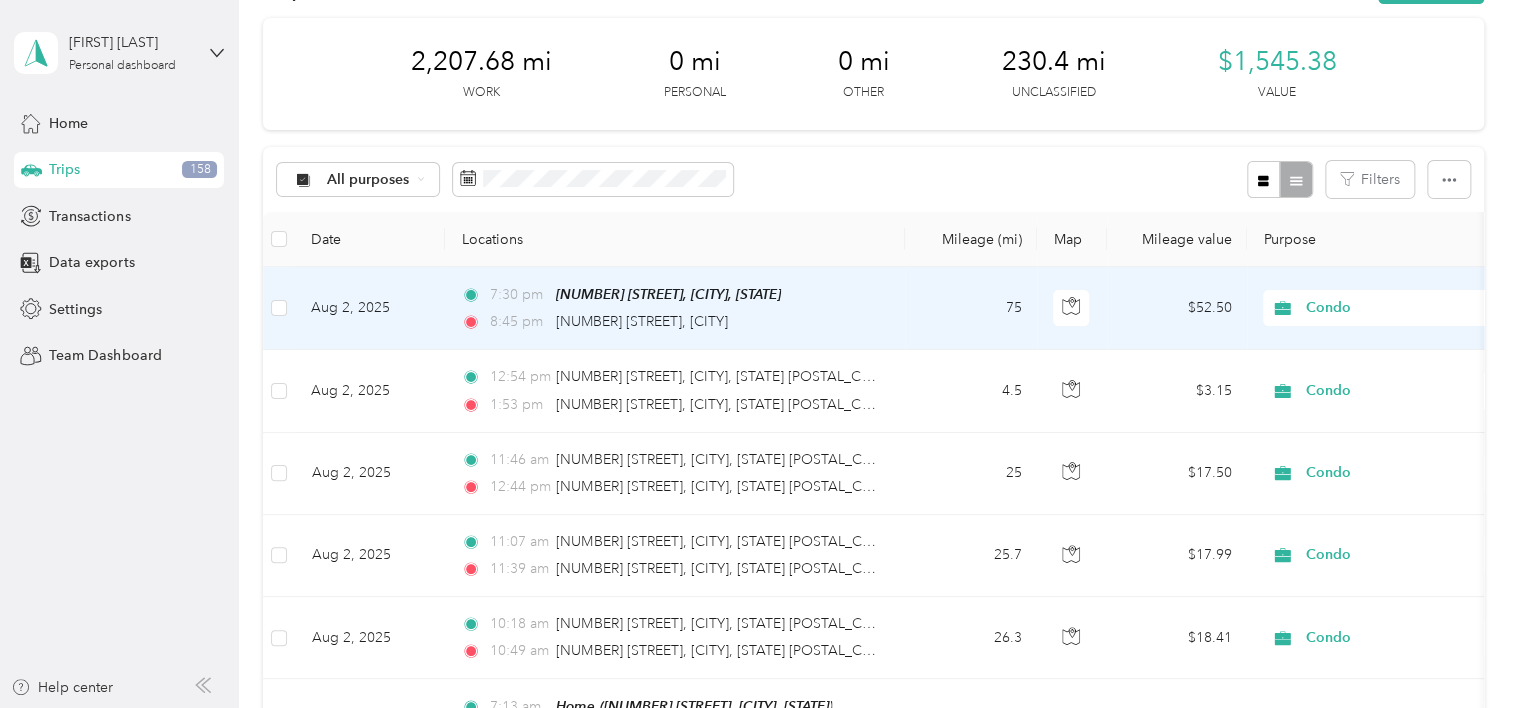 scroll, scrollTop: 0, scrollLeft: 0, axis: both 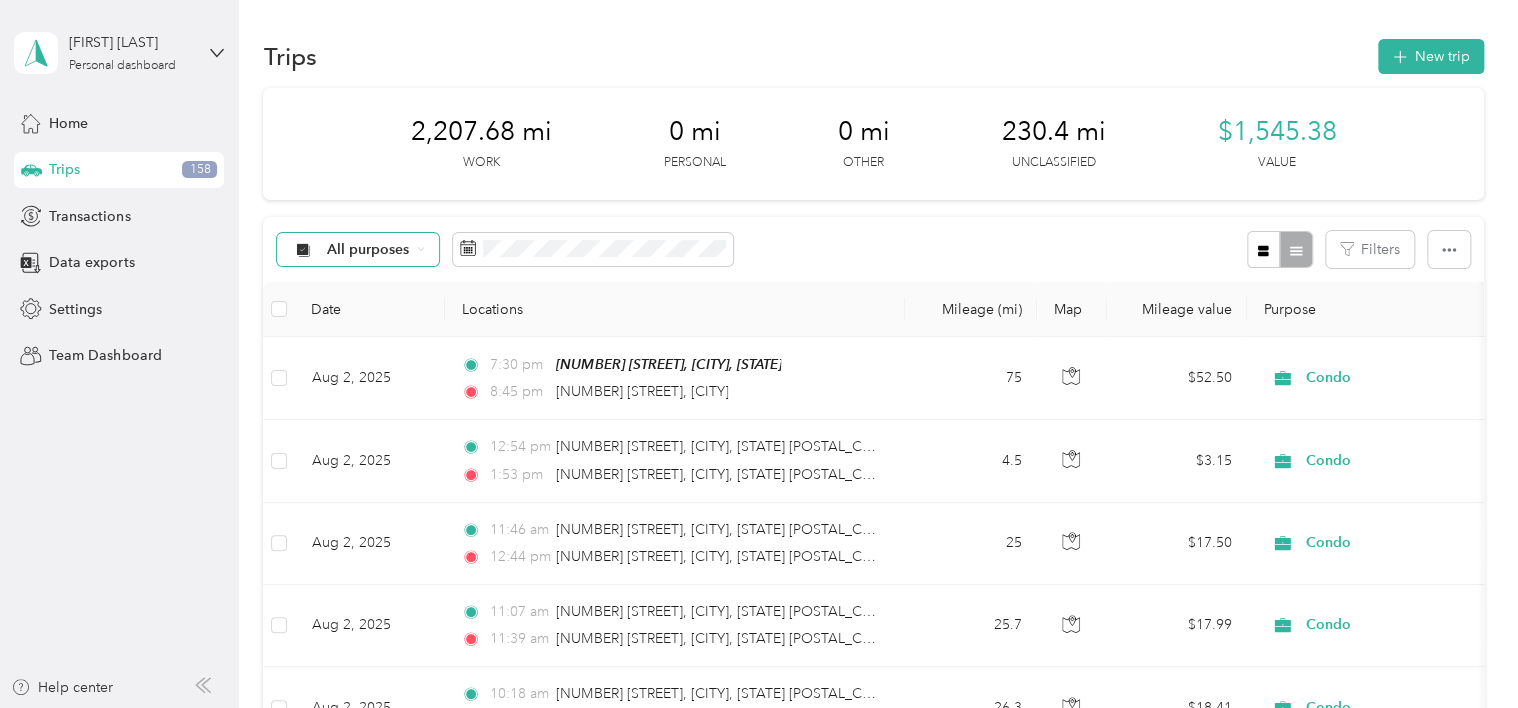 click on "All purposes" at bounding box center (368, 250) 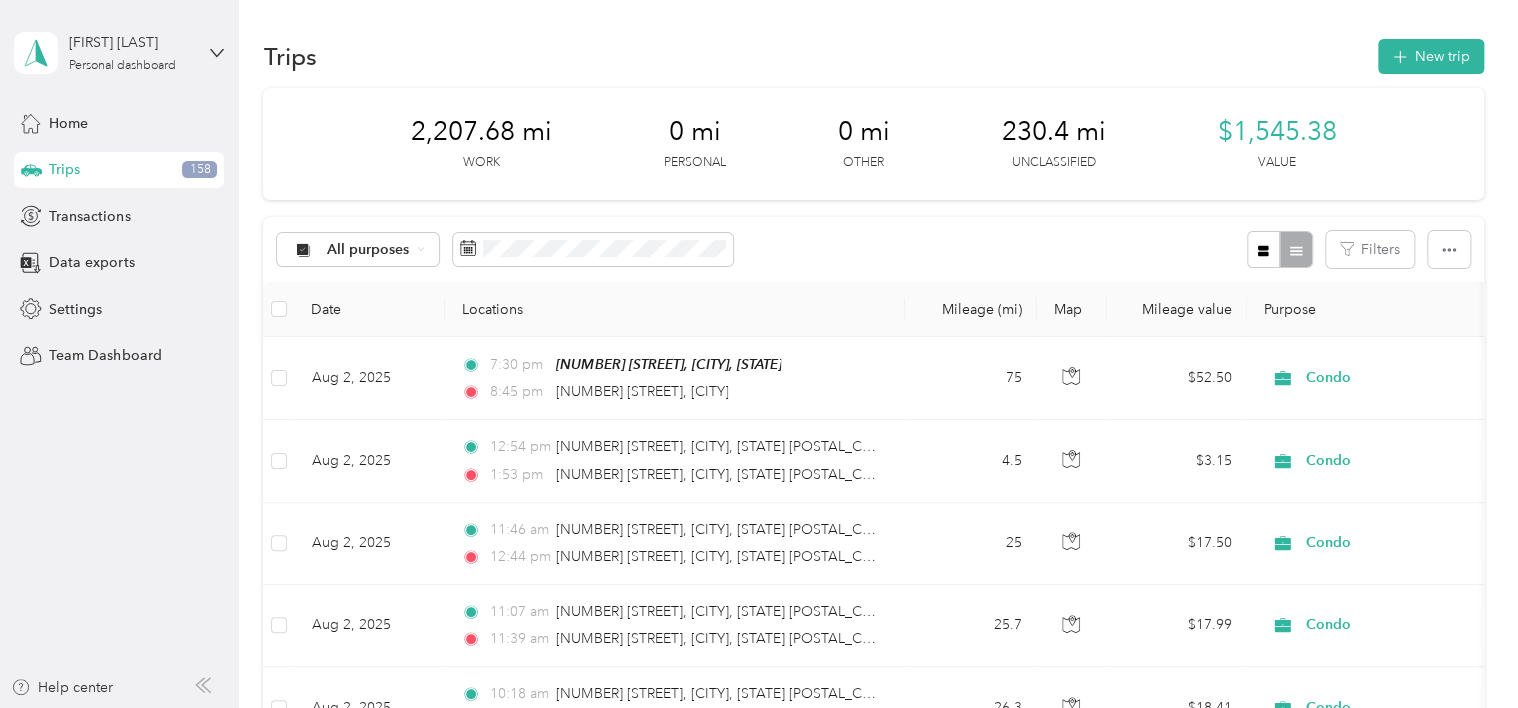 click on "Unclassified" at bounding box center [358, 314] 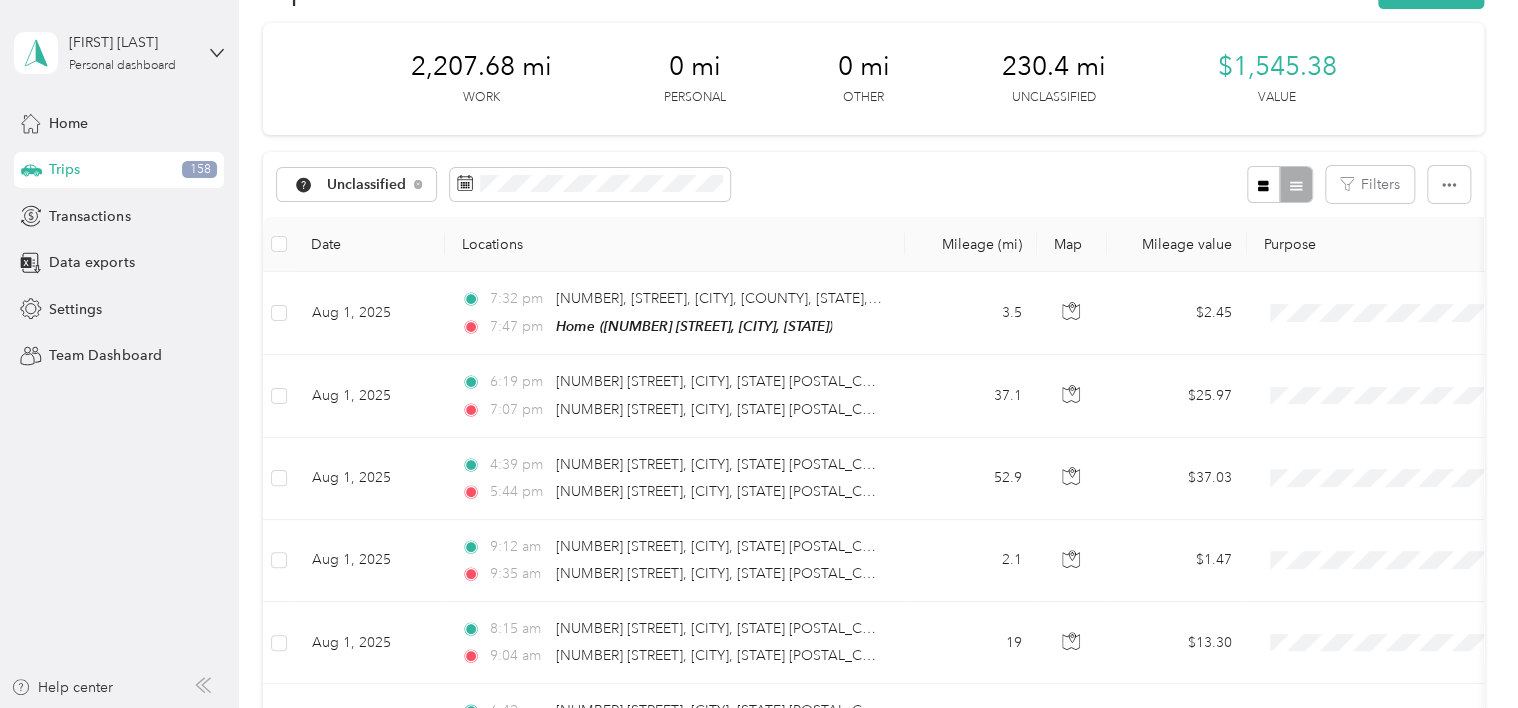 scroll, scrollTop: 100, scrollLeft: 0, axis: vertical 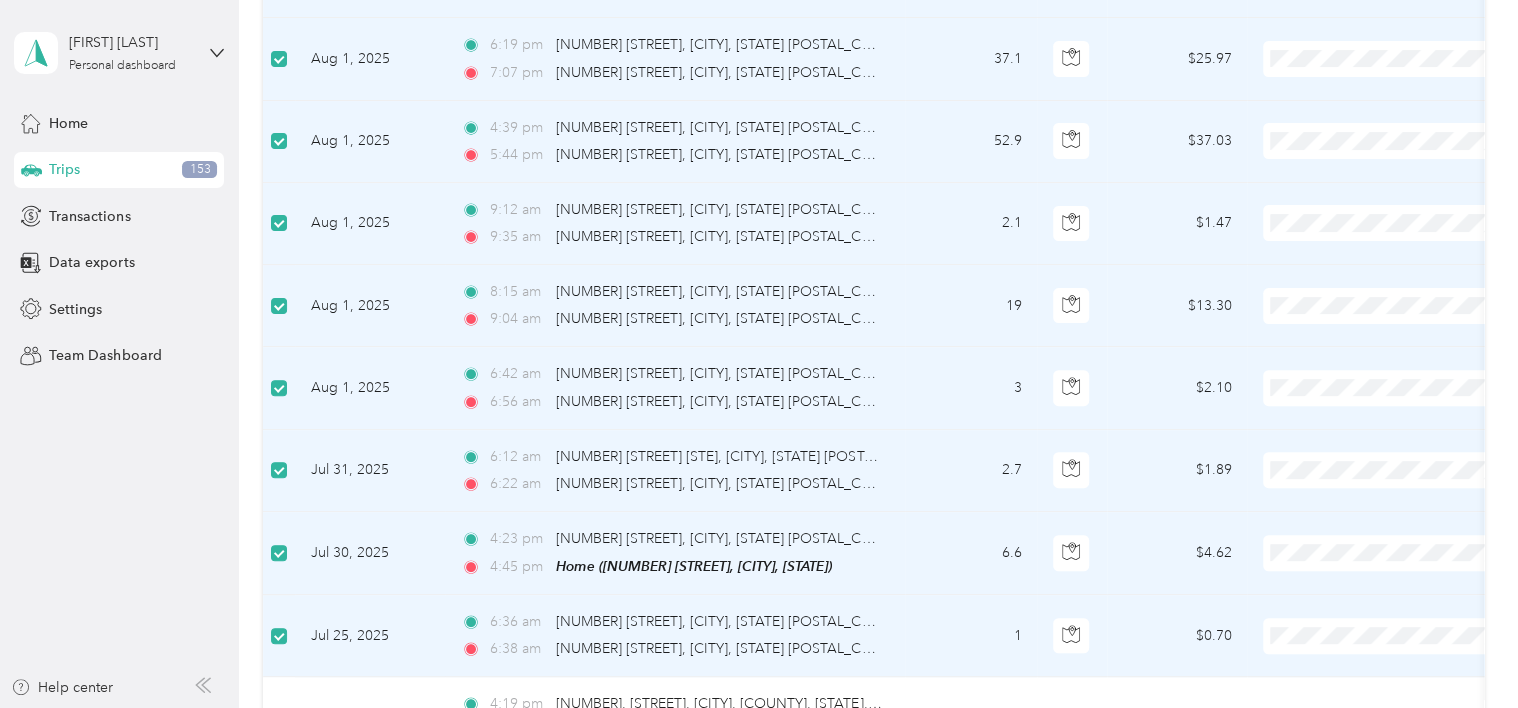 click on "19" at bounding box center (971, 306) 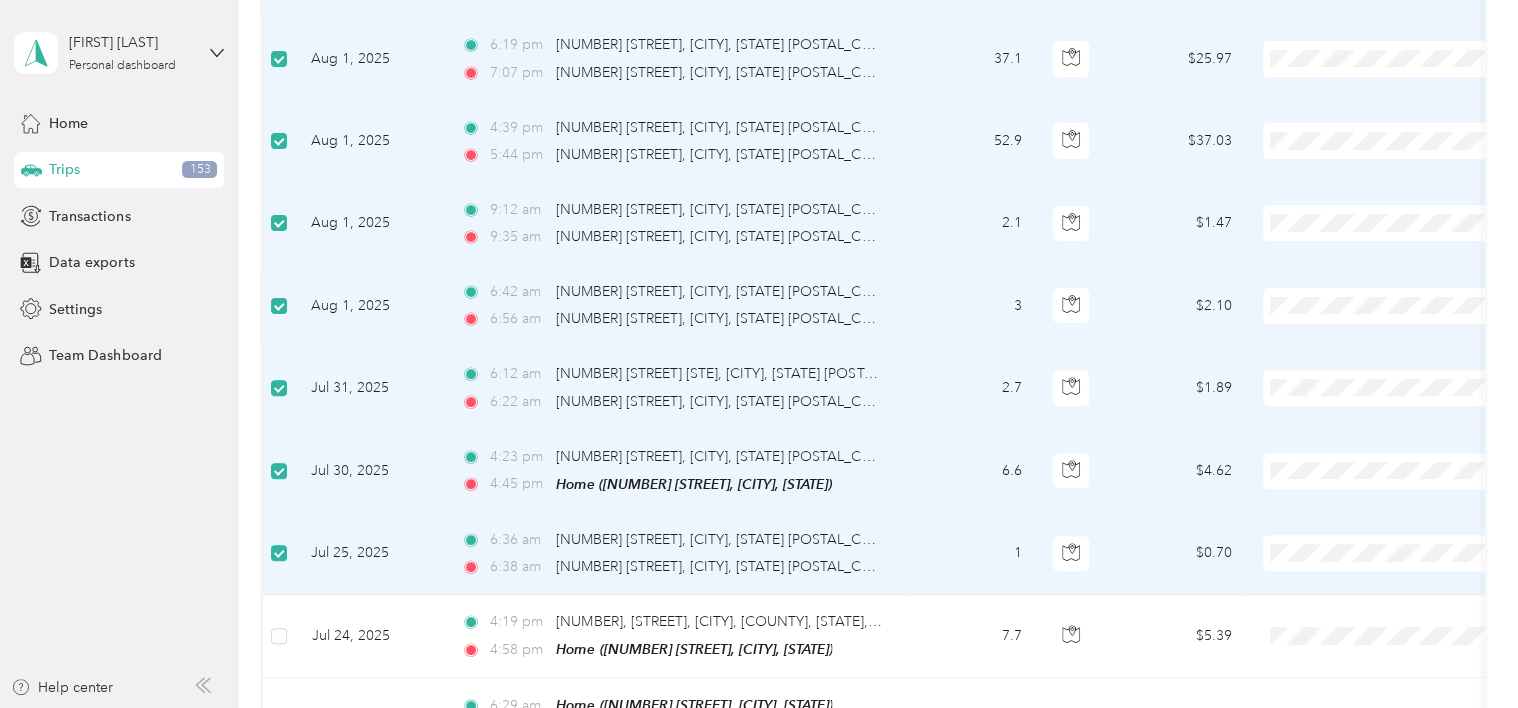 click on "Condo" at bounding box center (1405, 327) 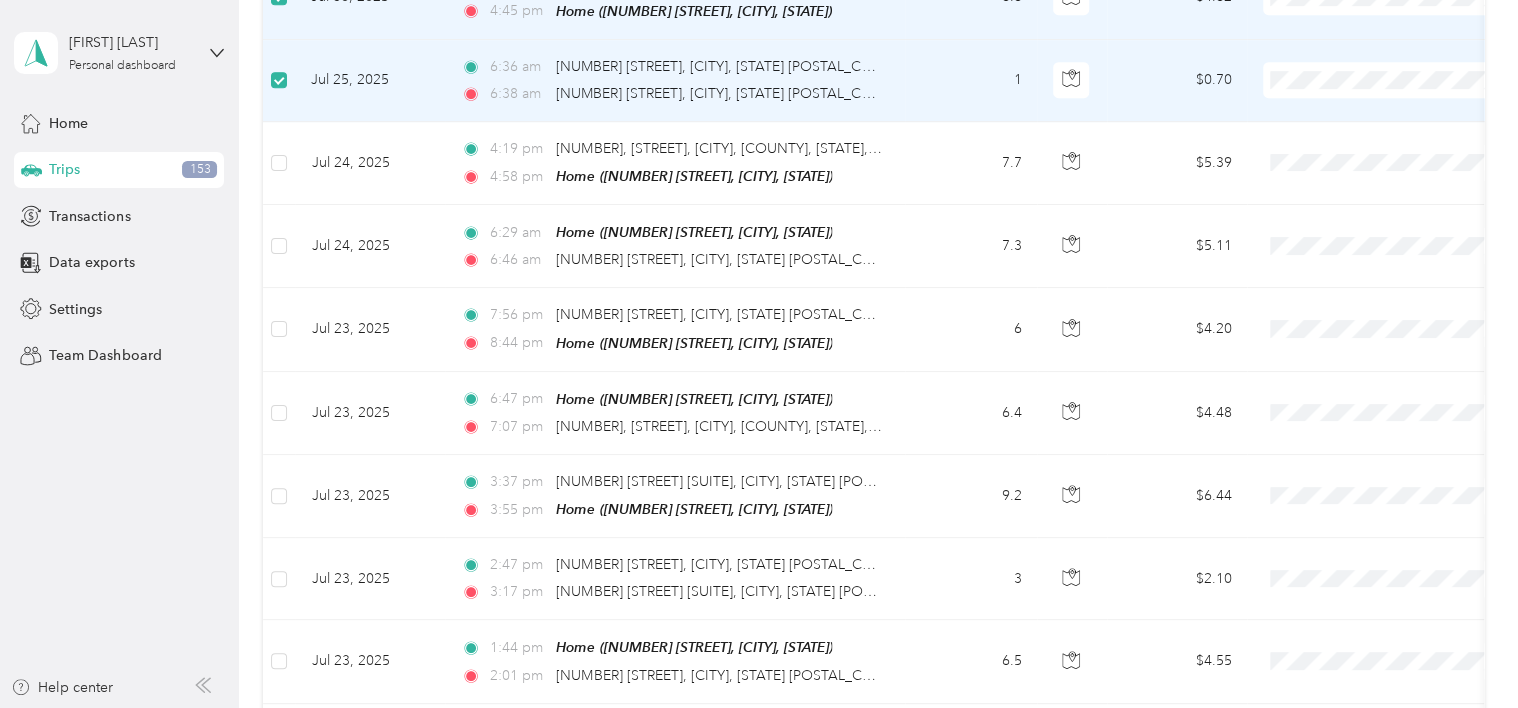 scroll, scrollTop: 800, scrollLeft: 0, axis: vertical 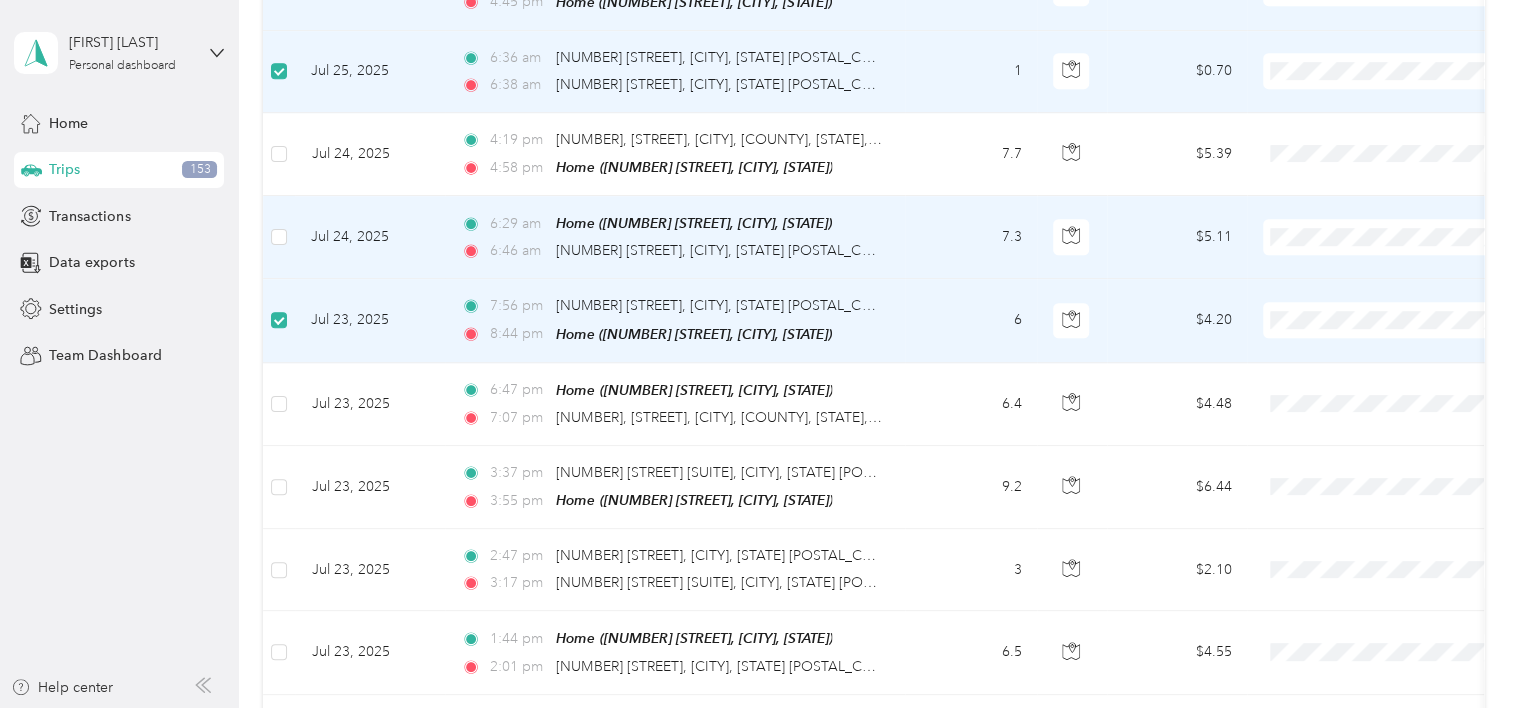click at bounding box center (279, 237) 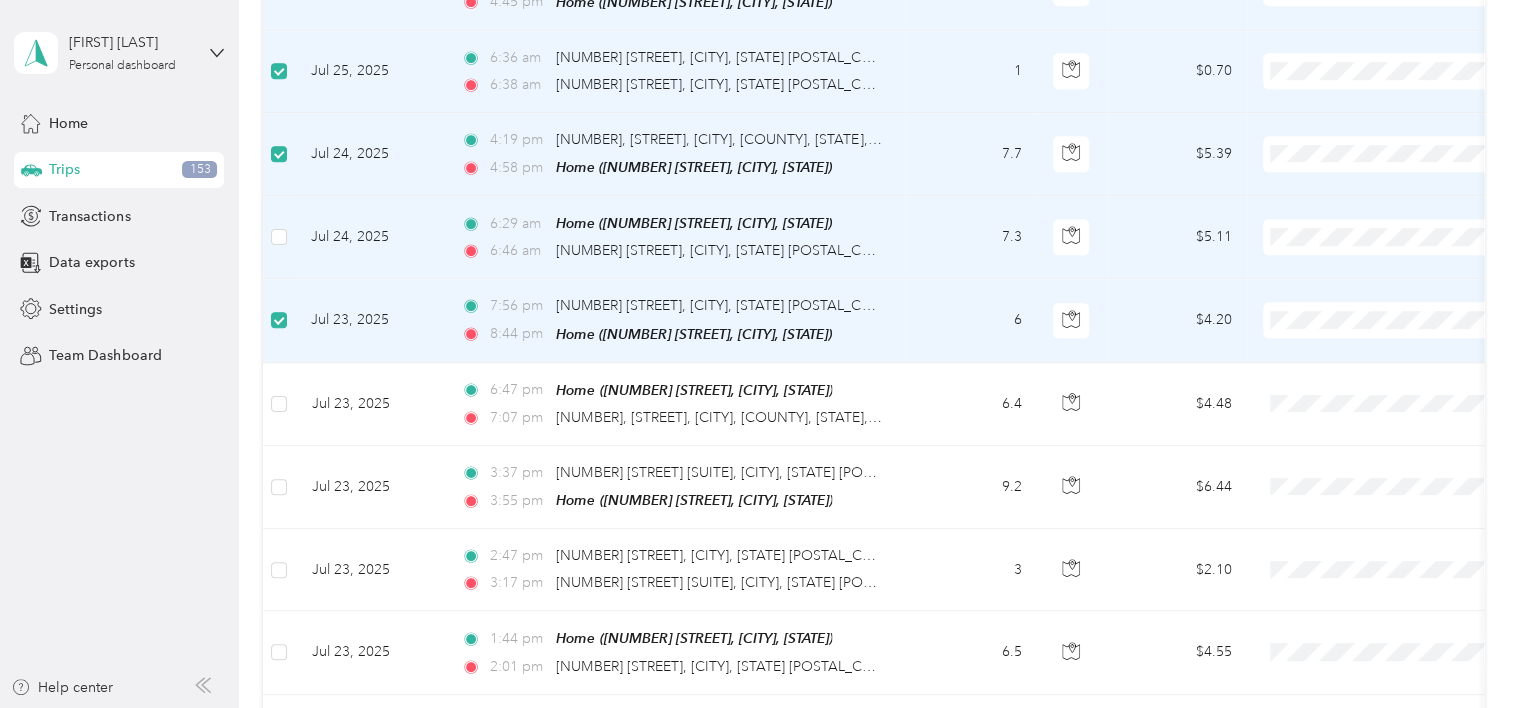 click at bounding box center [279, 237] 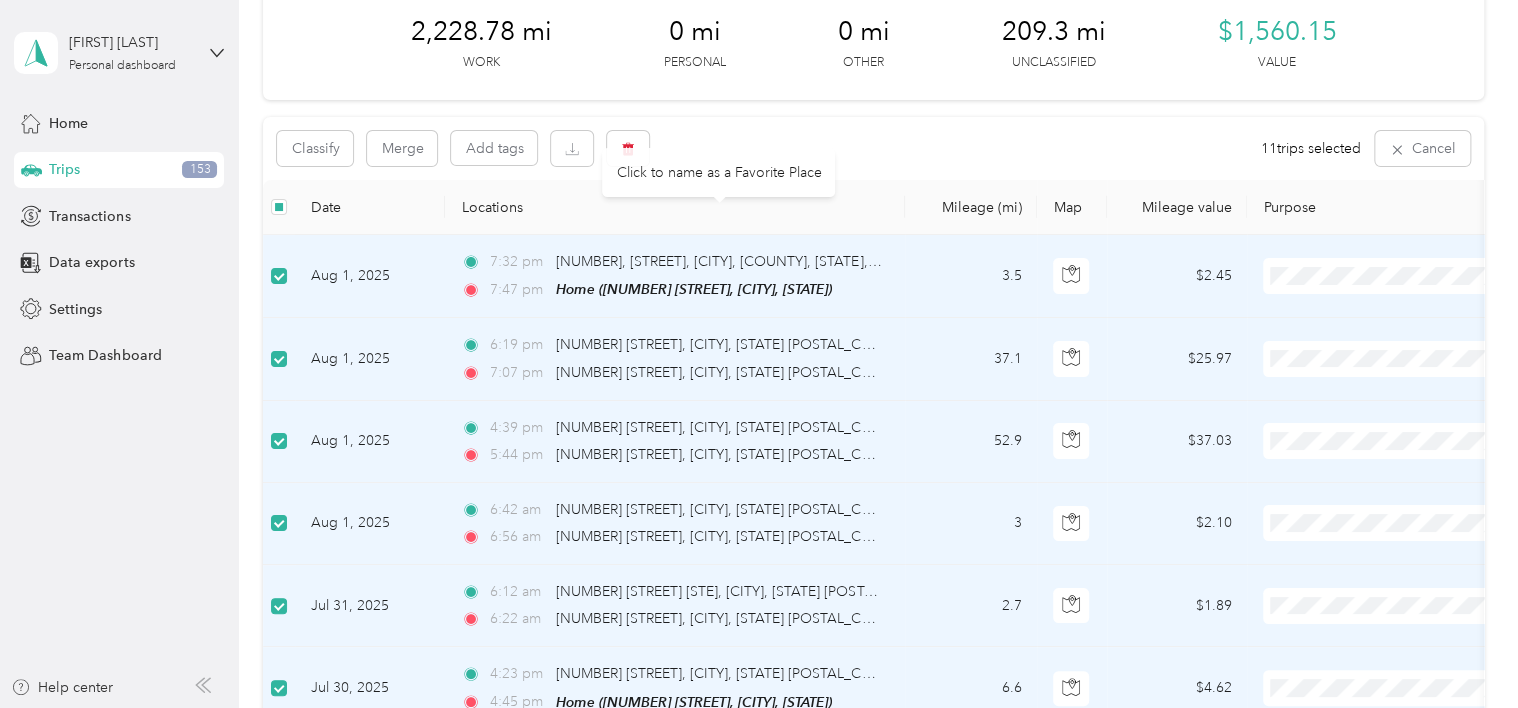 scroll, scrollTop: 0, scrollLeft: 0, axis: both 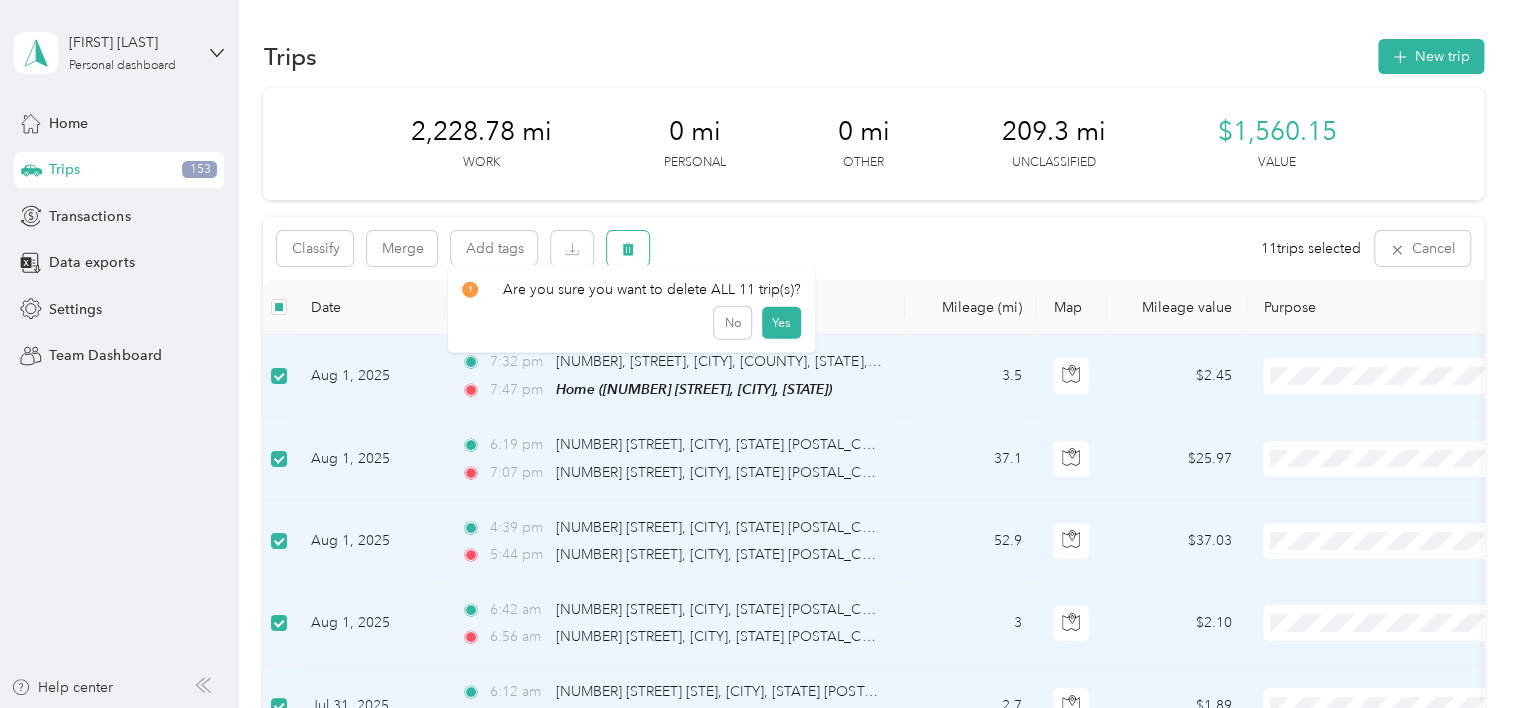 click 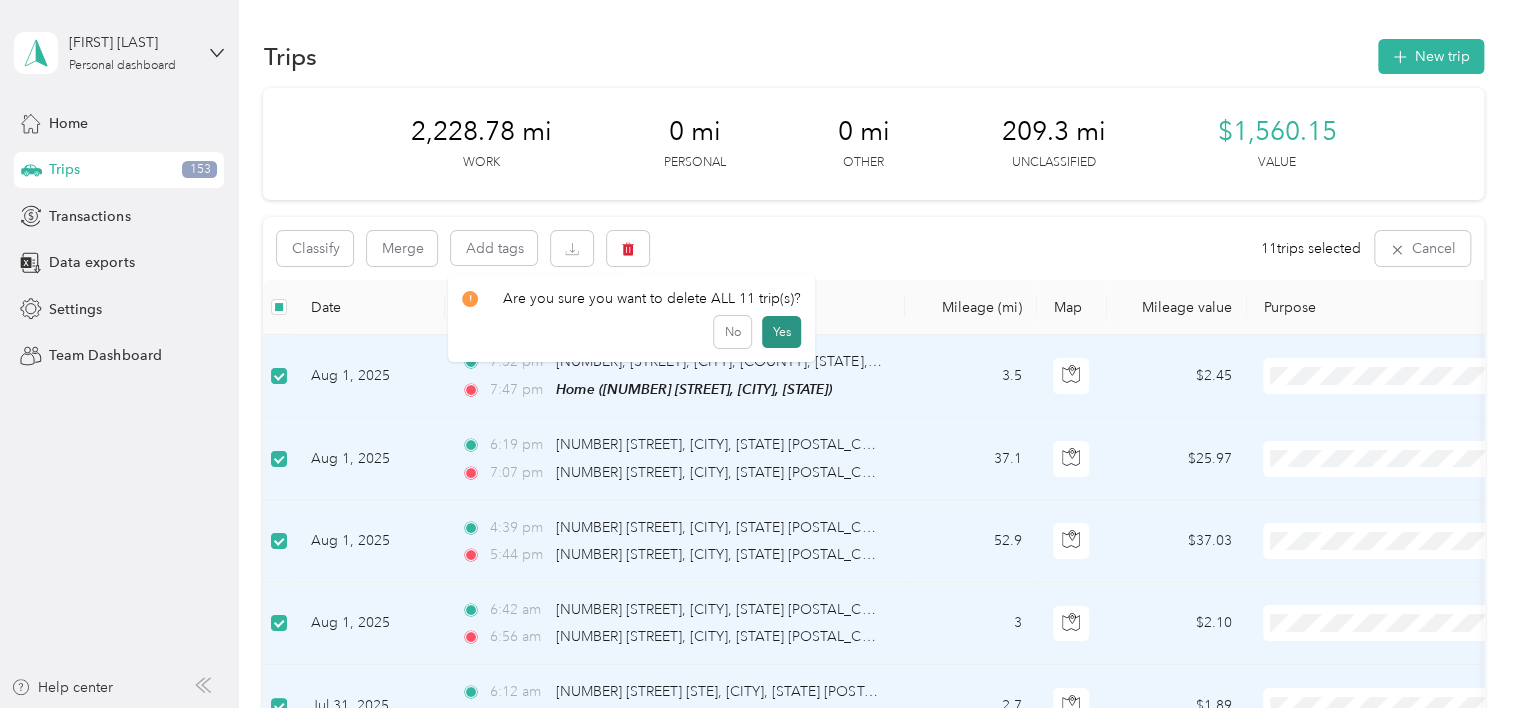 click on "Yes" at bounding box center [781, 332] 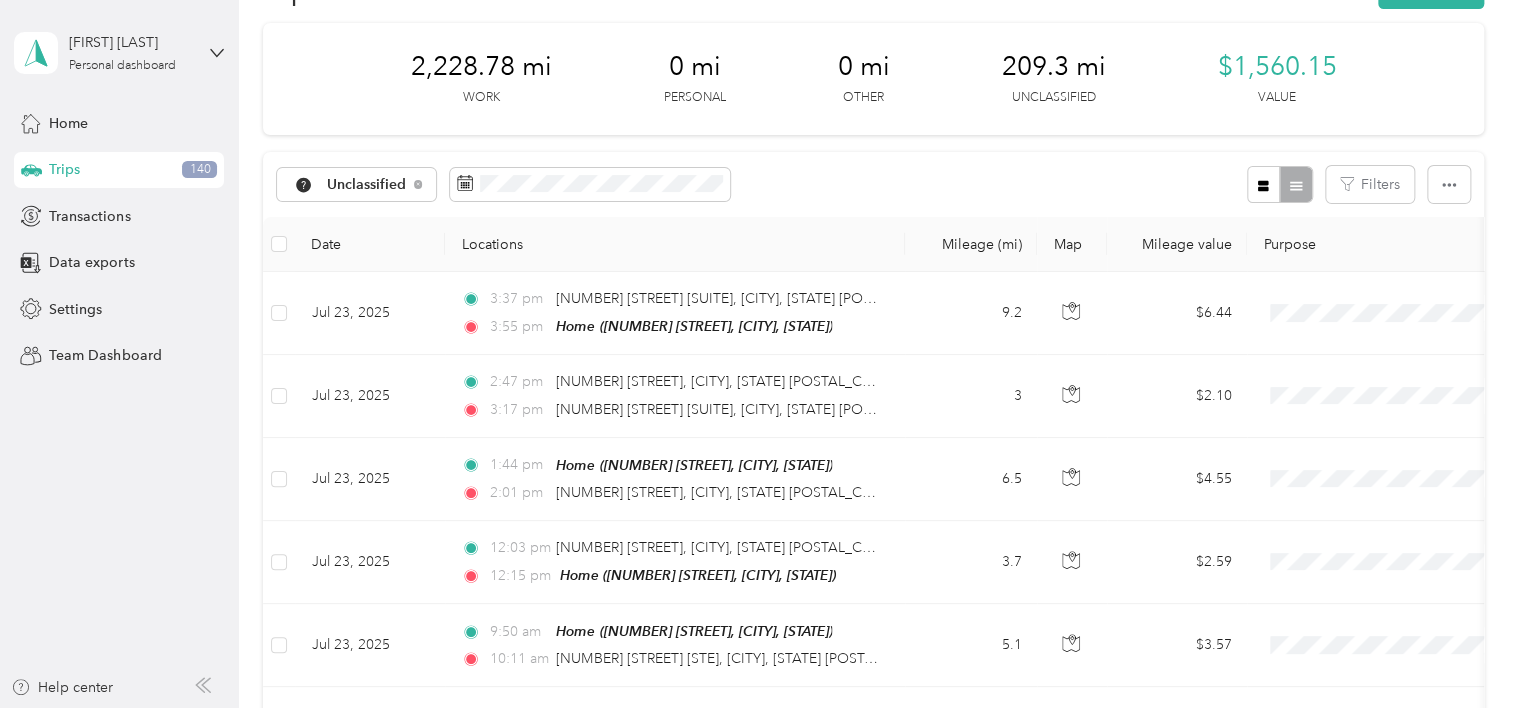 scroll, scrollTop: 100, scrollLeft: 0, axis: vertical 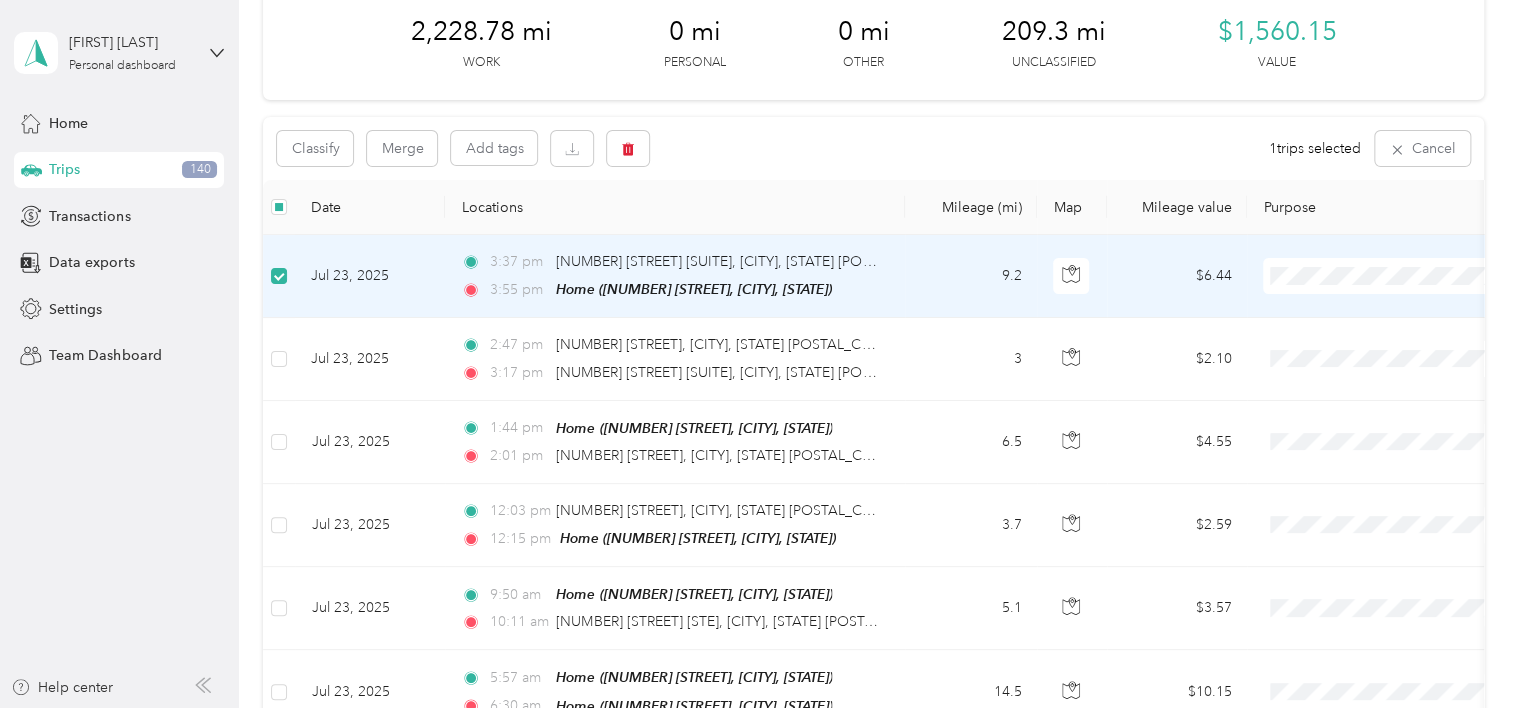 click on "Condo" at bounding box center (1405, 382) 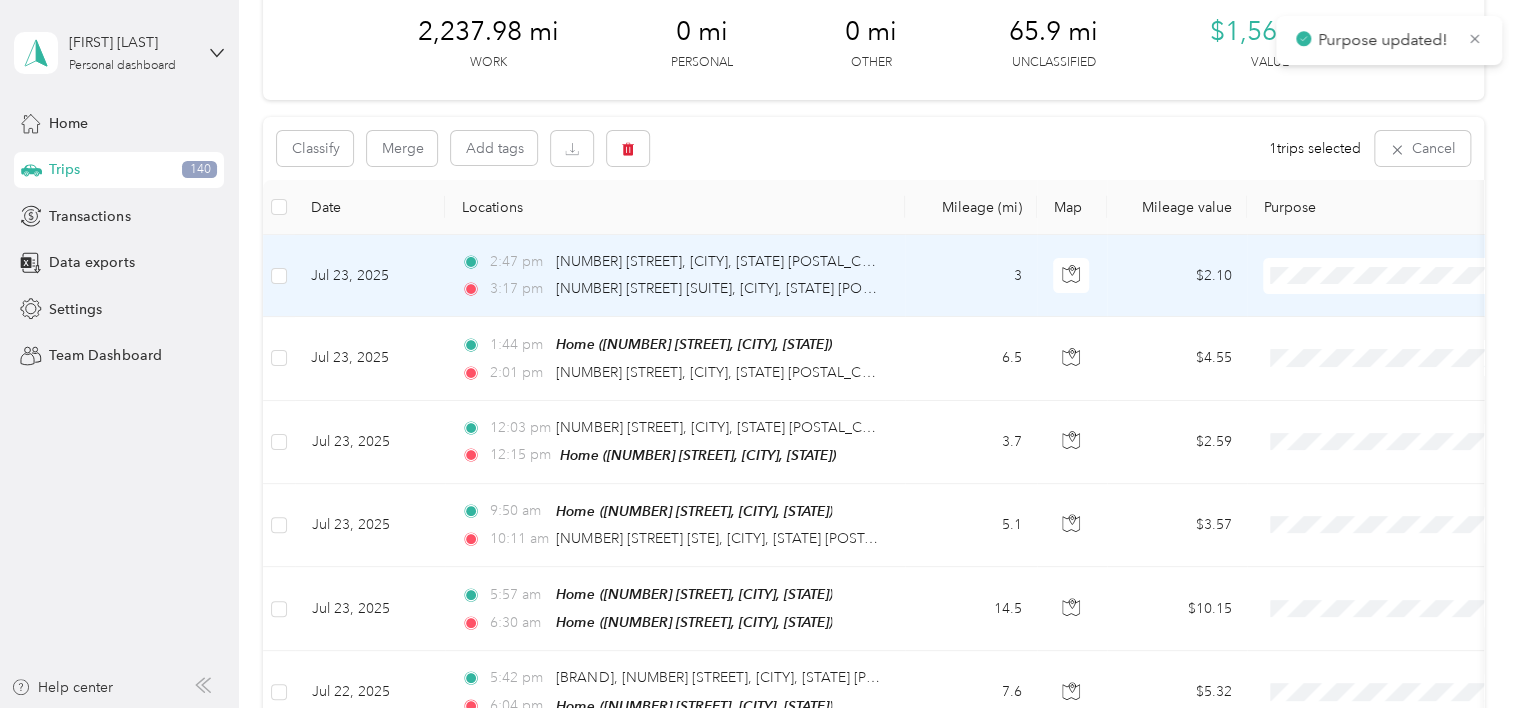 click on "Condo" at bounding box center [1405, 382] 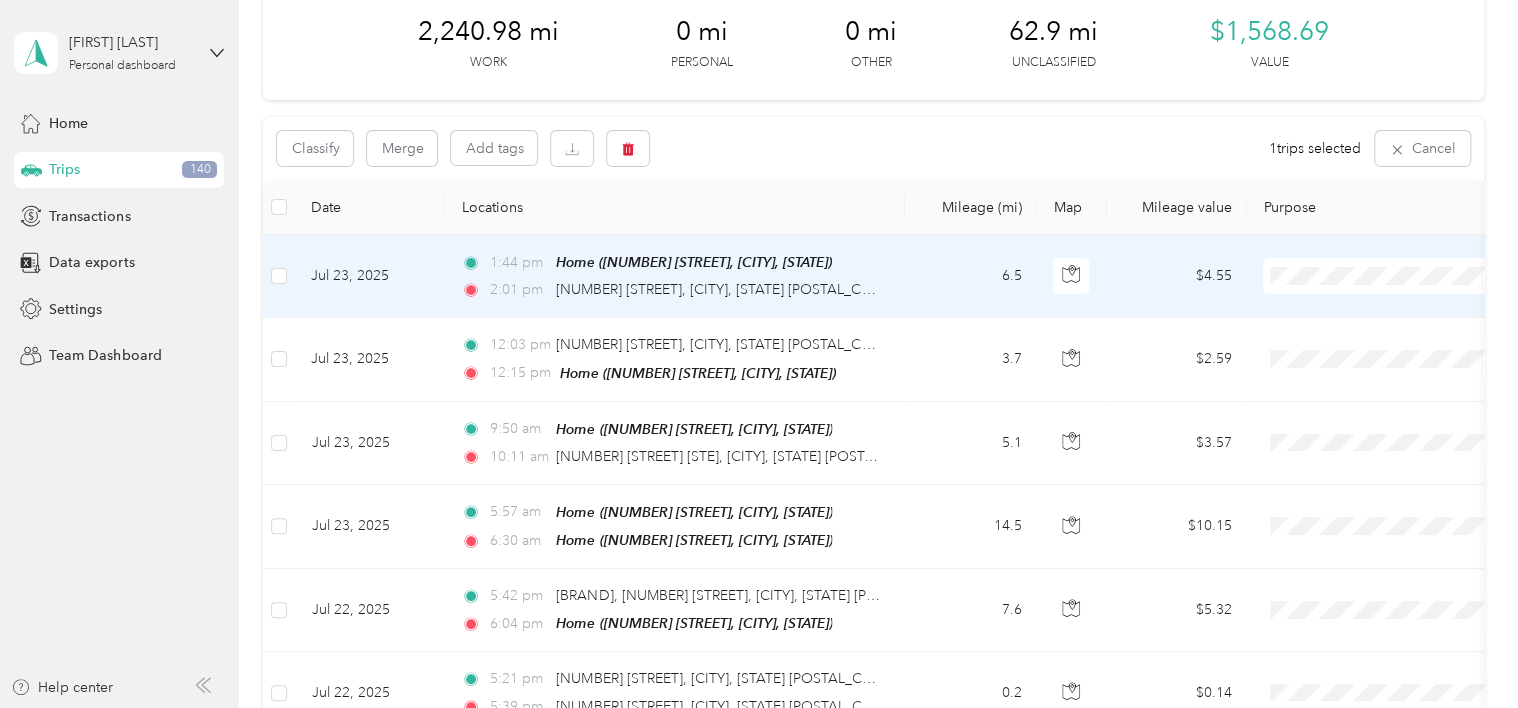 click on "Condo" at bounding box center [1405, 382] 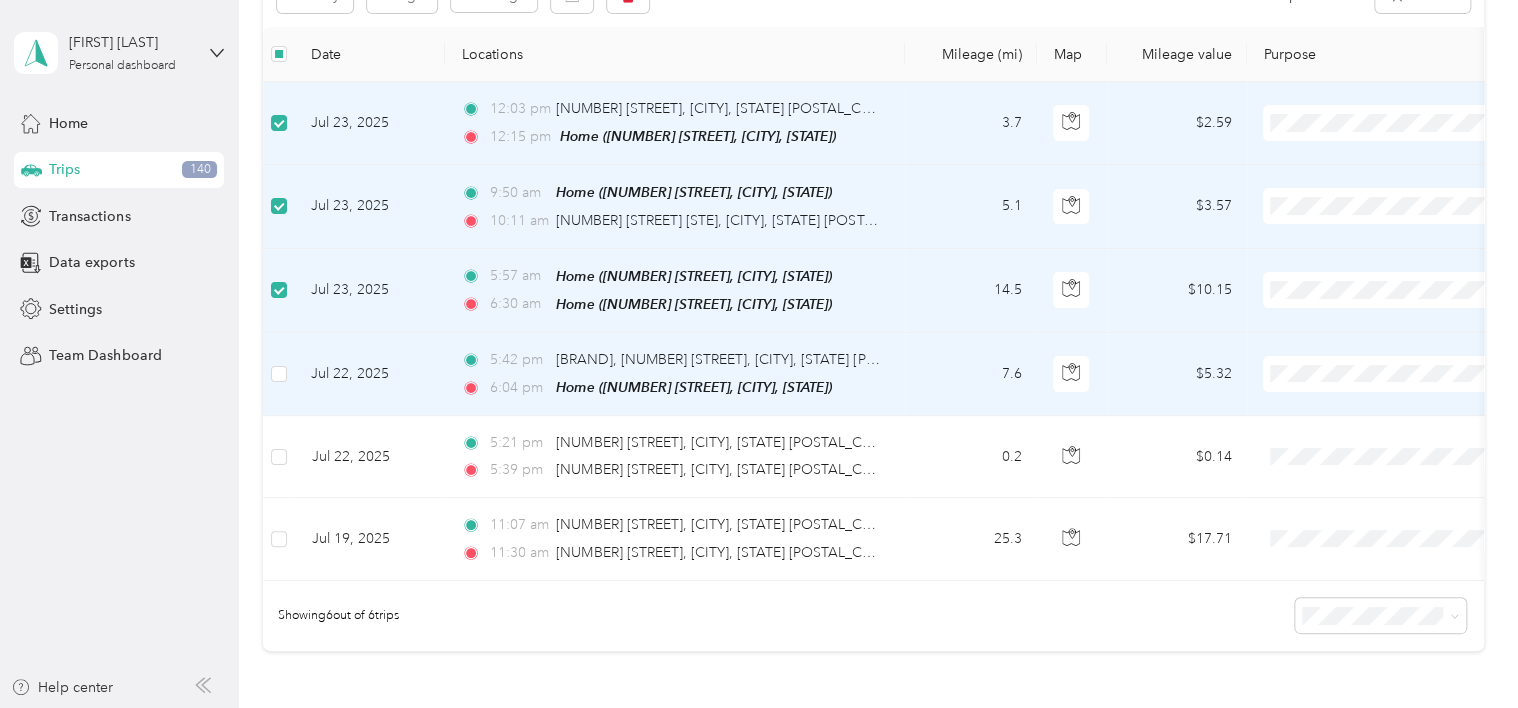 scroll, scrollTop: 300, scrollLeft: 0, axis: vertical 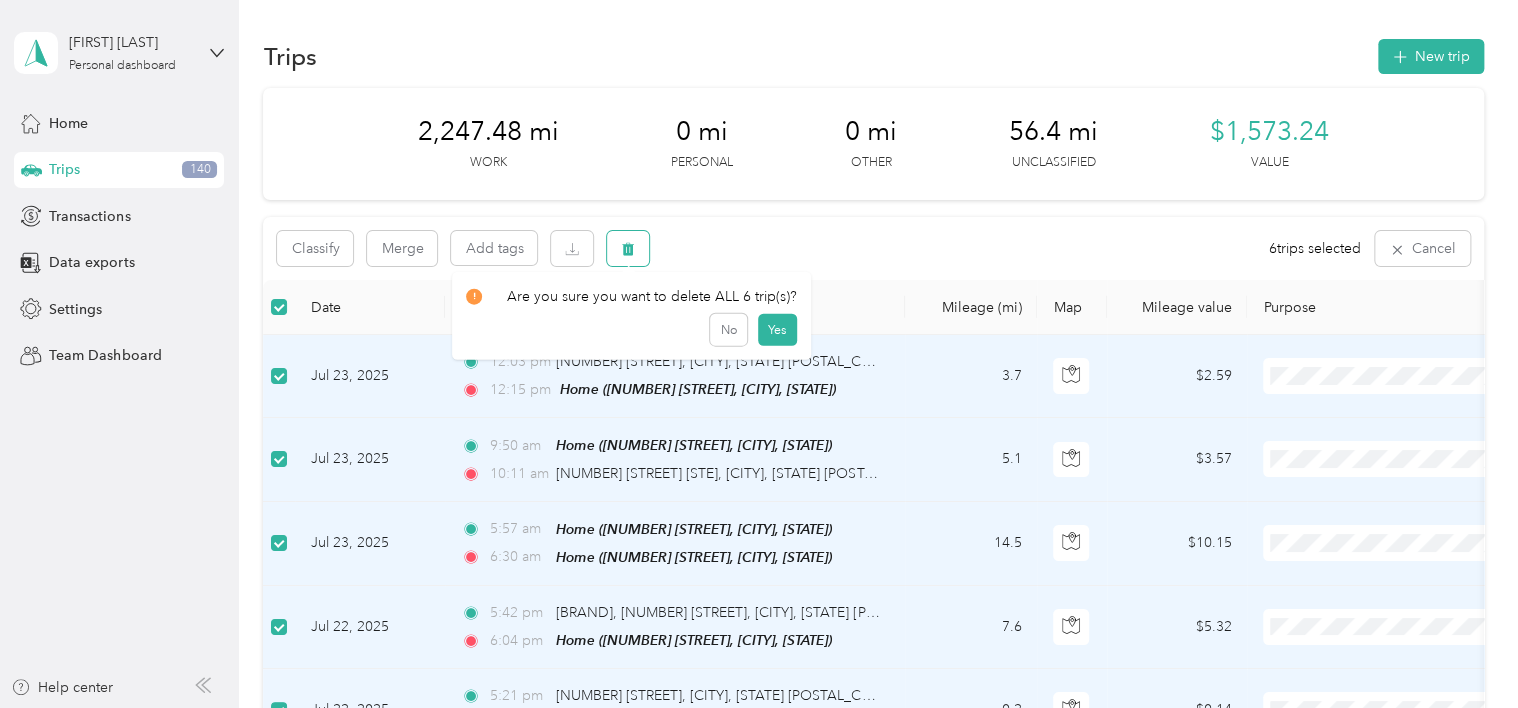 click 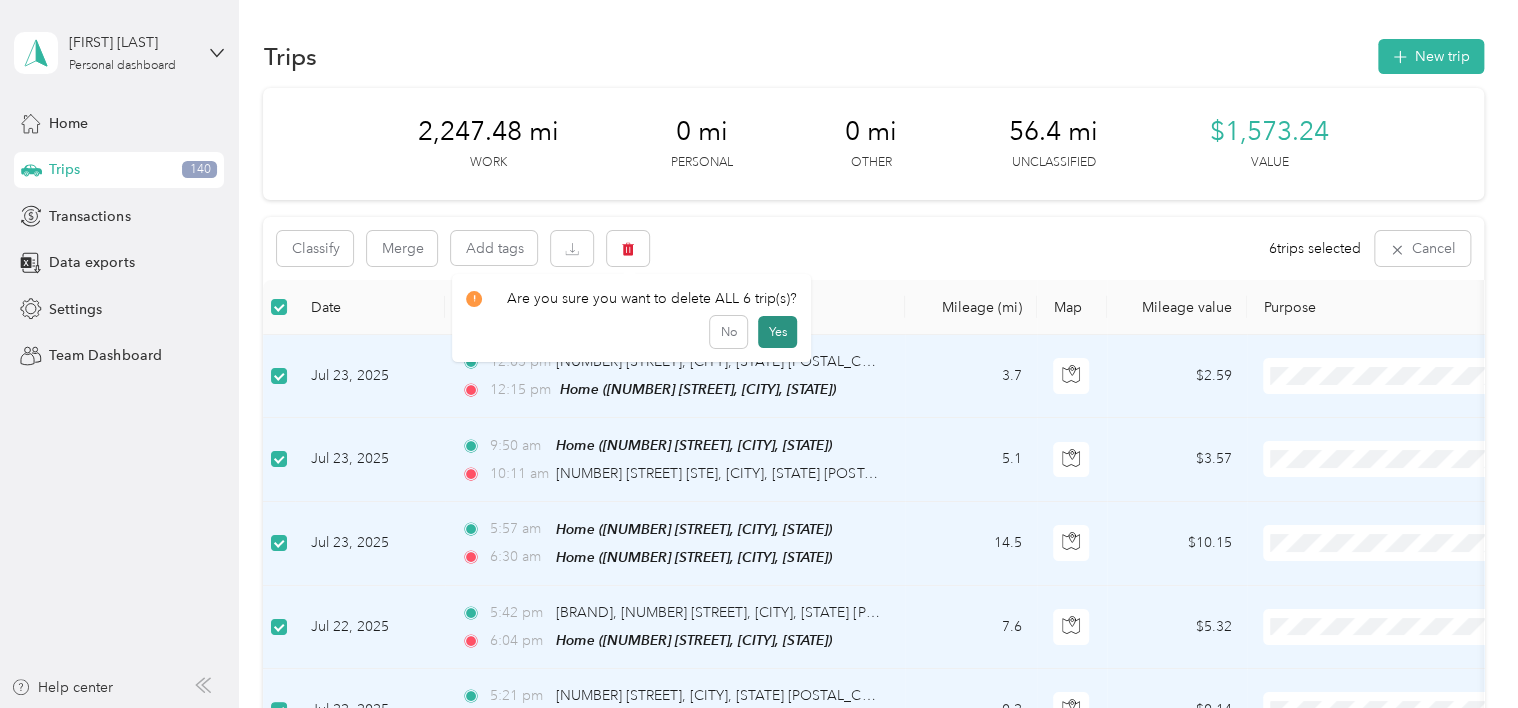 click on "Yes" at bounding box center [777, 332] 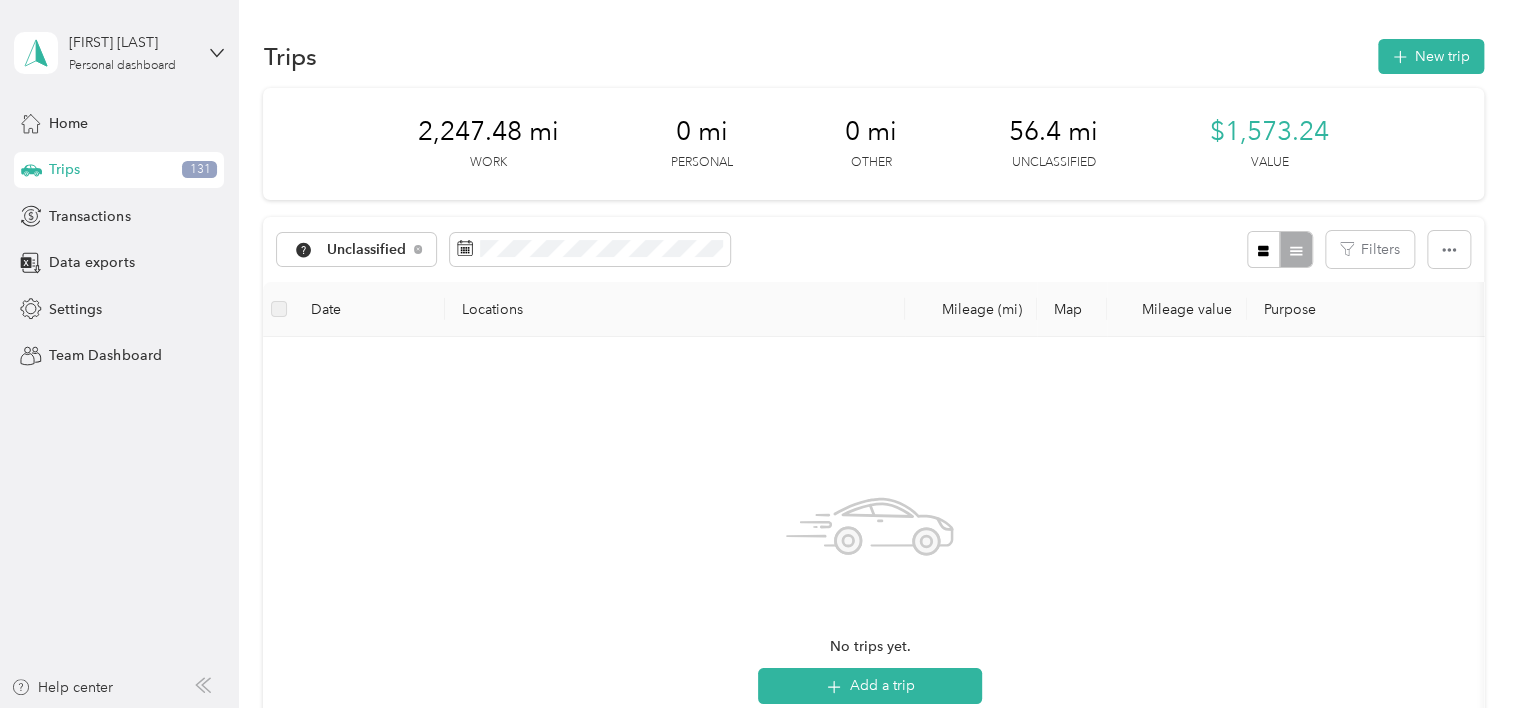 click on "Trips" at bounding box center [64, 169] 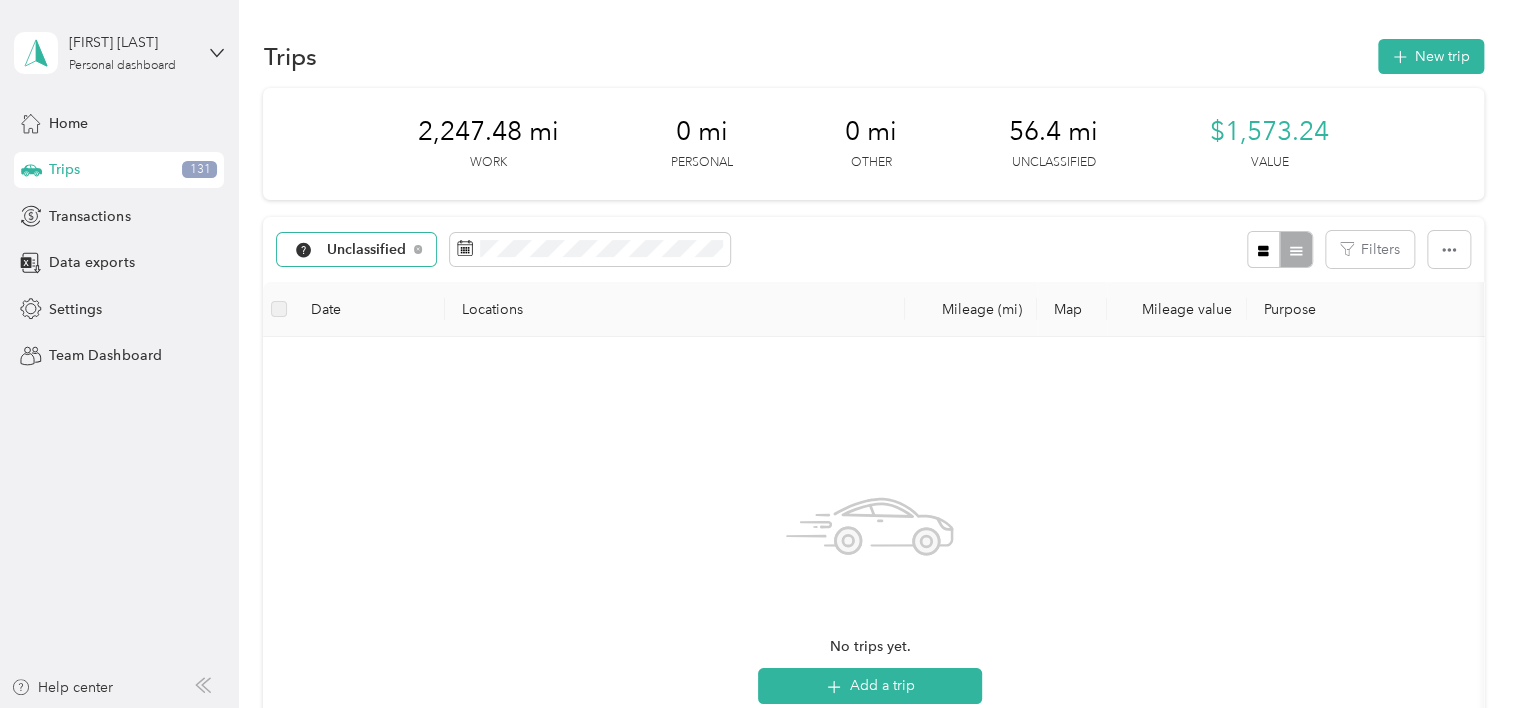click on "Unclassified" at bounding box center [367, 250] 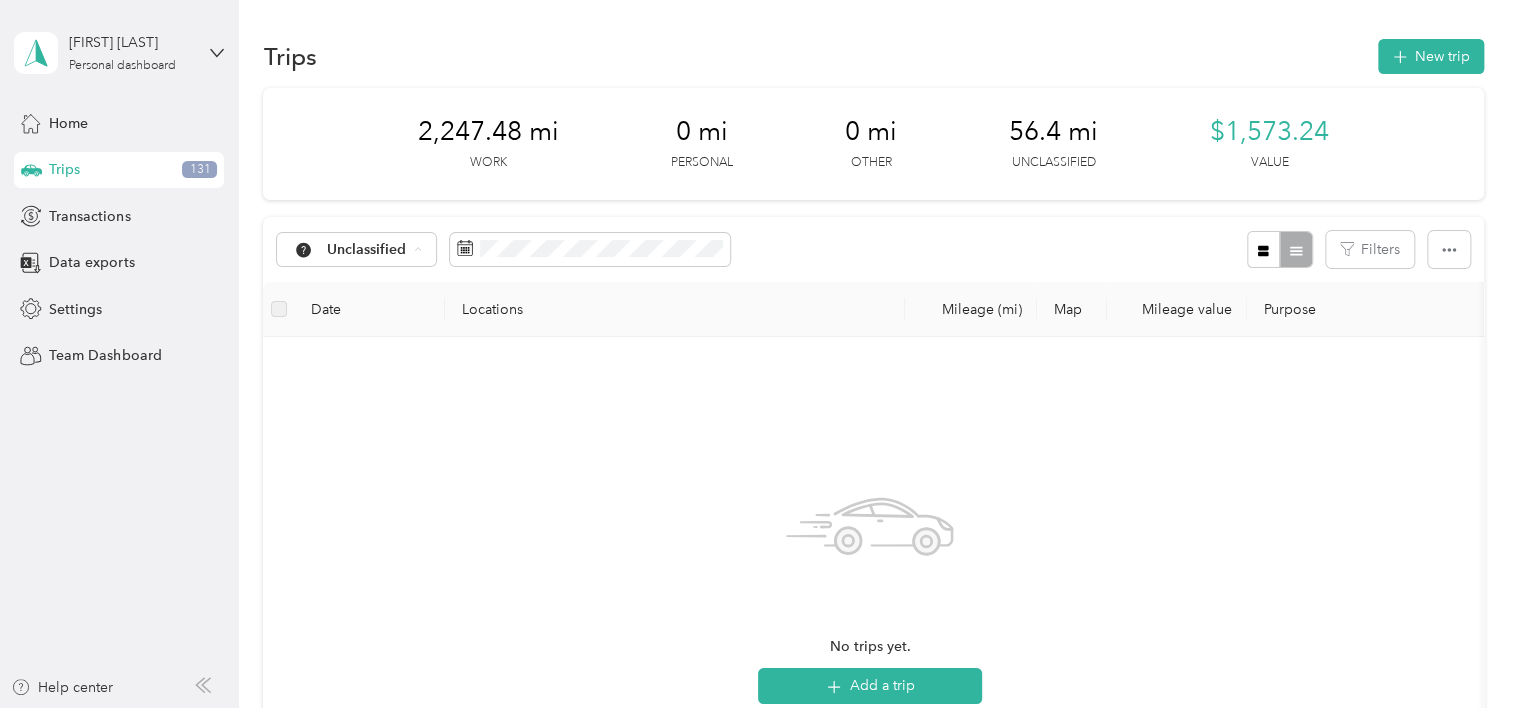 click on "All purposes" at bounding box center (379, 285) 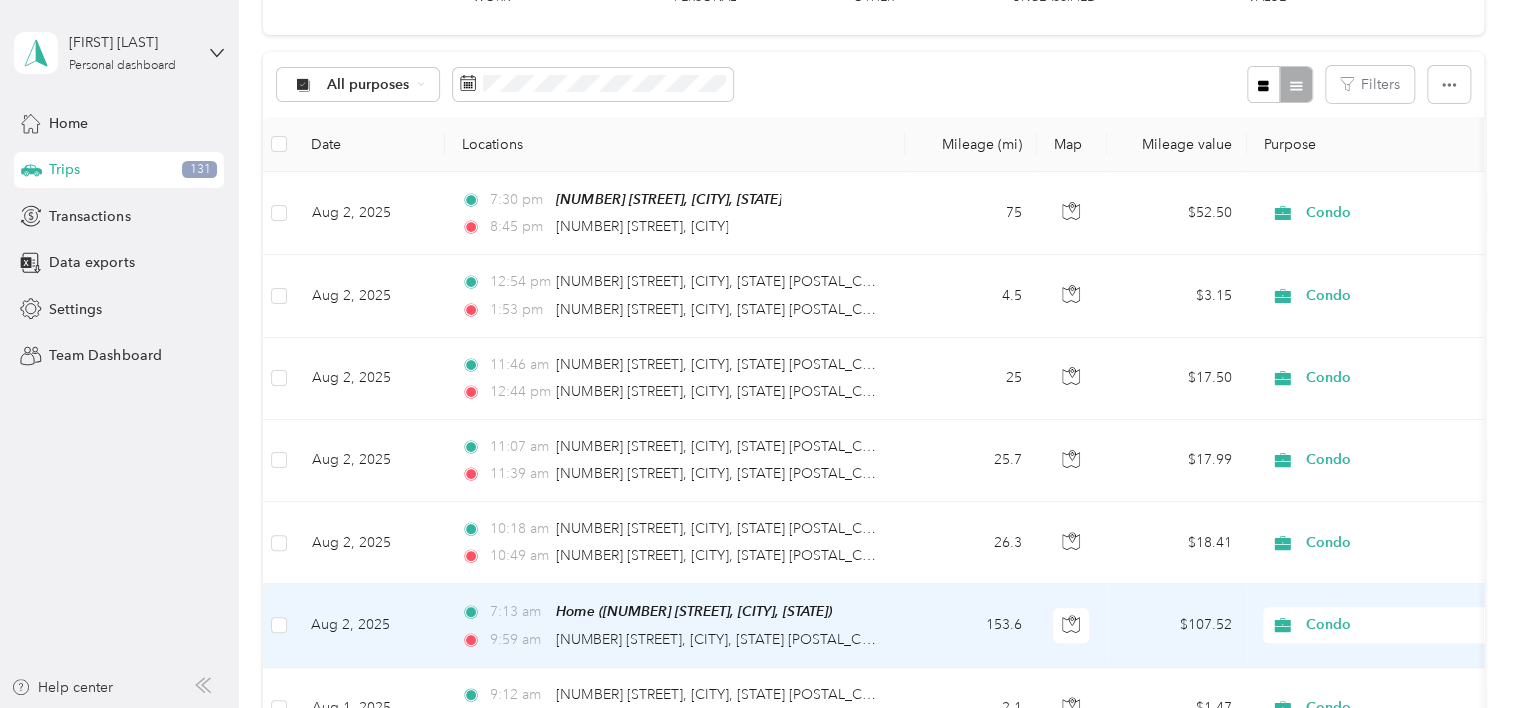 scroll, scrollTop: 0, scrollLeft: 0, axis: both 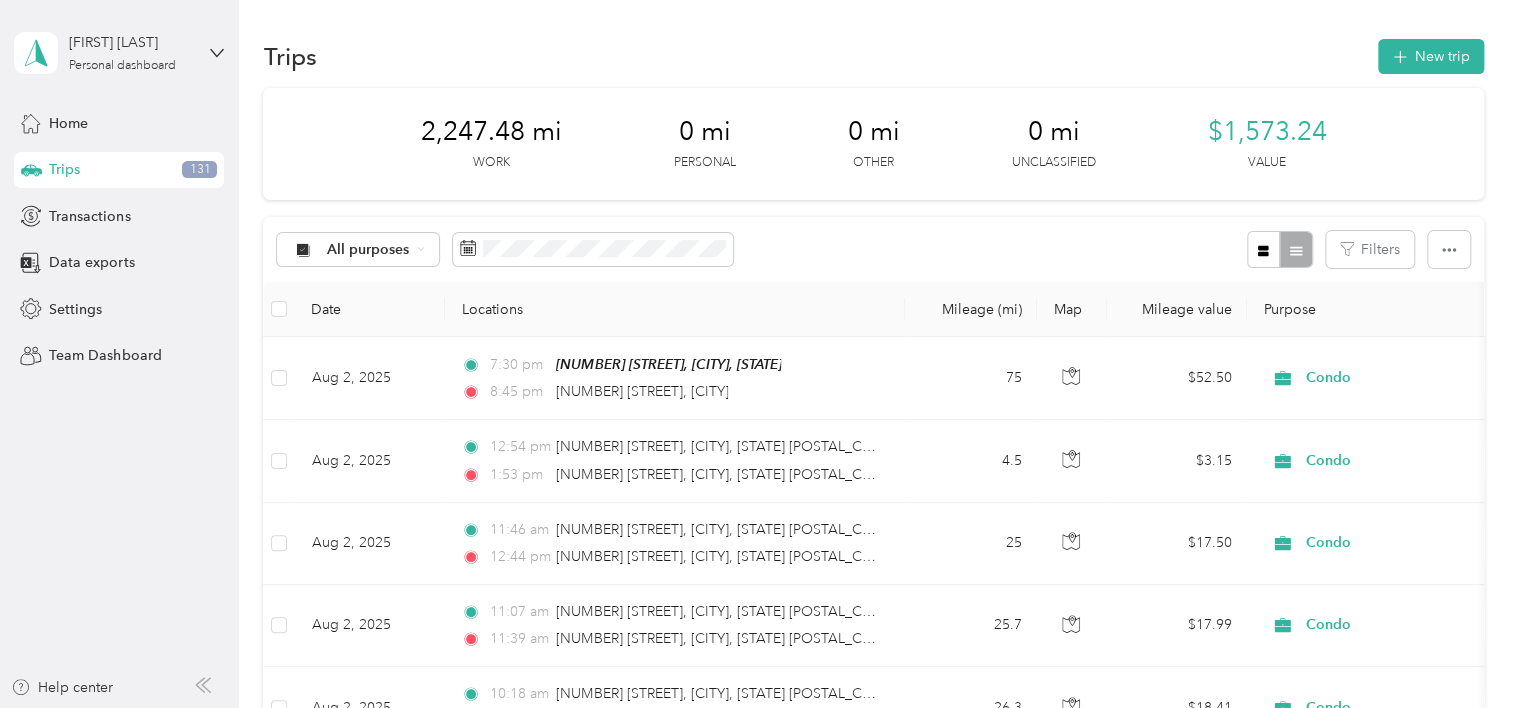 click on "Trips 131" at bounding box center [119, 170] 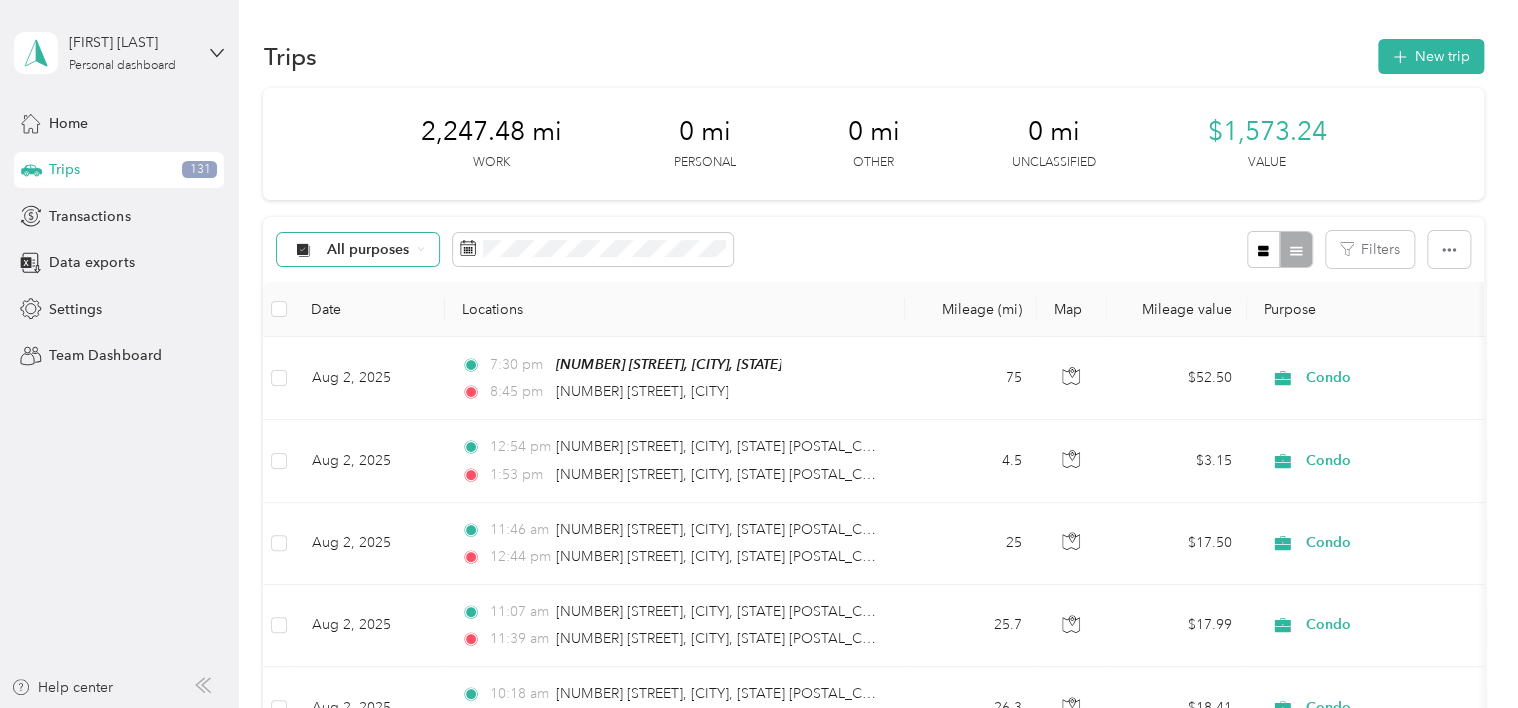 click on "All purposes" at bounding box center [358, 250] 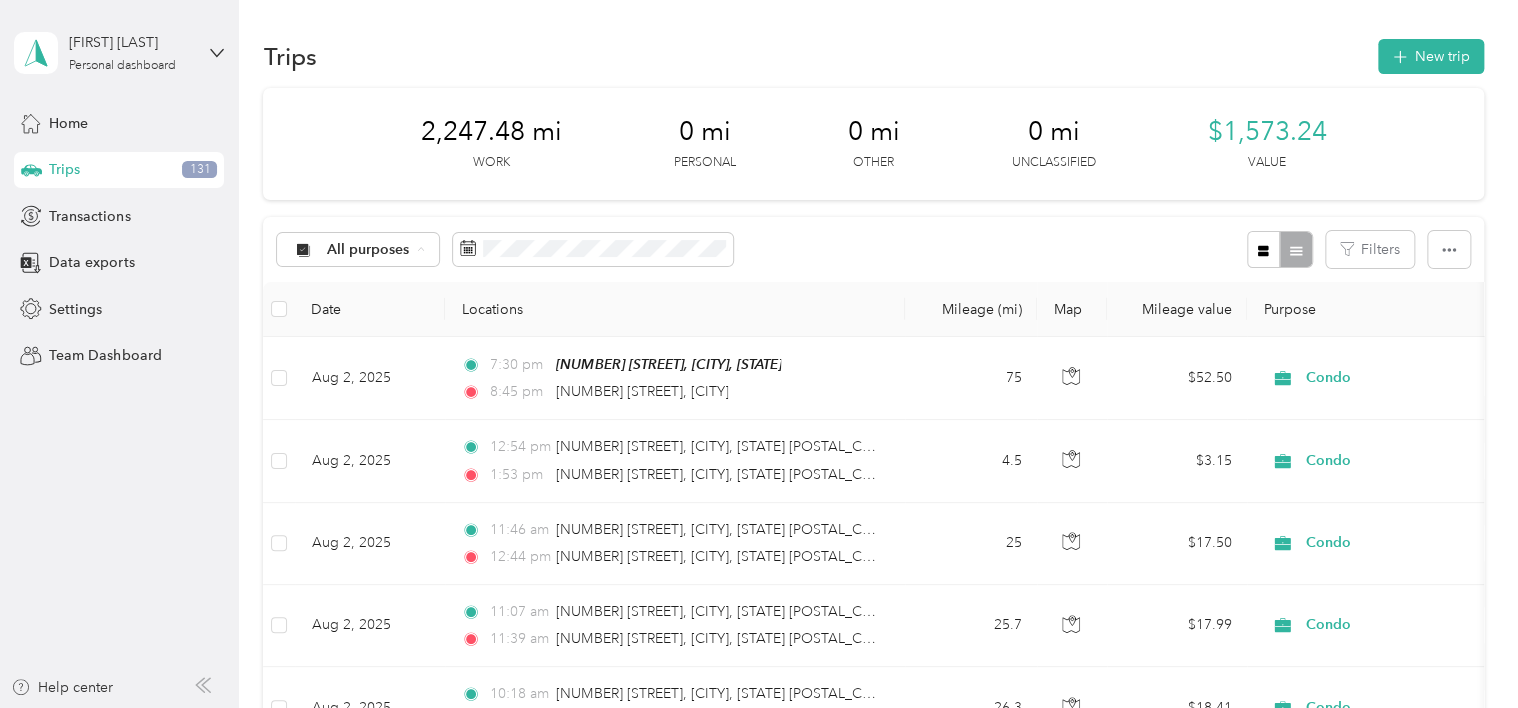 click on "Unclassified" at bounding box center [375, 320] 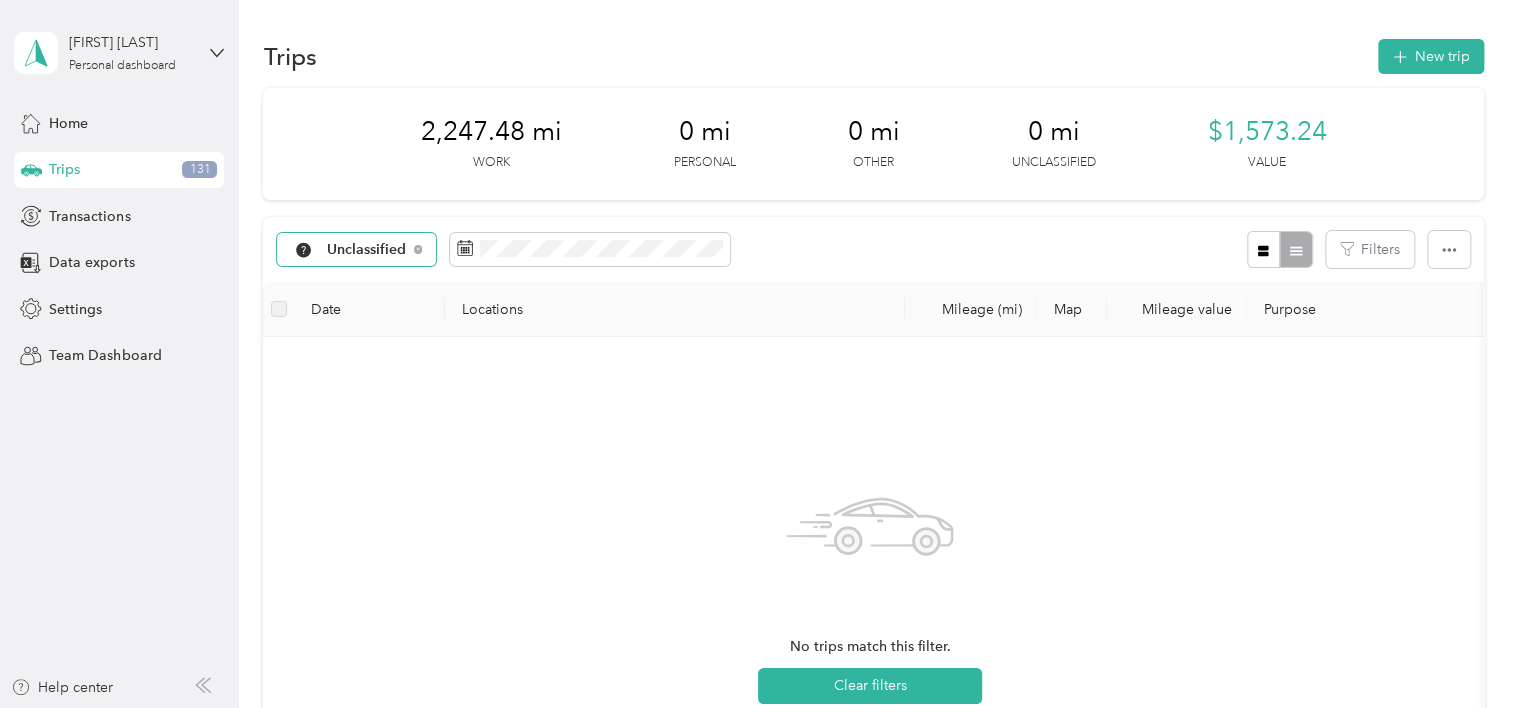 click on "Unclassified" at bounding box center [367, 250] 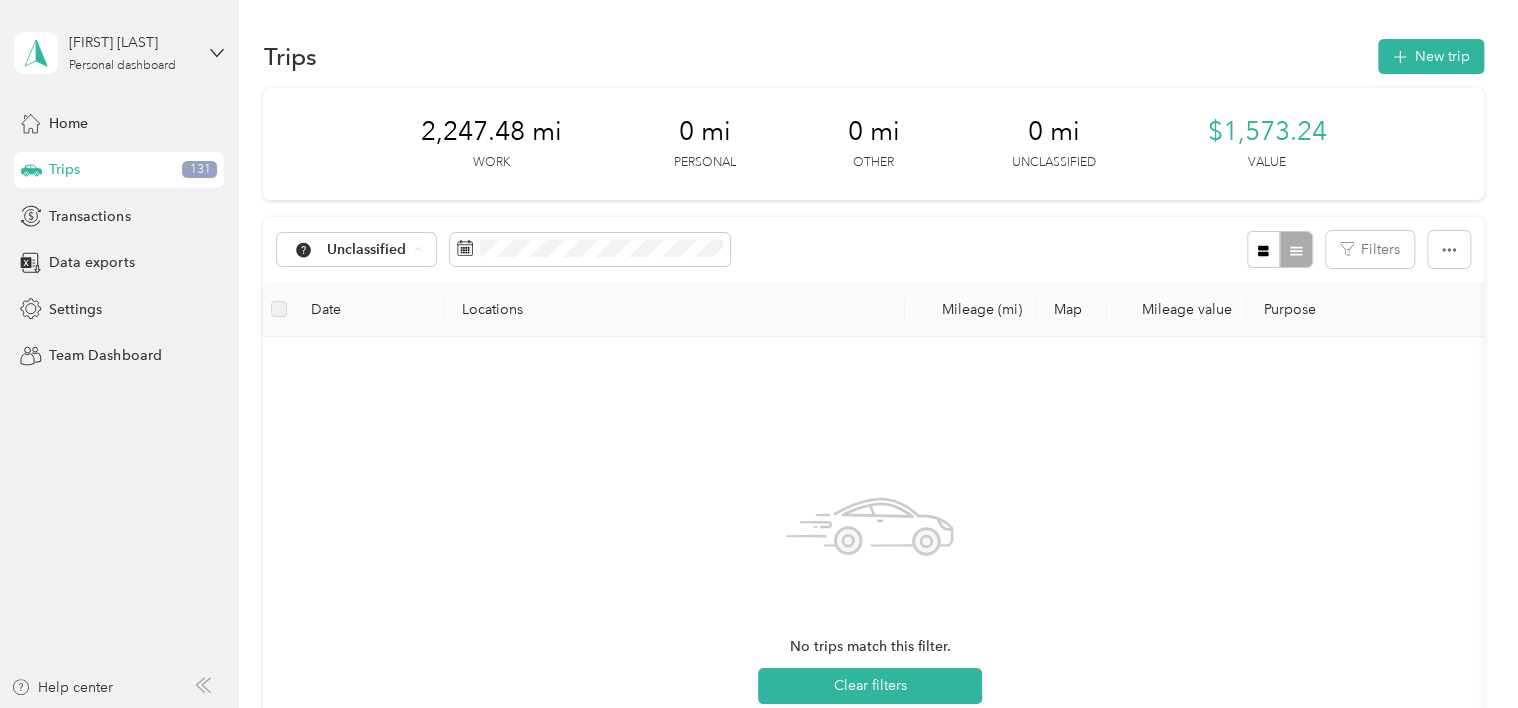 click on "Work" at bounding box center (379, 355) 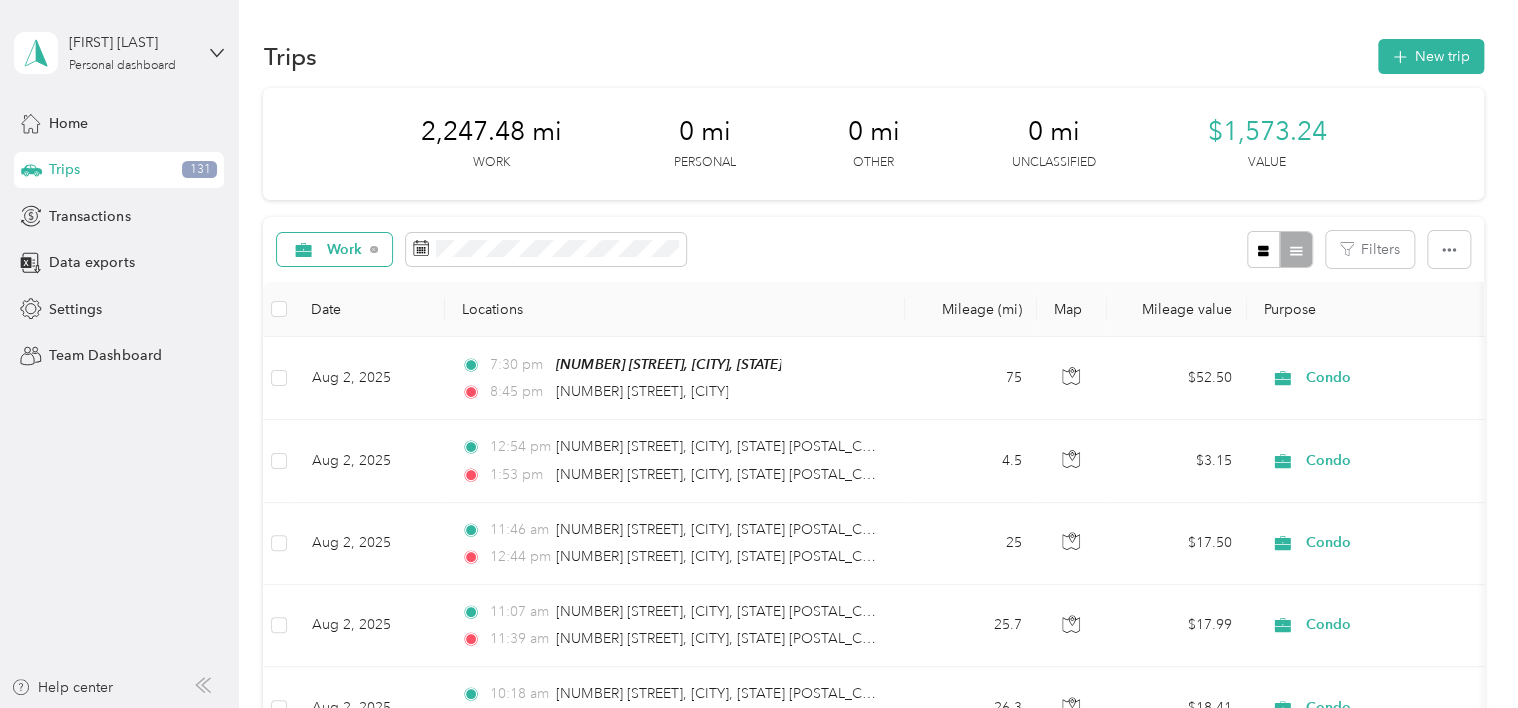 click on "Work" at bounding box center [345, 250] 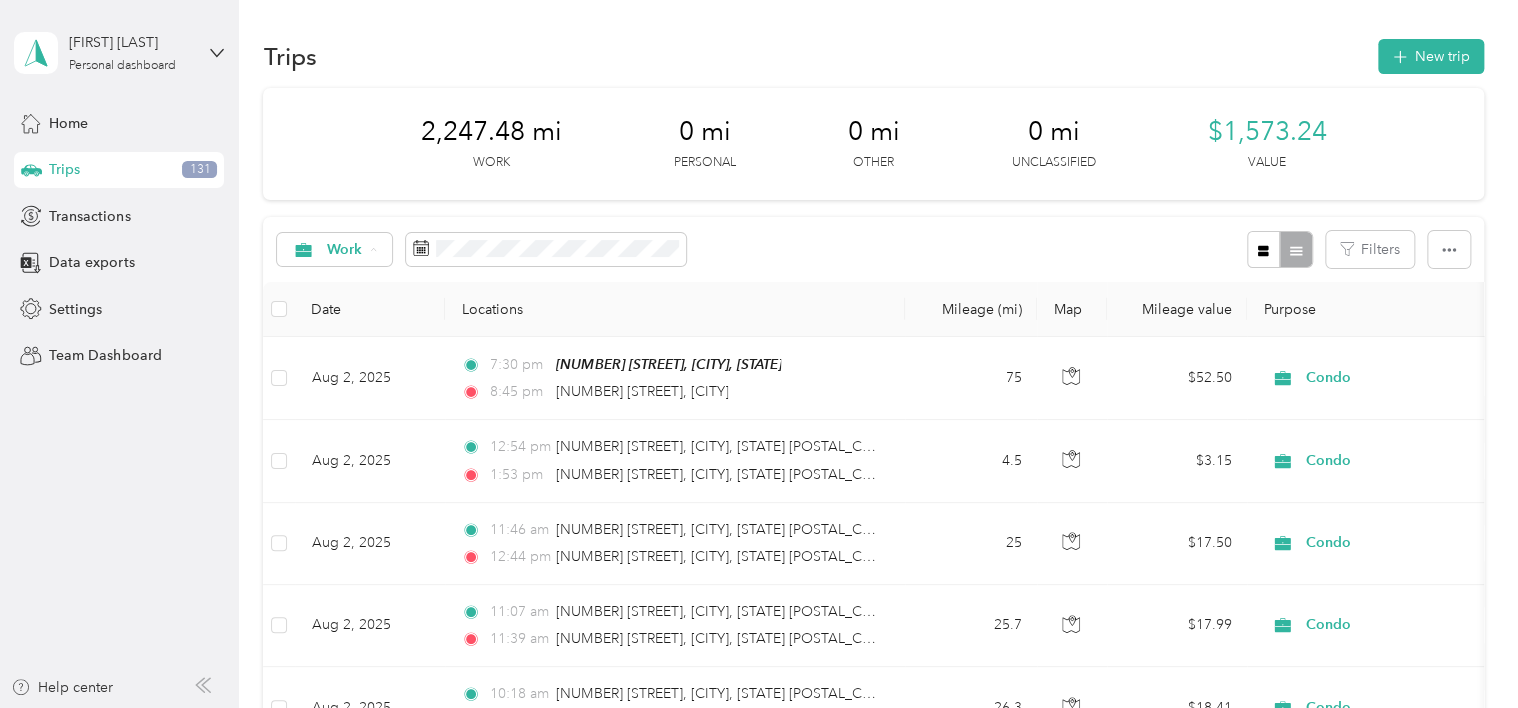 click on "Personal" at bounding box center (368, 390) 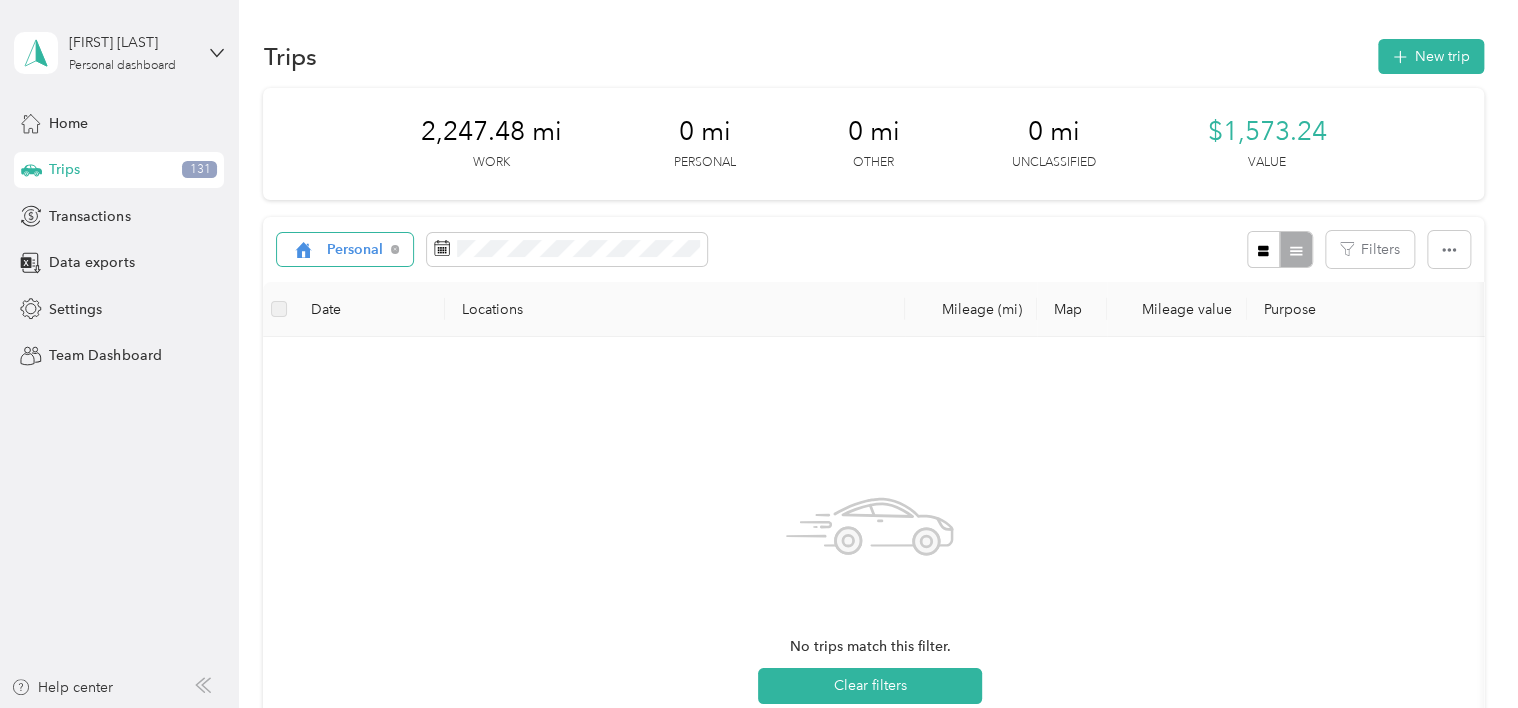 click on "Personal" at bounding box center [355, 250] 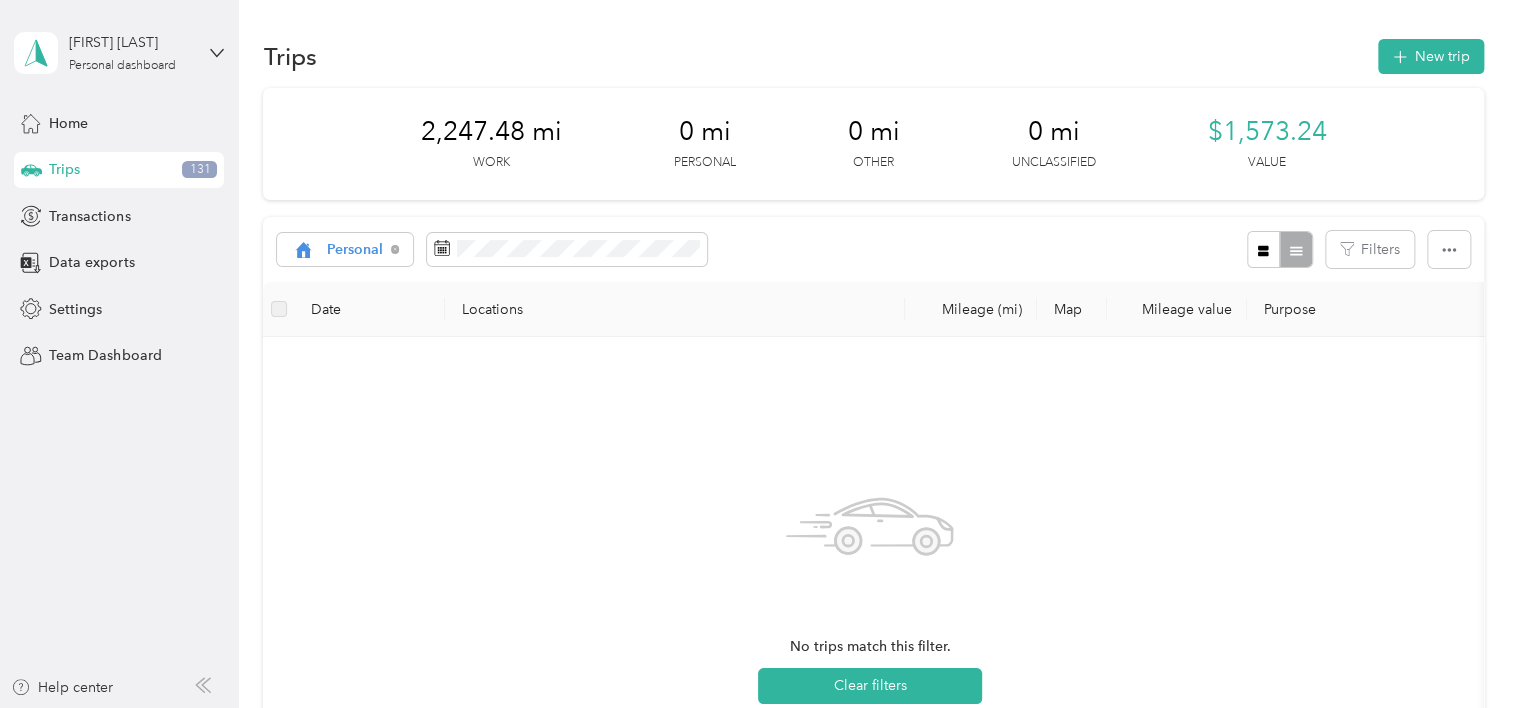 click on "Condo" at bounding box center (368, 423) 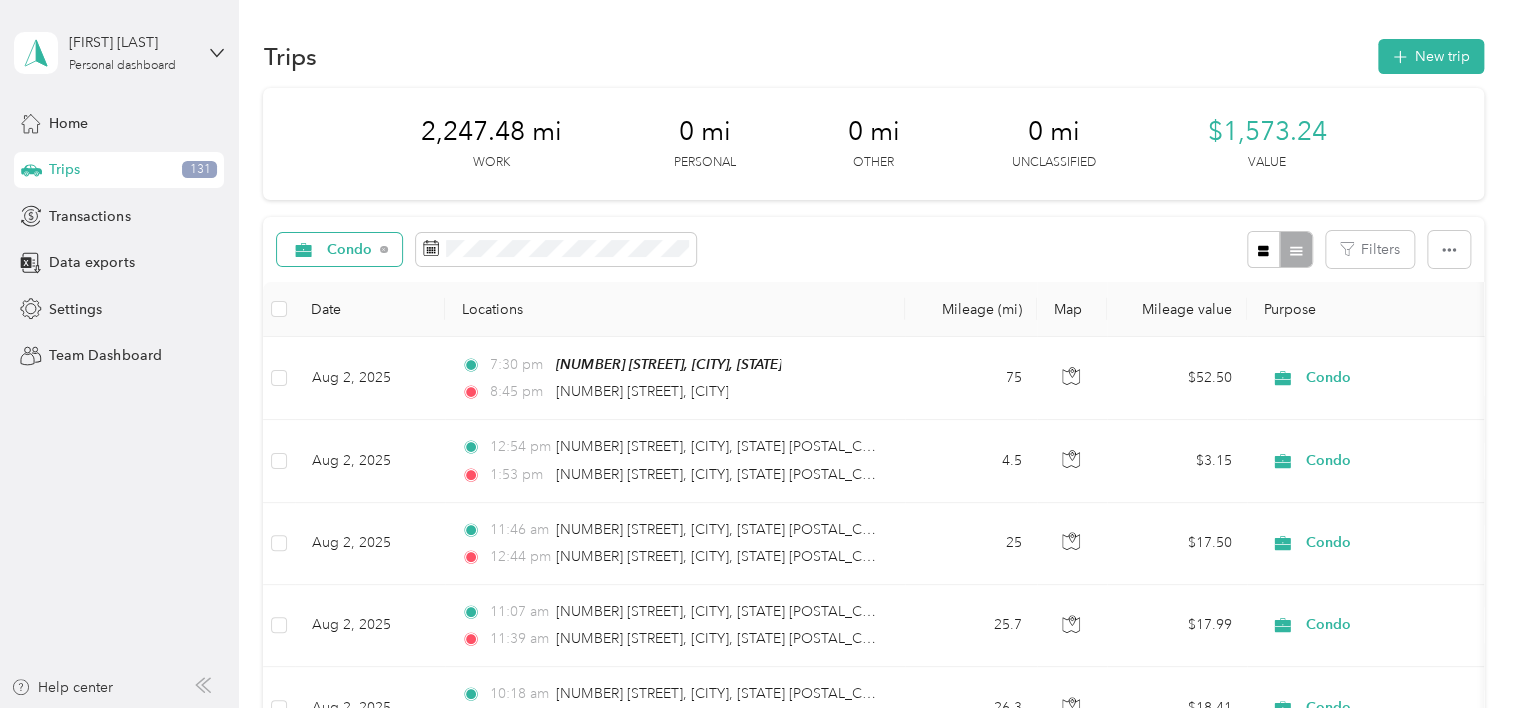 click on "Condo" at bounding box center [339, 250] 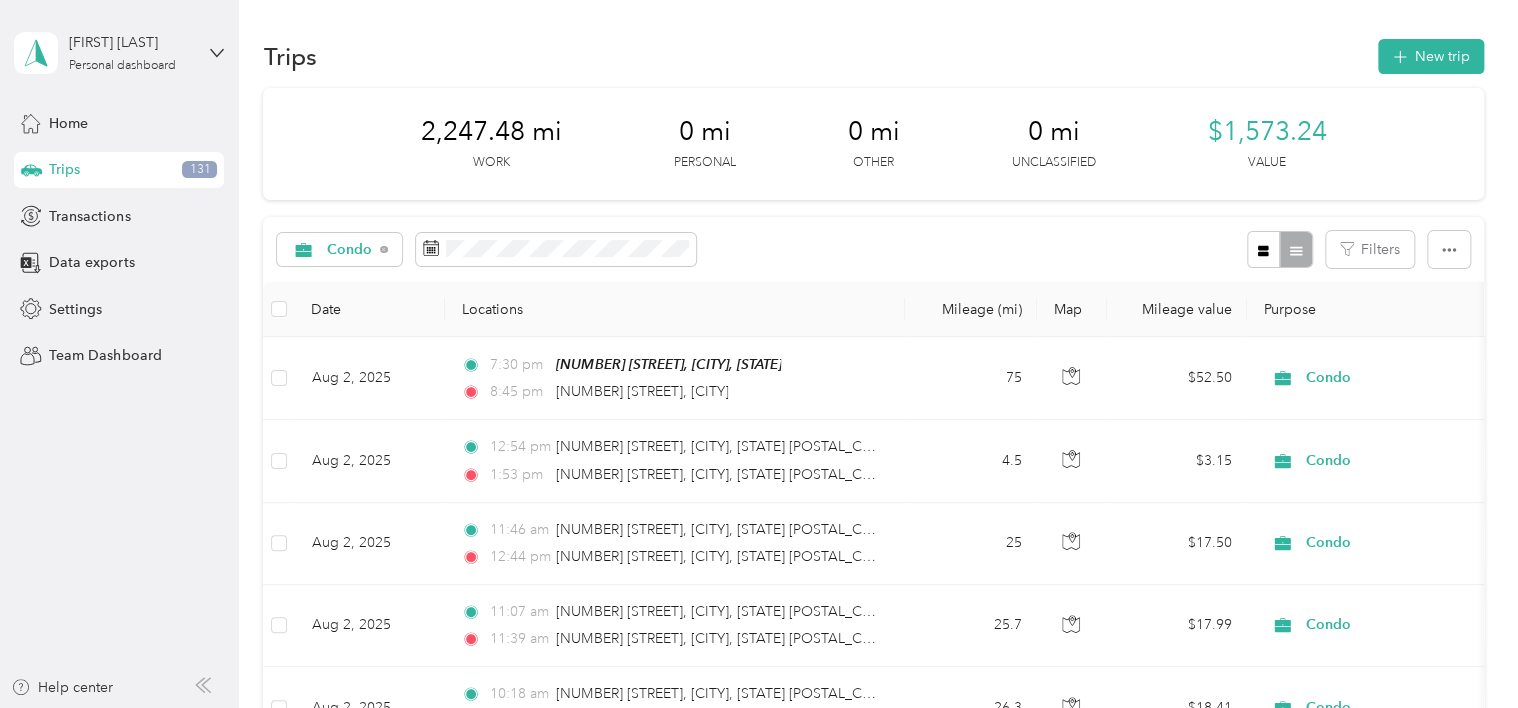 click on "Real Estate" at bounding box center (351, 458) 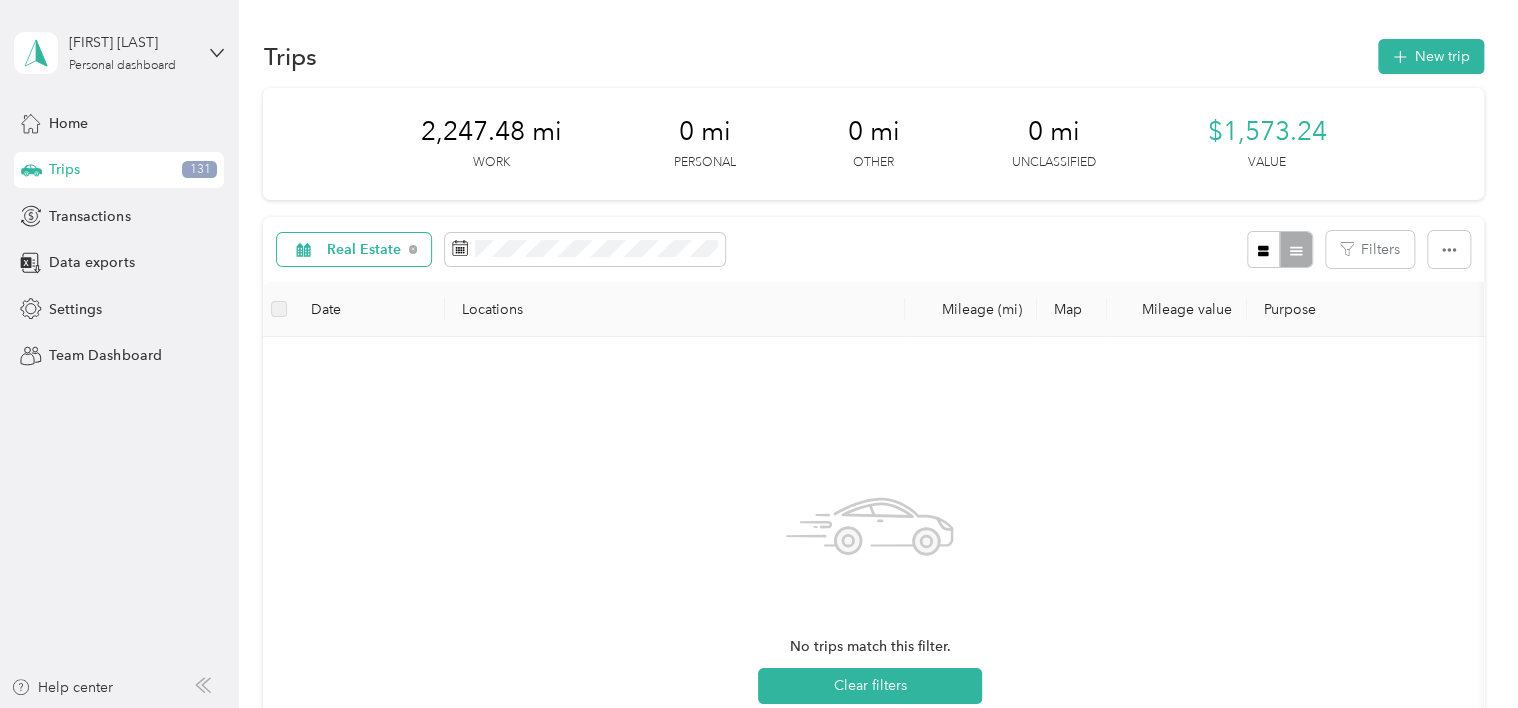 click on "Real Estate" at bounding box center (364, 250) 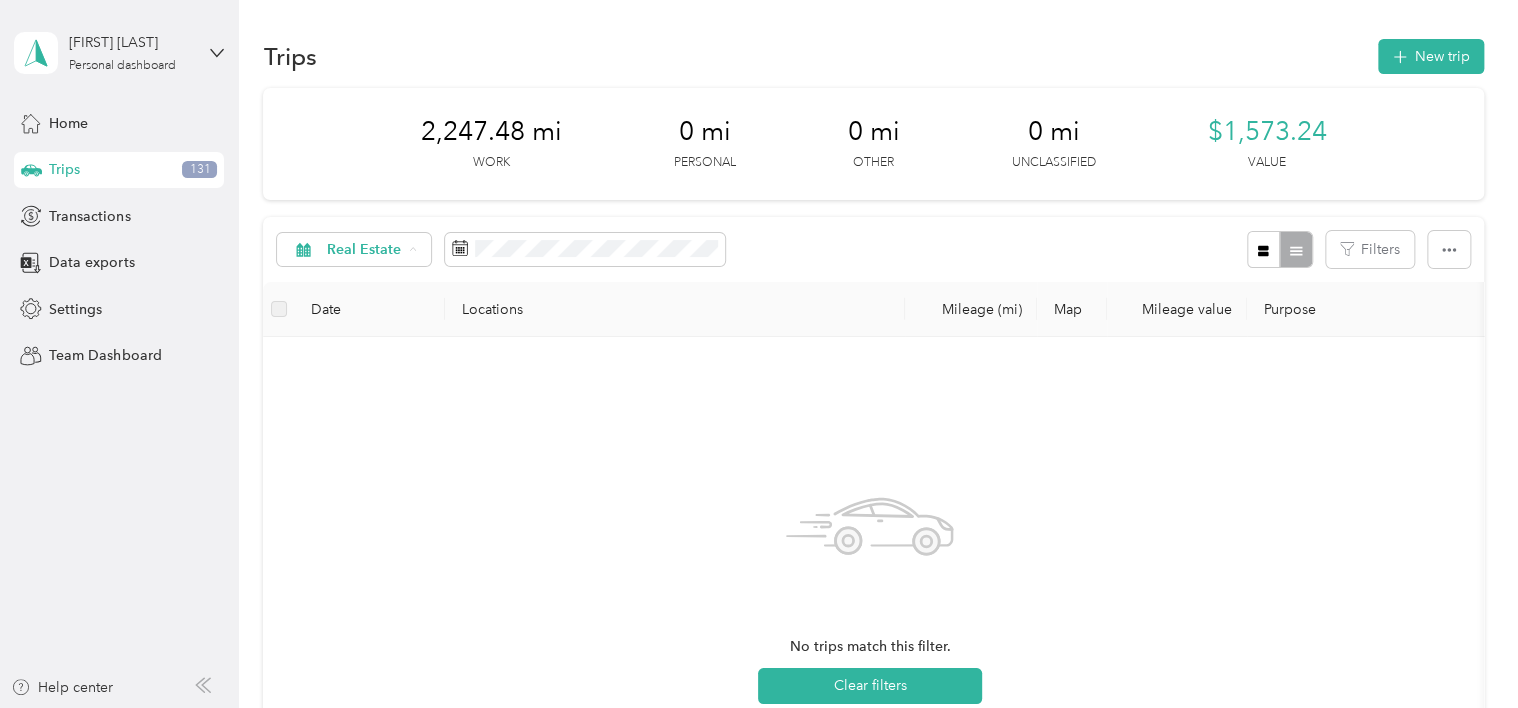 click on "Physician" at bounding box center (376, 495) 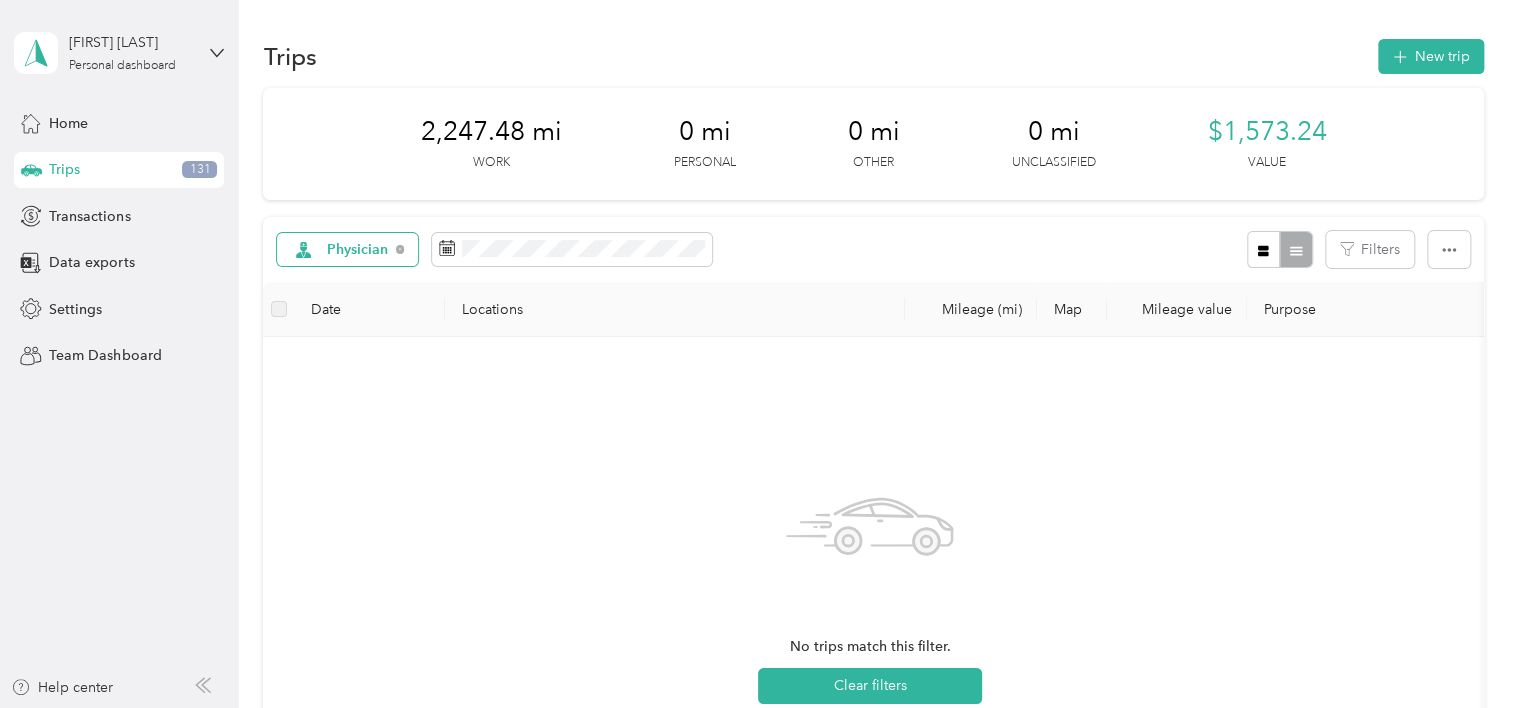 click on "Physician" at bounding box center (358, 250) 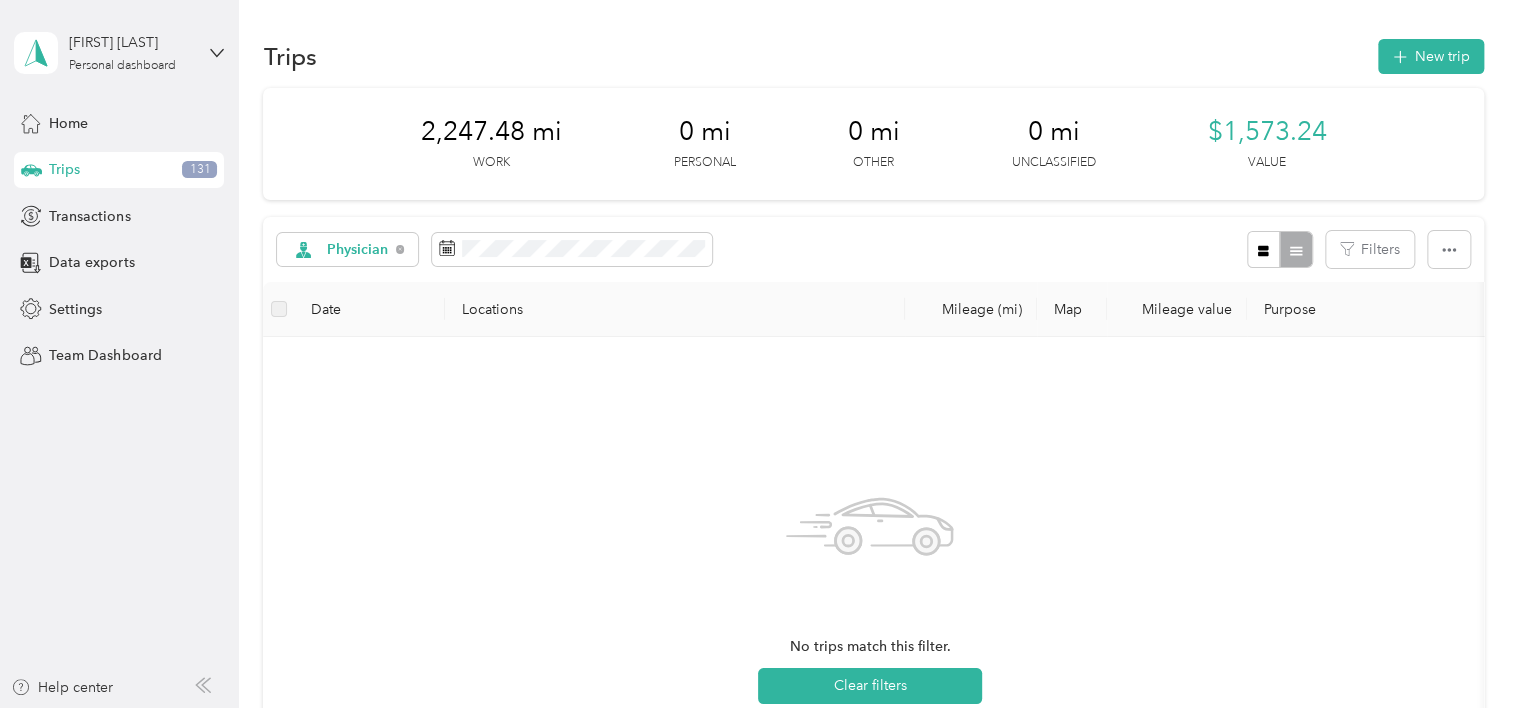 click on "Other" at bounding box center (352, 526) 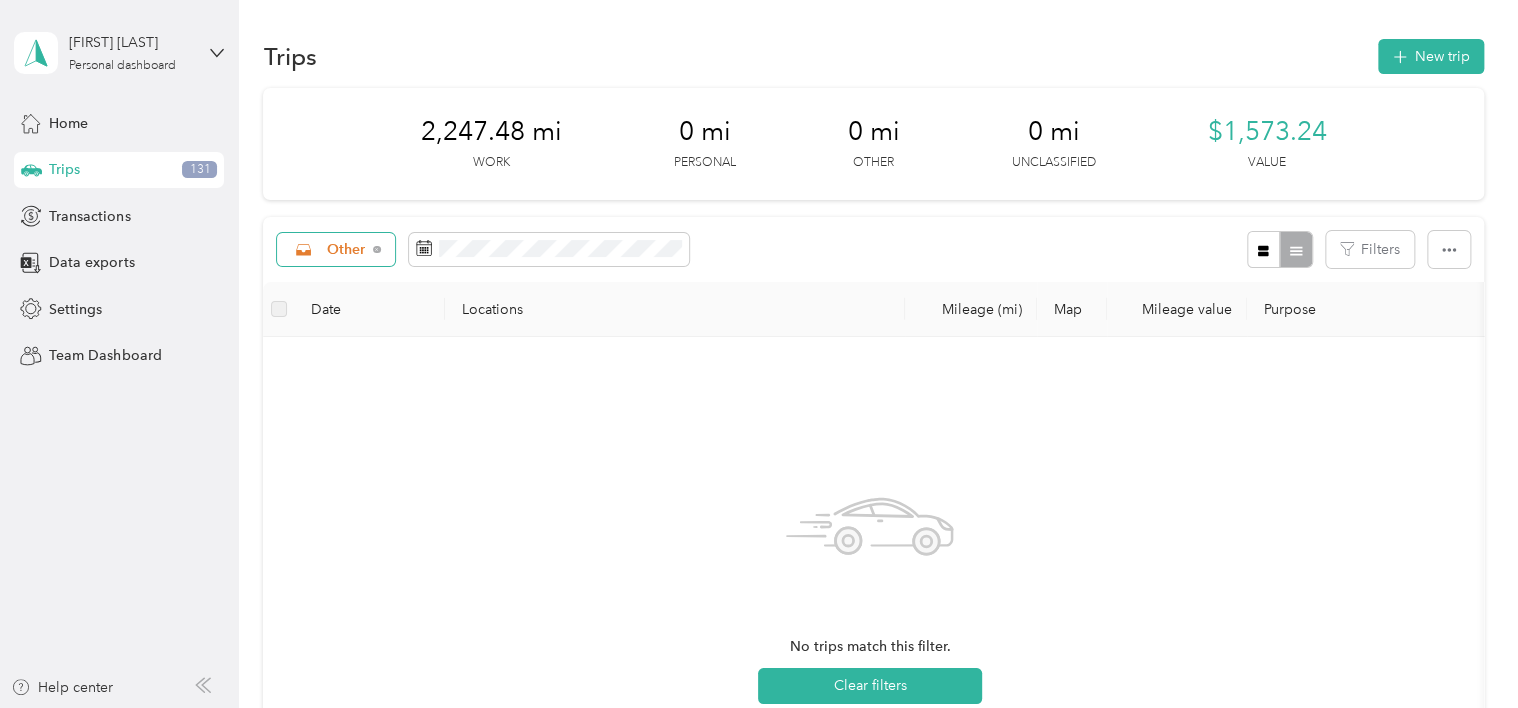 click on "Other" at bounding box center (336, 250) 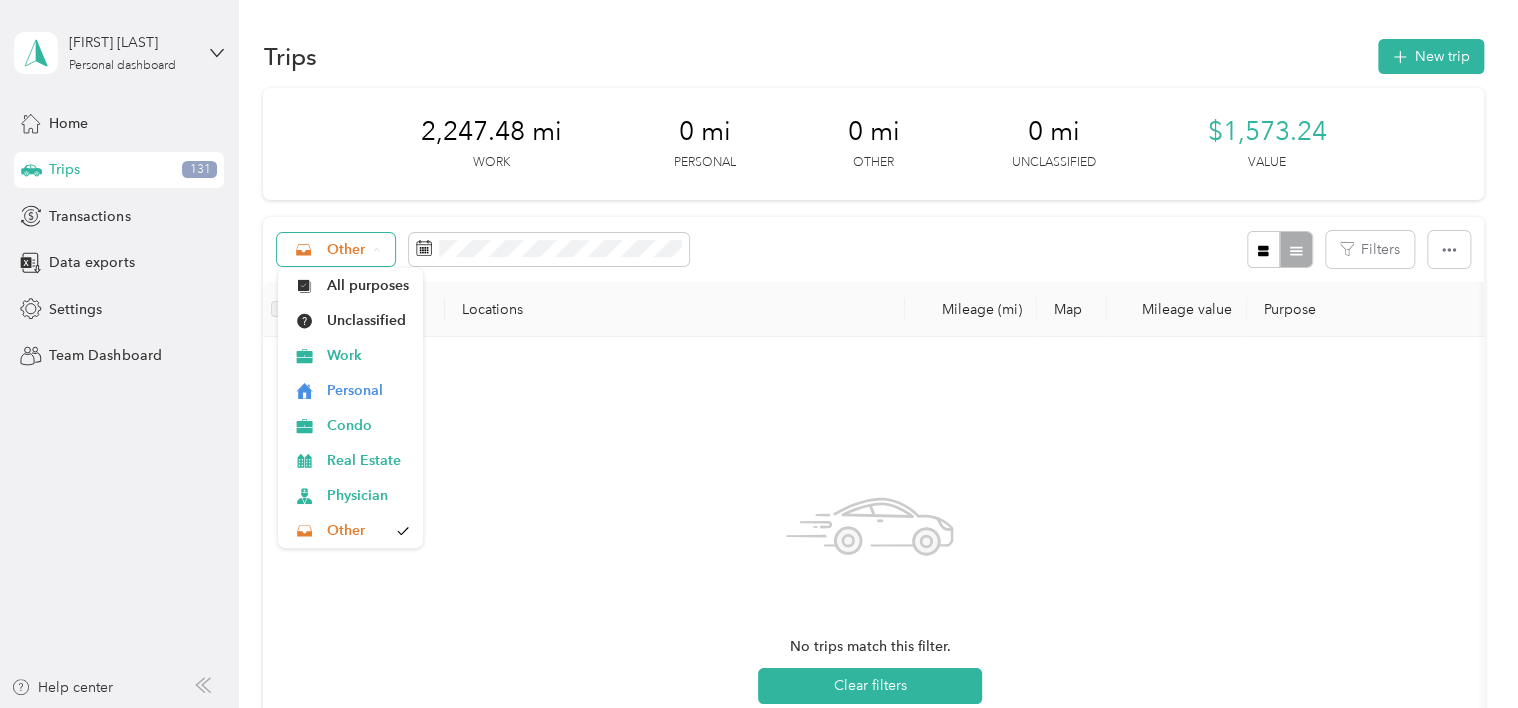 click on "Other" at bounding box center (346, 250) 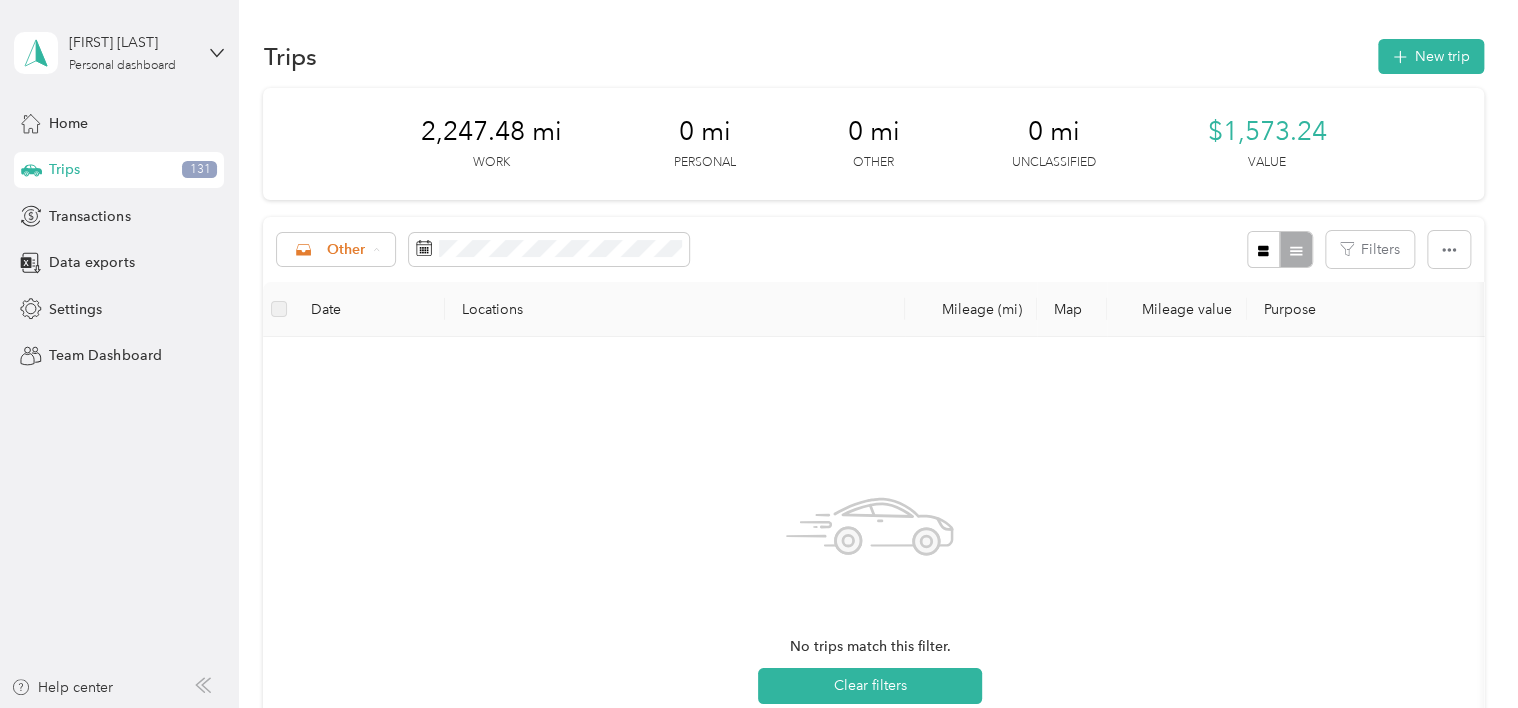 click on "Condo" at bounding box center (368, 425) 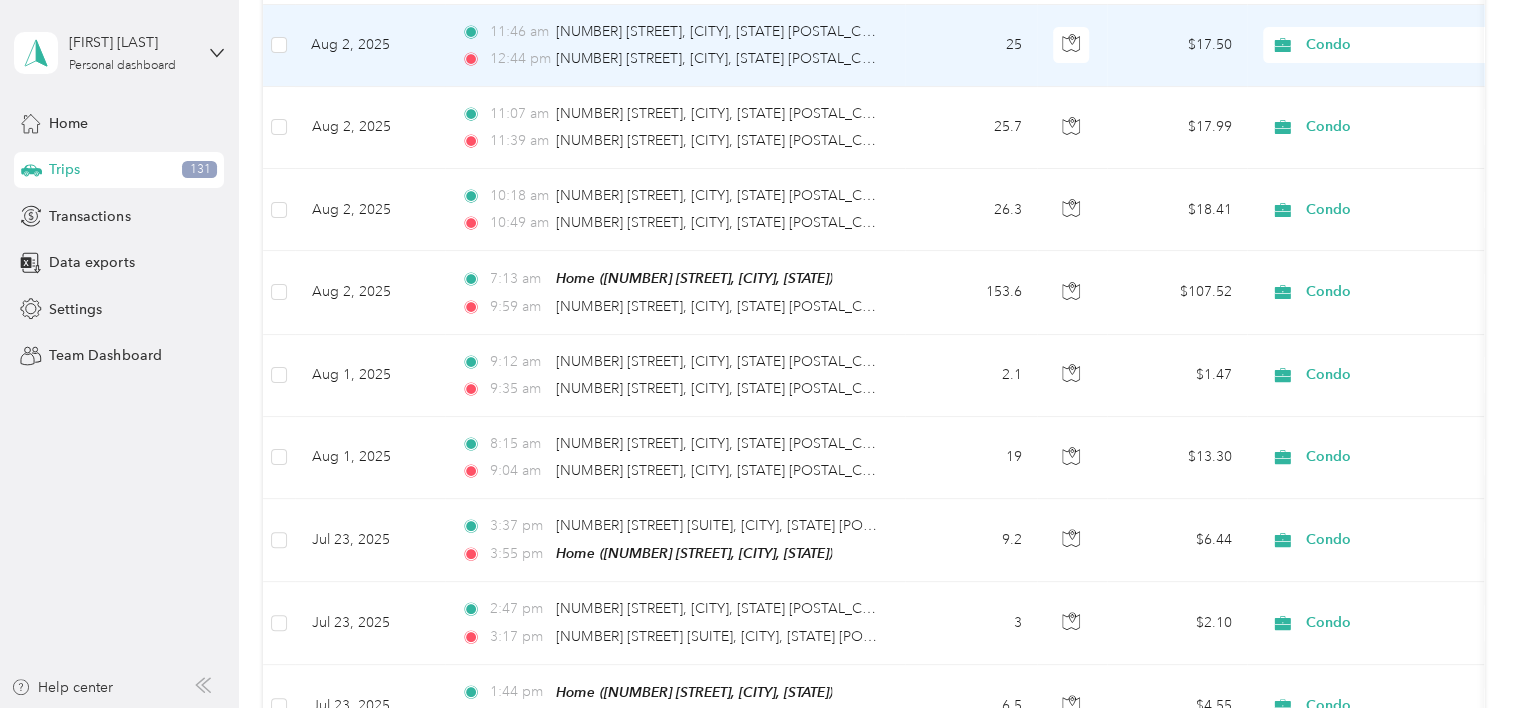 scroll, scrollTop: 0, scrollLeft: 0, axis: both 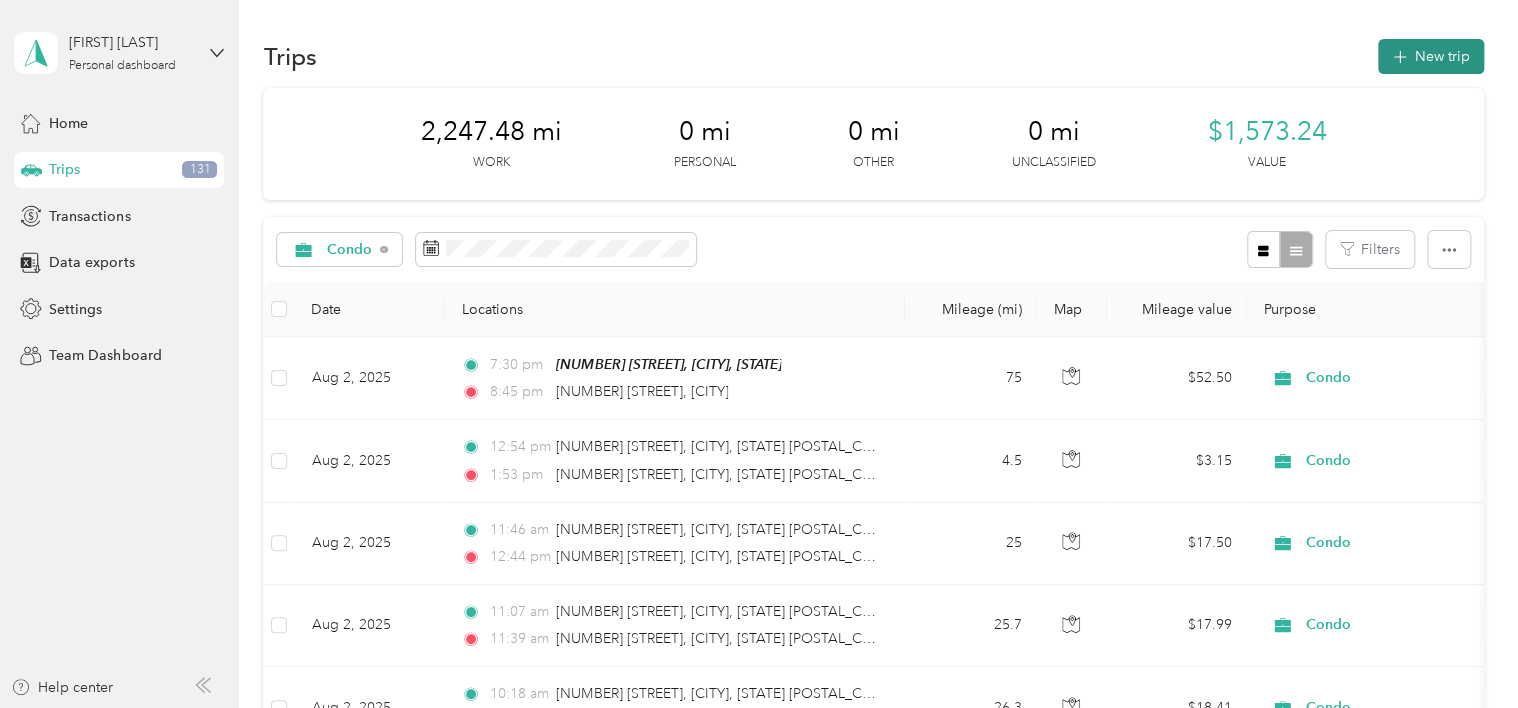 click on "New trip" at bounding box center (1431, 56) 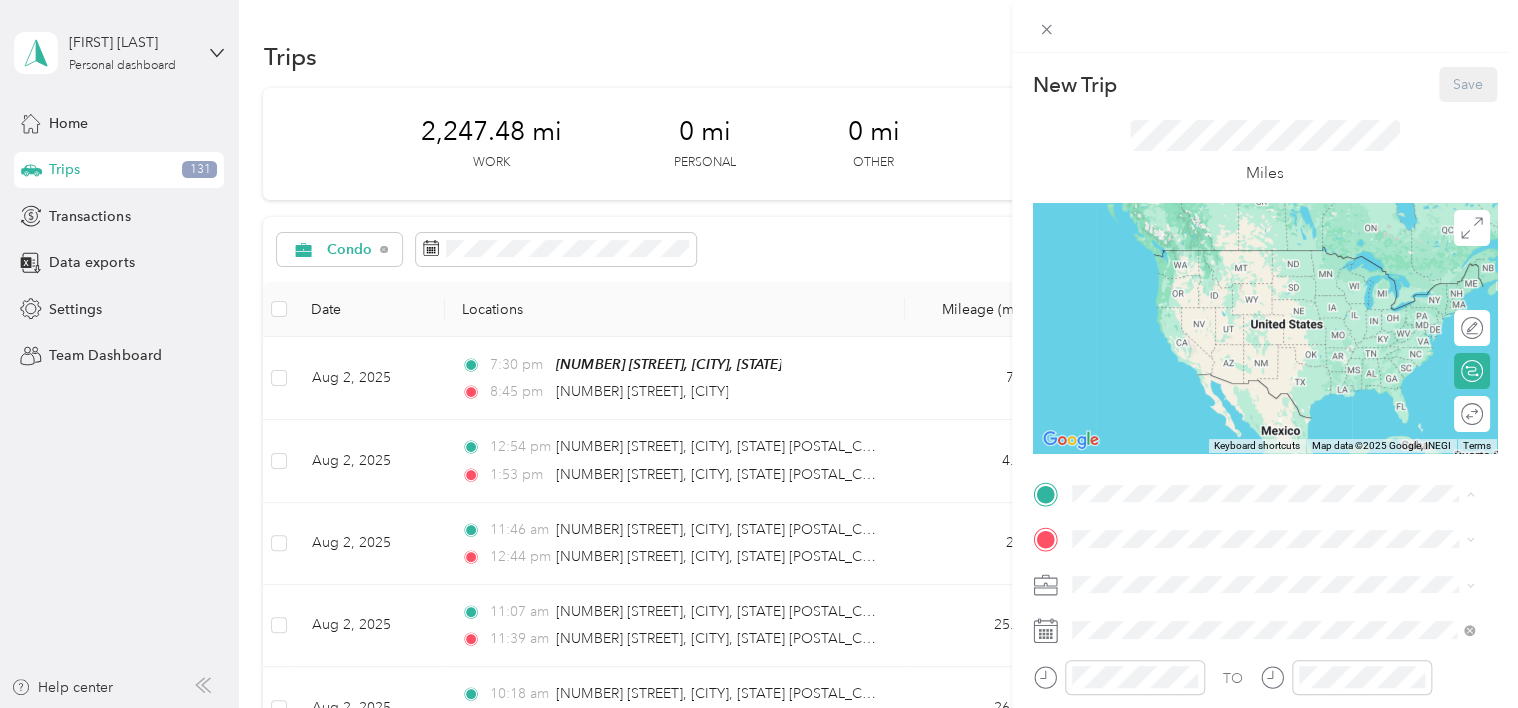 click on "Home" at bounding box center (1264, 264) 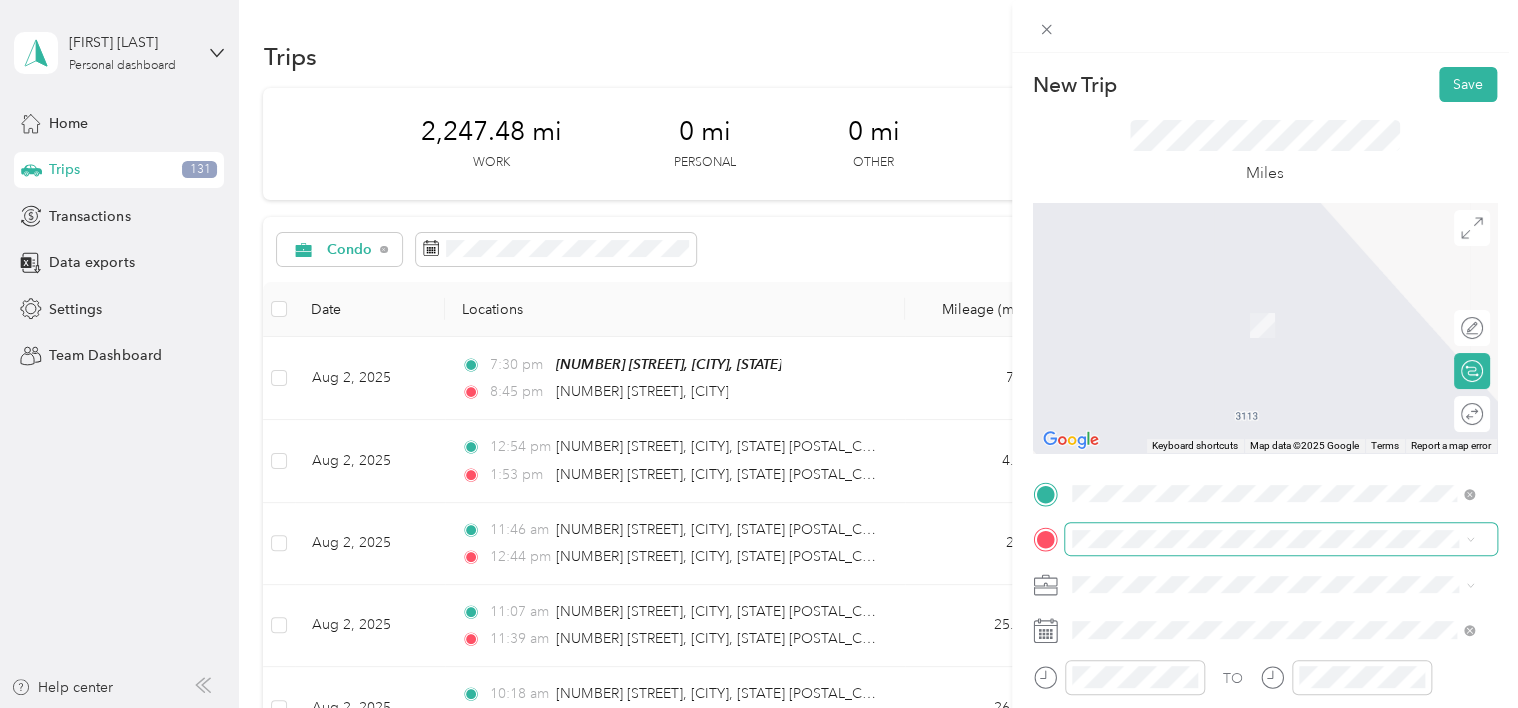 click at bounding box center (1281, 539) 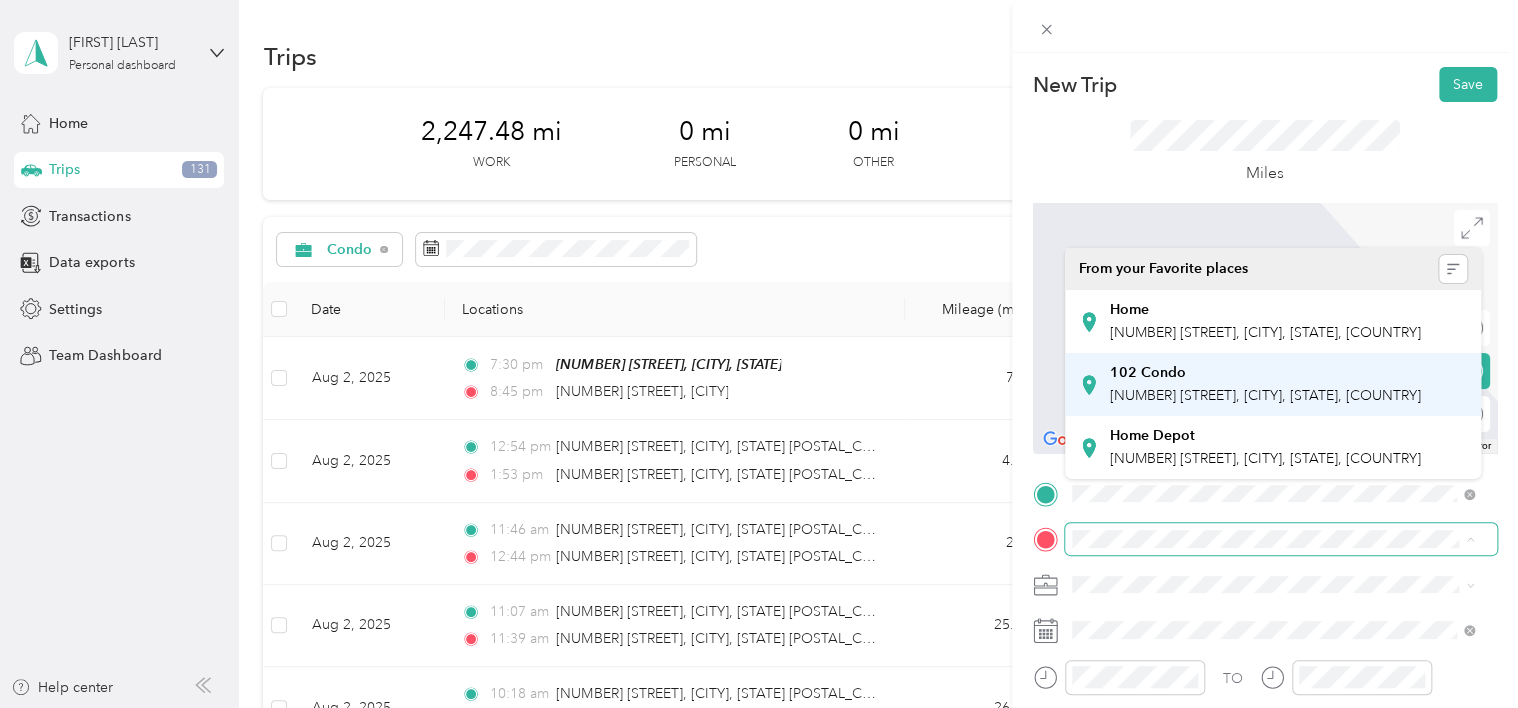 click on "[NUMBER] [STREET], [CITY], [STATE], [COUNTRY]" at bounding box center (1264, 395) 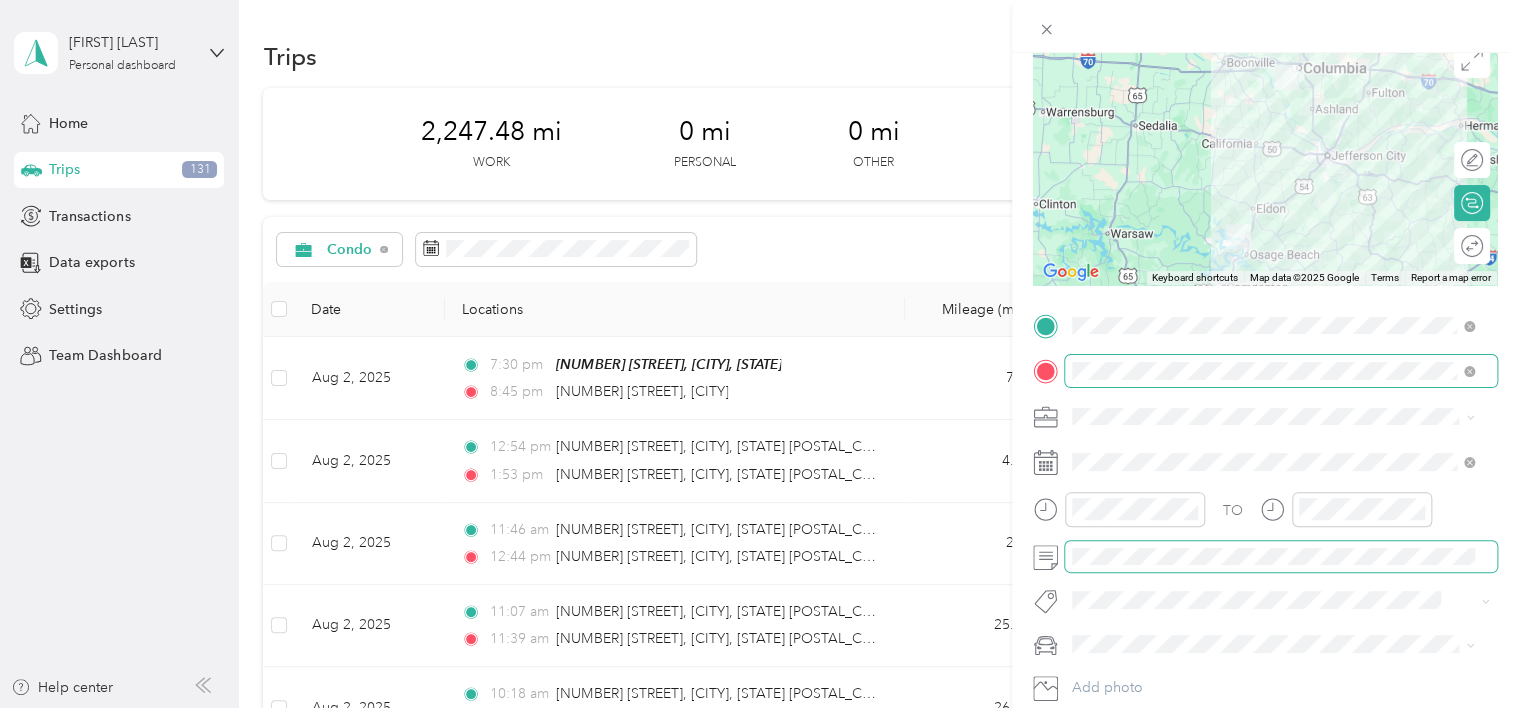 scroll, scrollTop: 200, scrollLeft: 0, axis: vertical 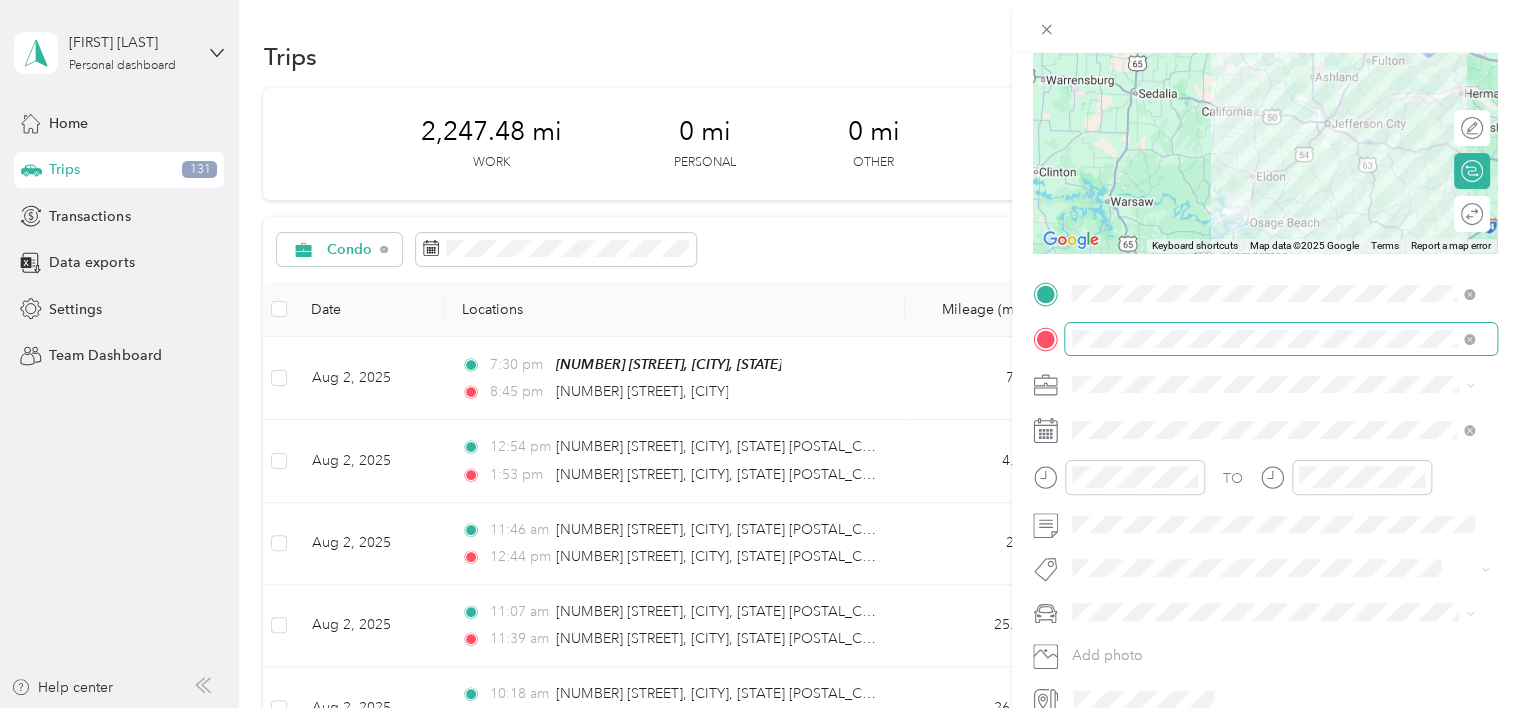 click at bounding box center (1265, 430) 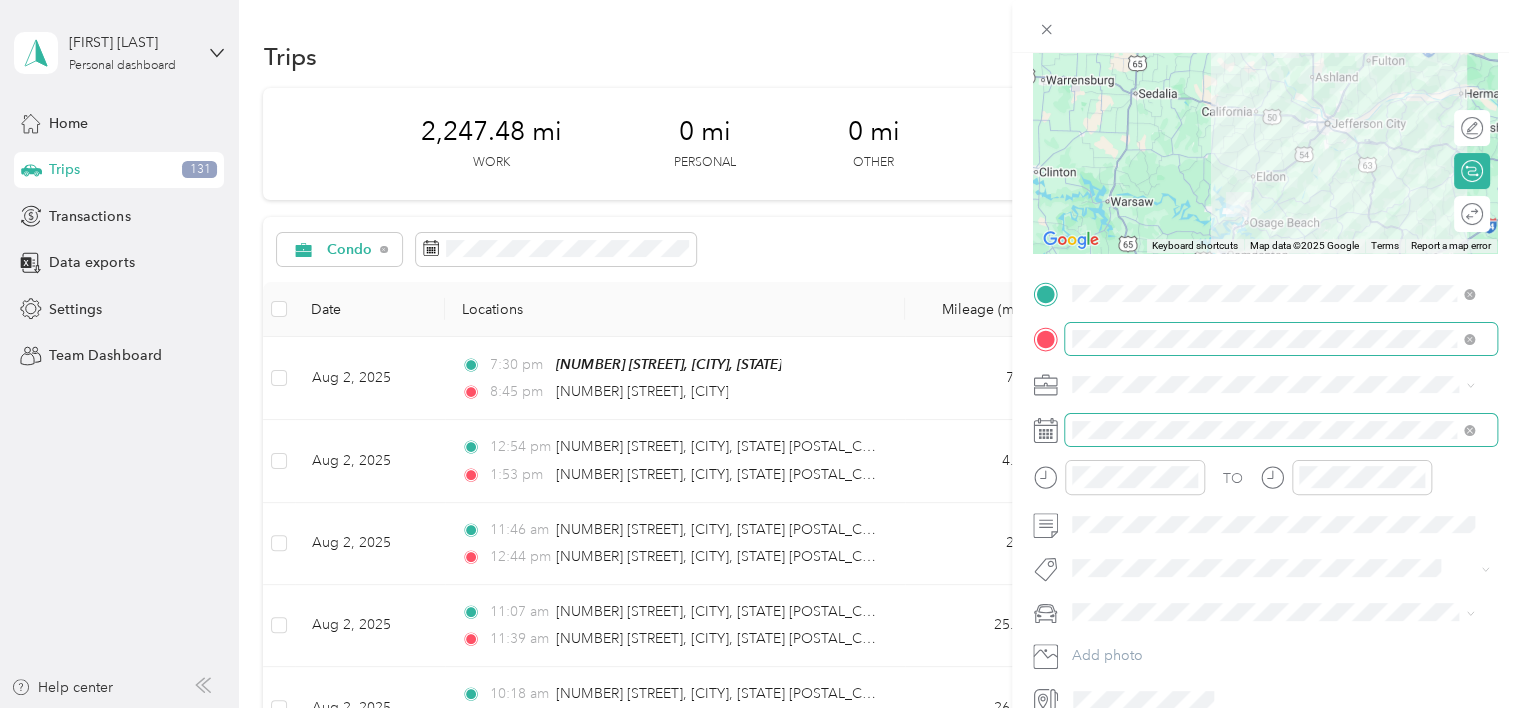 click at bounding box center (1281, 430) 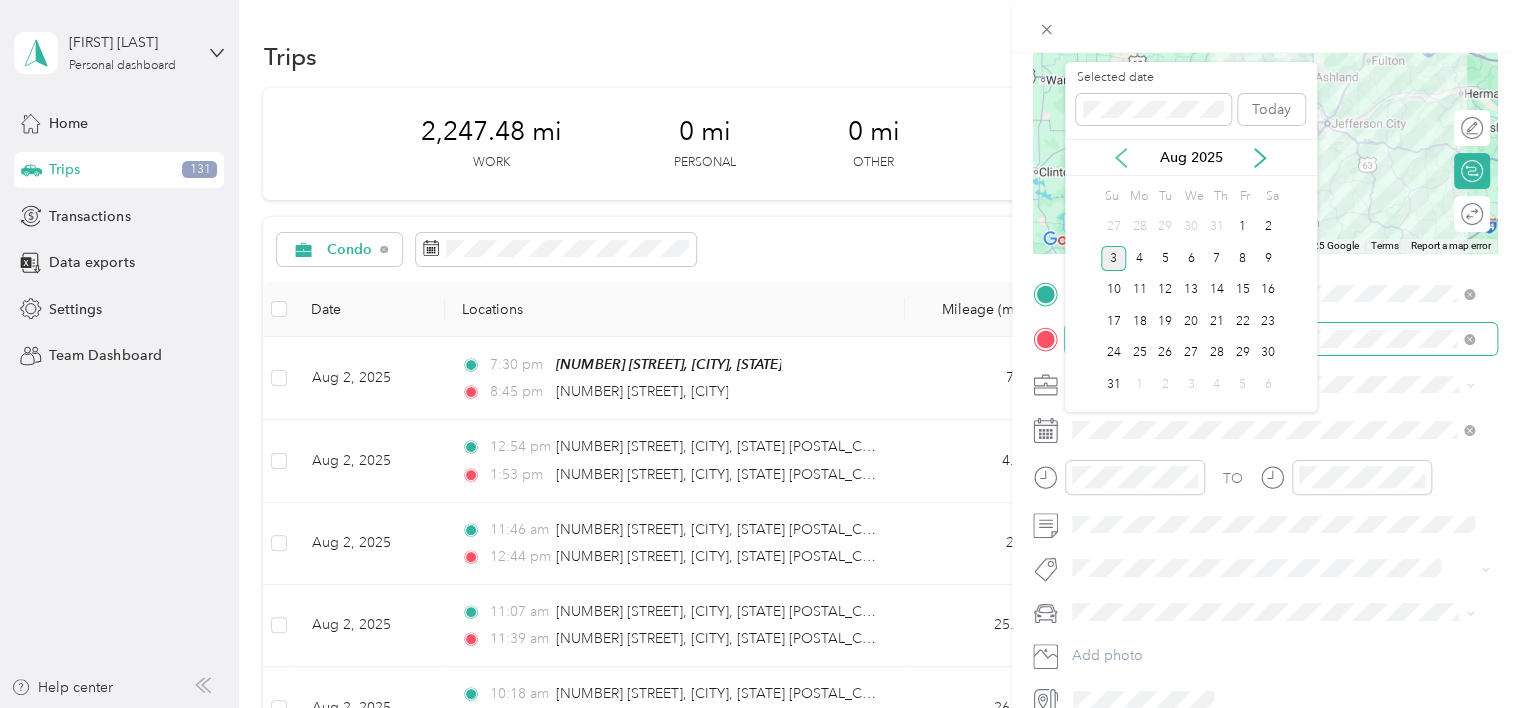 click 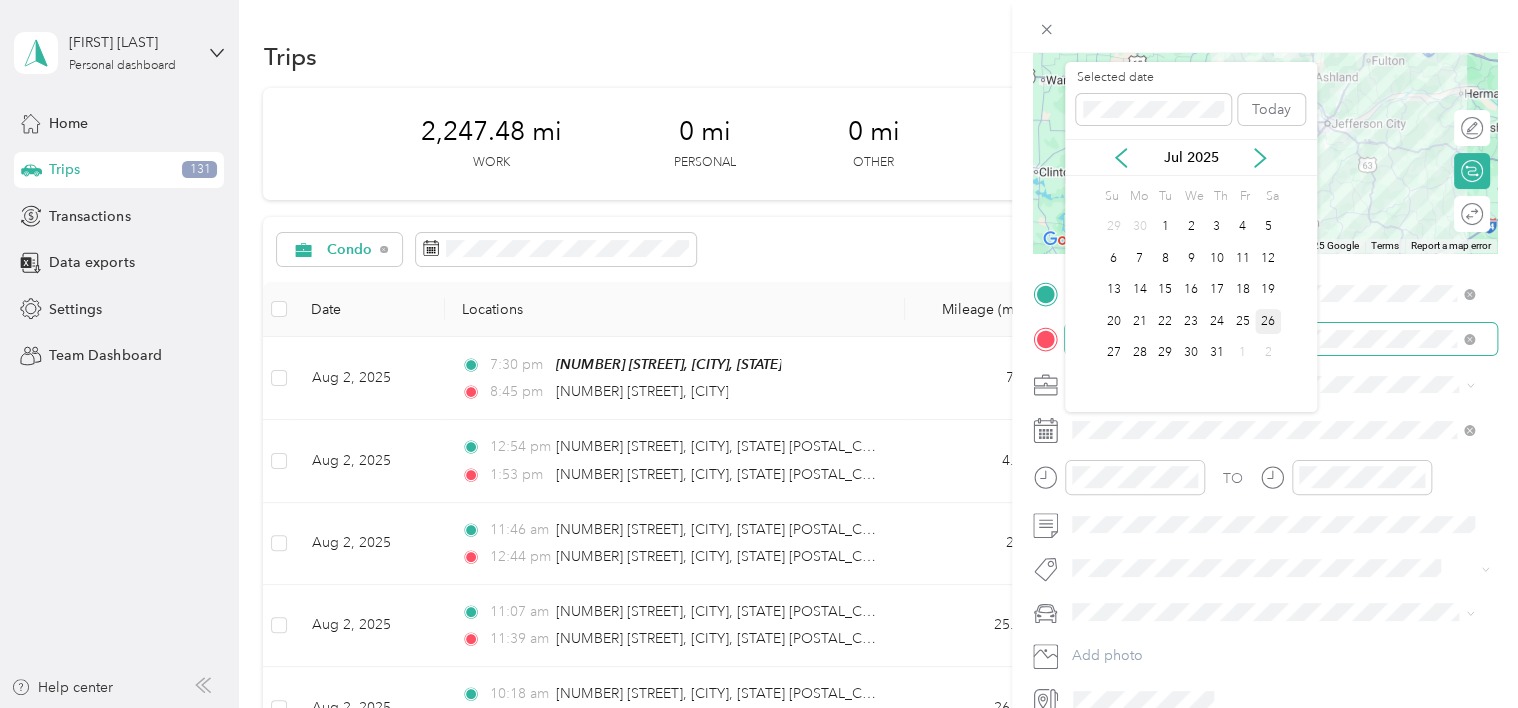 click on "26" at bounding box center [1268, 321] 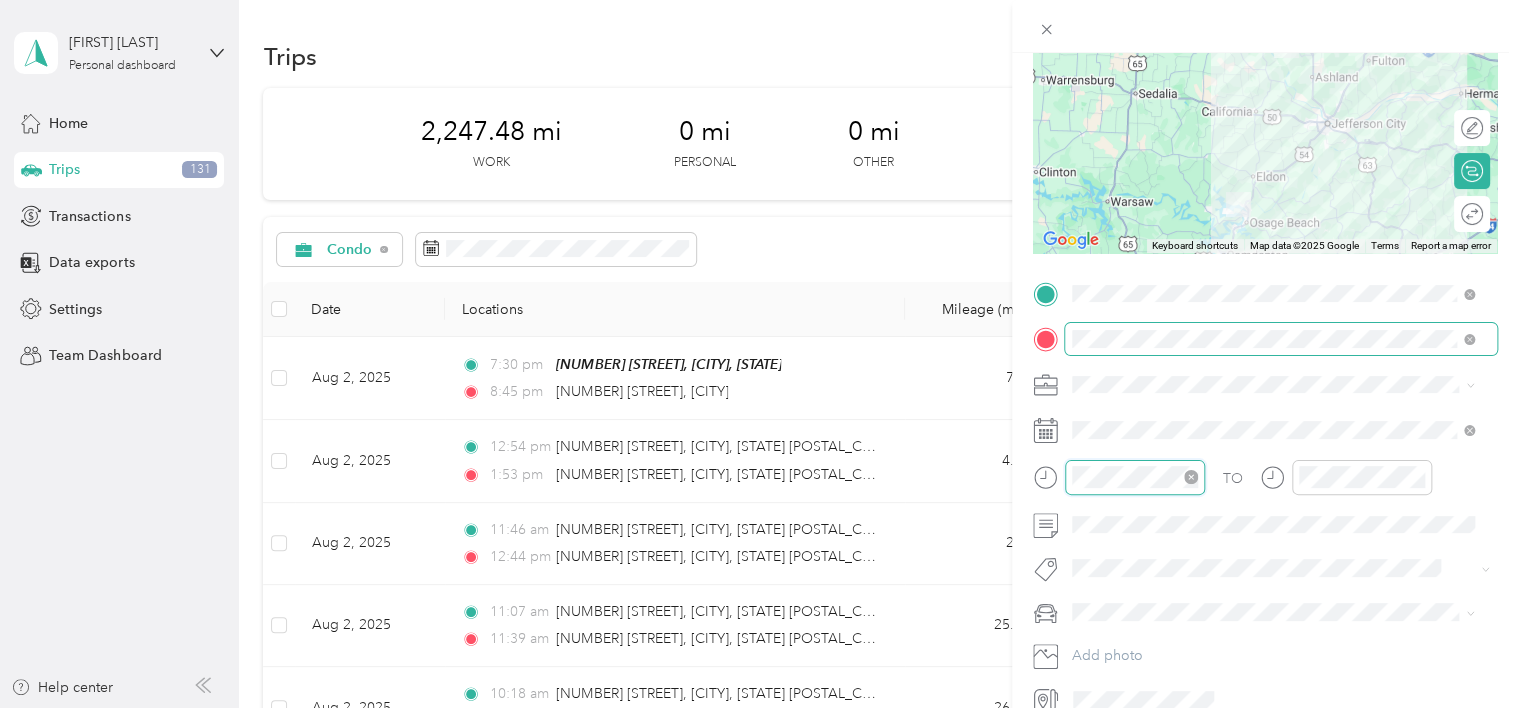 click at bounding box center (1135, 477) 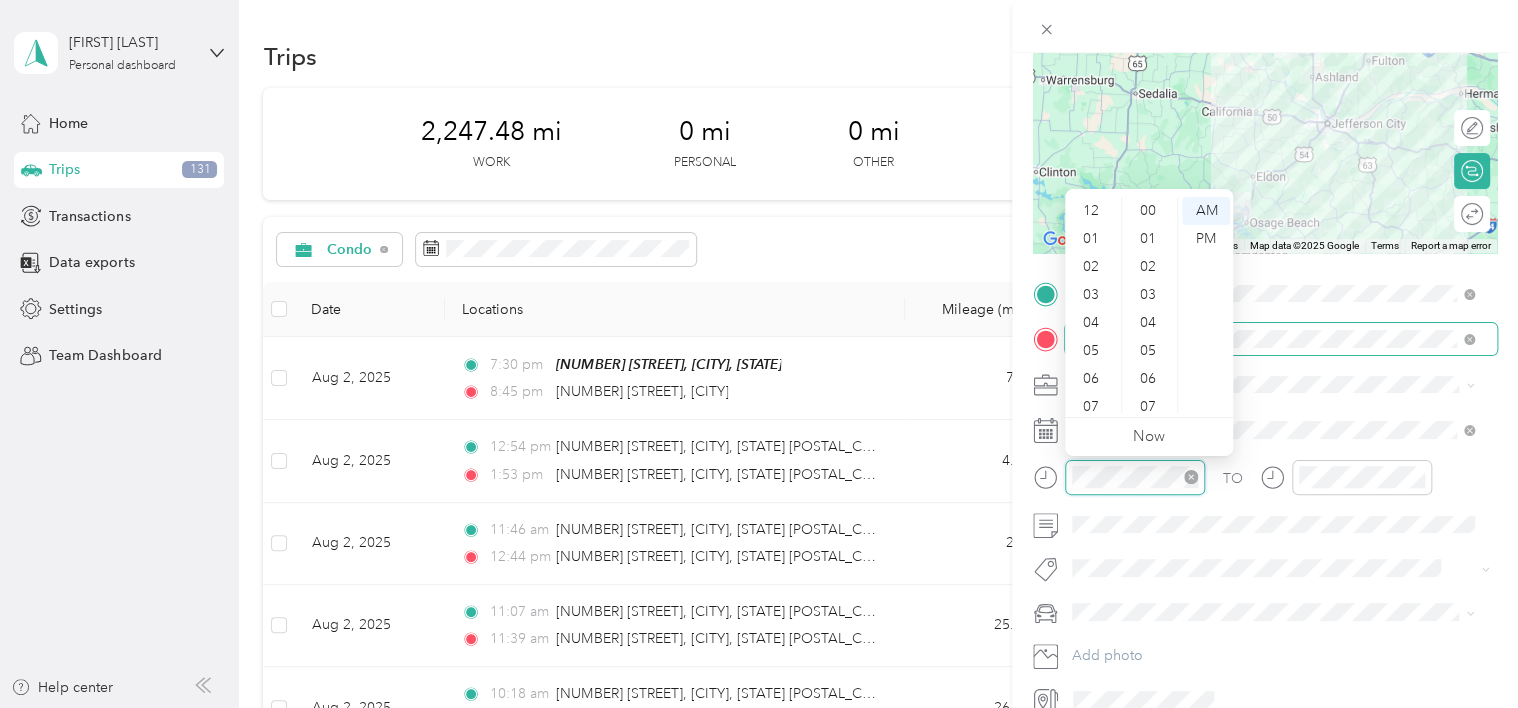 scroll, scrollTop: 868, scrollLeft: 0, axis: vertical 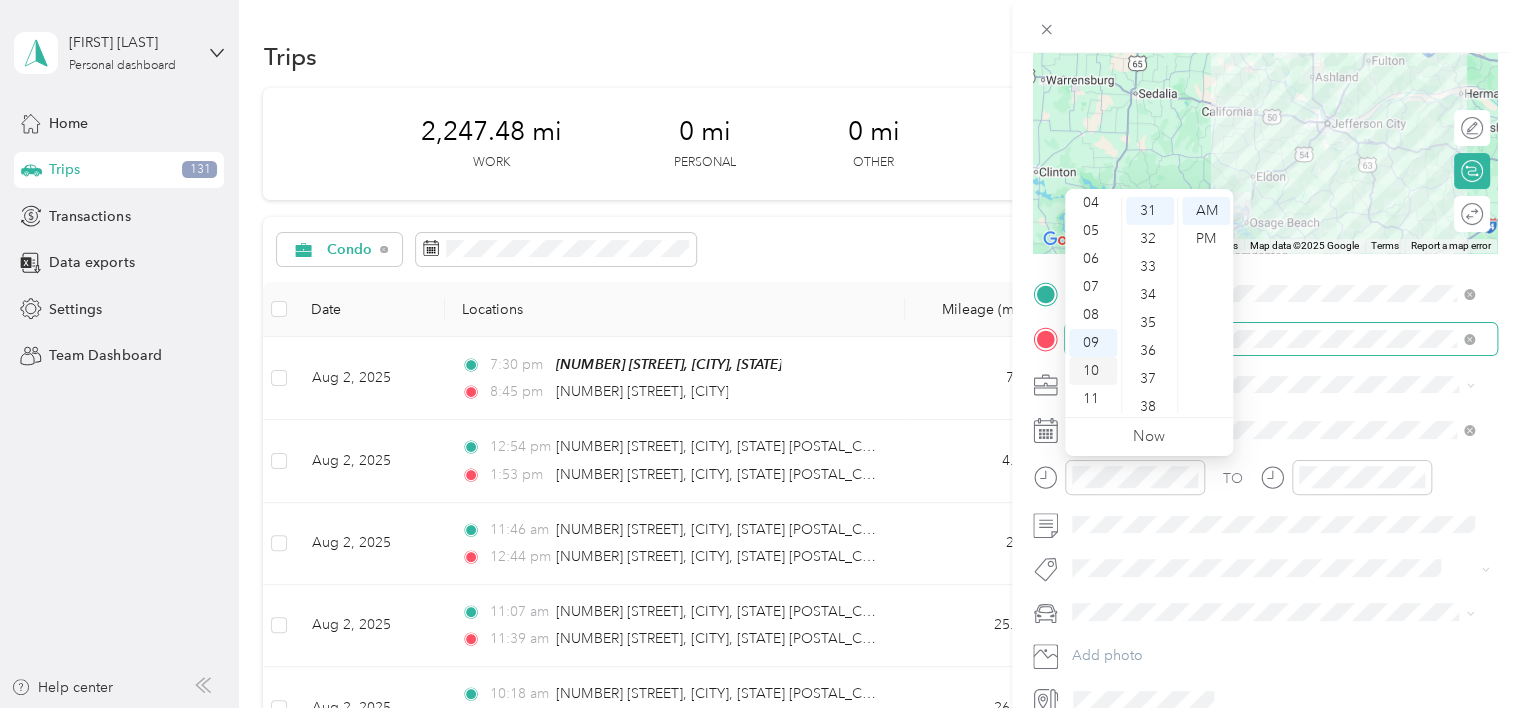 click on "10" at bounding box center [1093, 371] 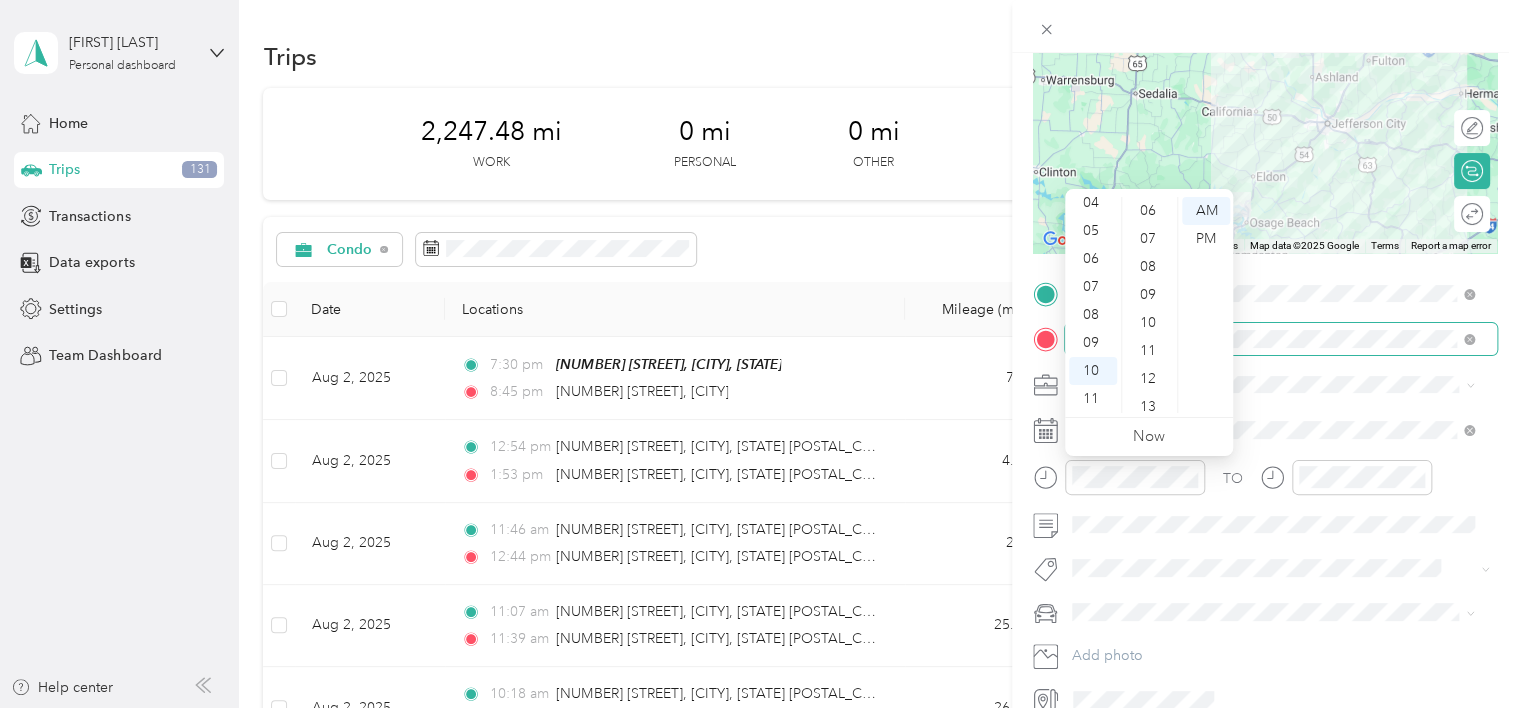scroll, scrollTop: 0, scrollLeft: 0, axis: both 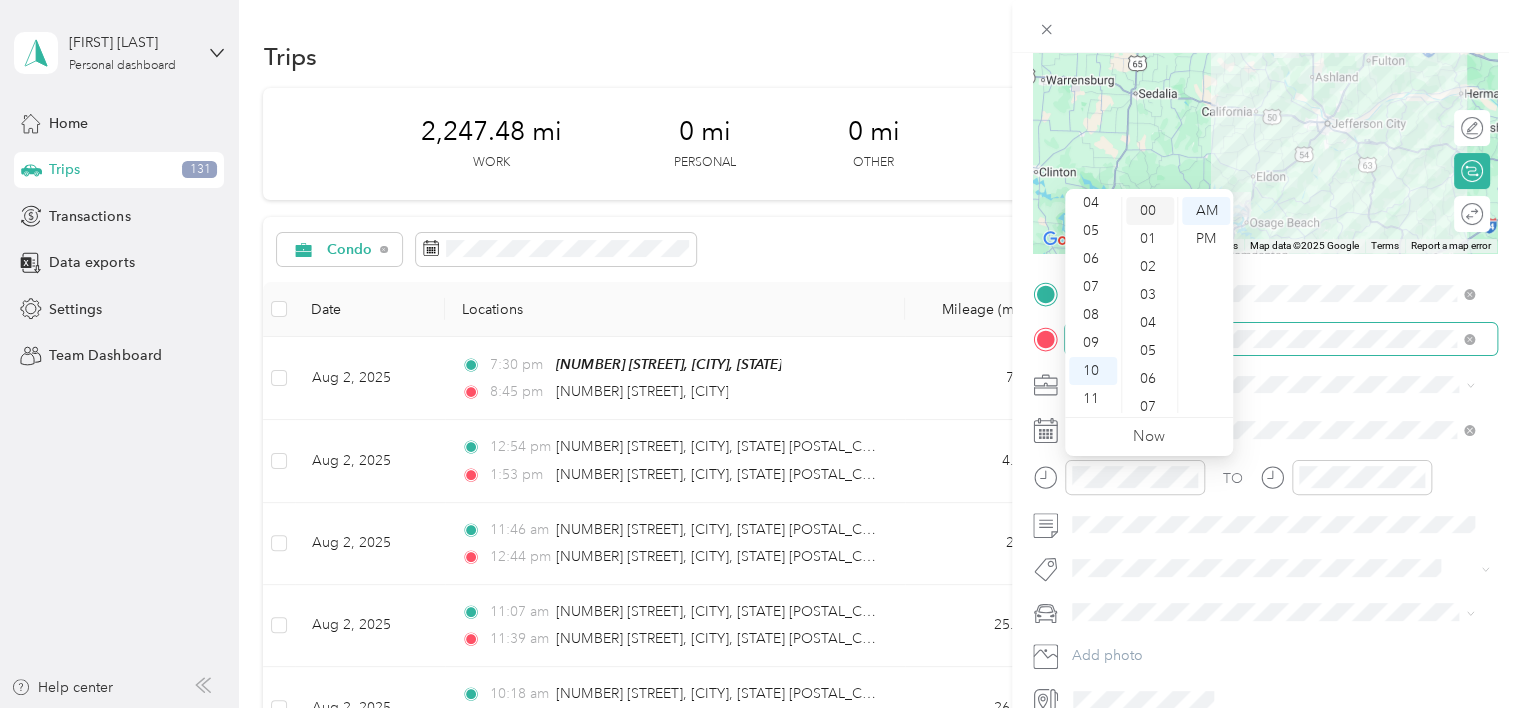 click on "00" at bounding box center (1150, 211) 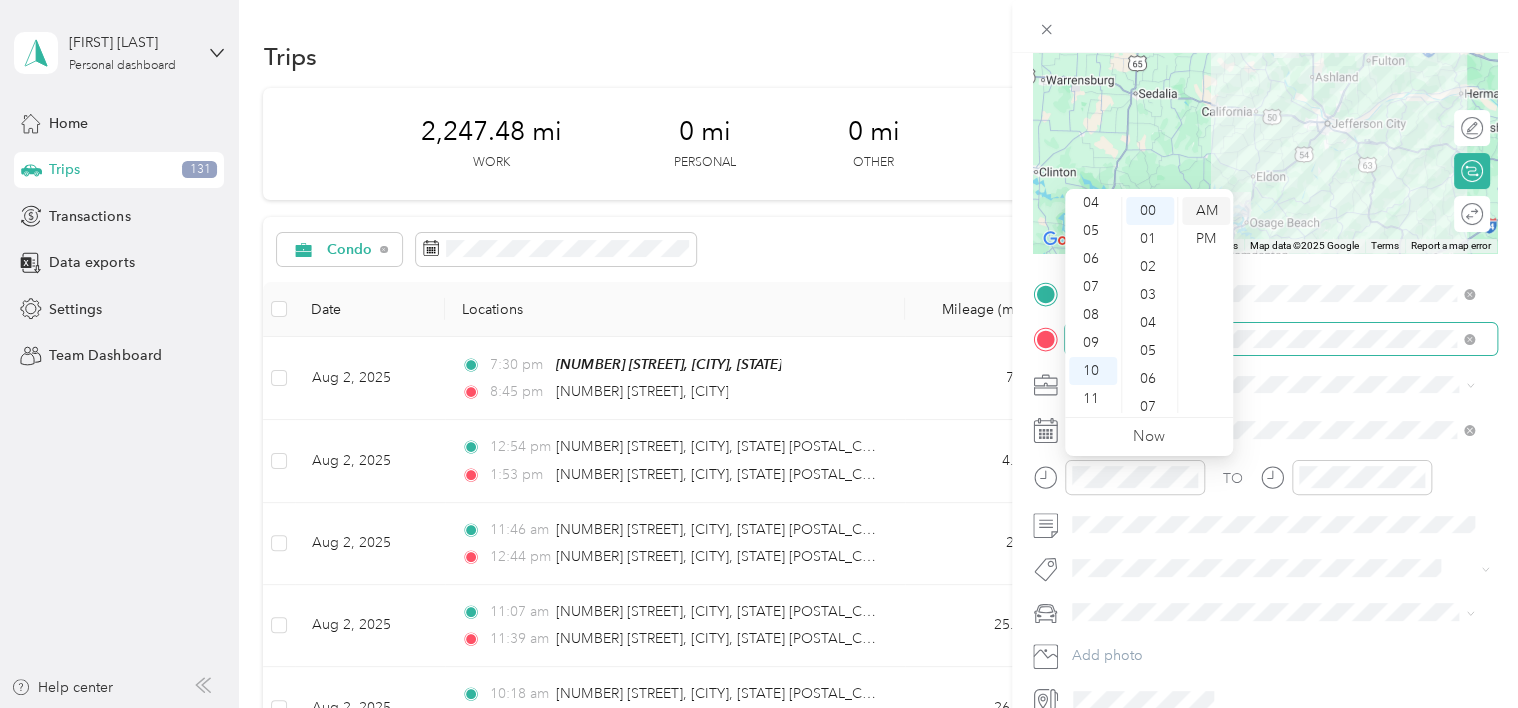 click on "AM" at bounding box center [1206, 211] 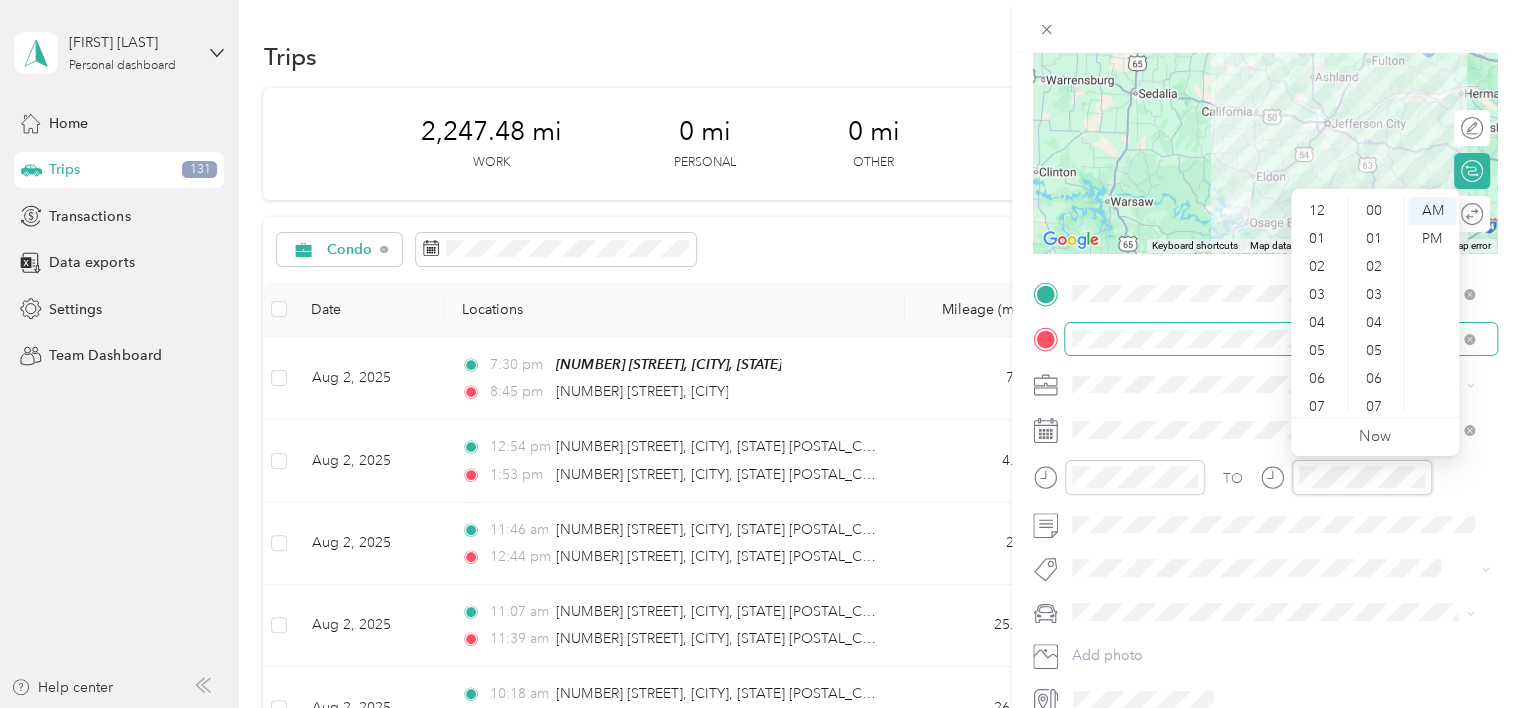 scroll, scrollTop: 868, scrollLeft: 0, axis: vertical 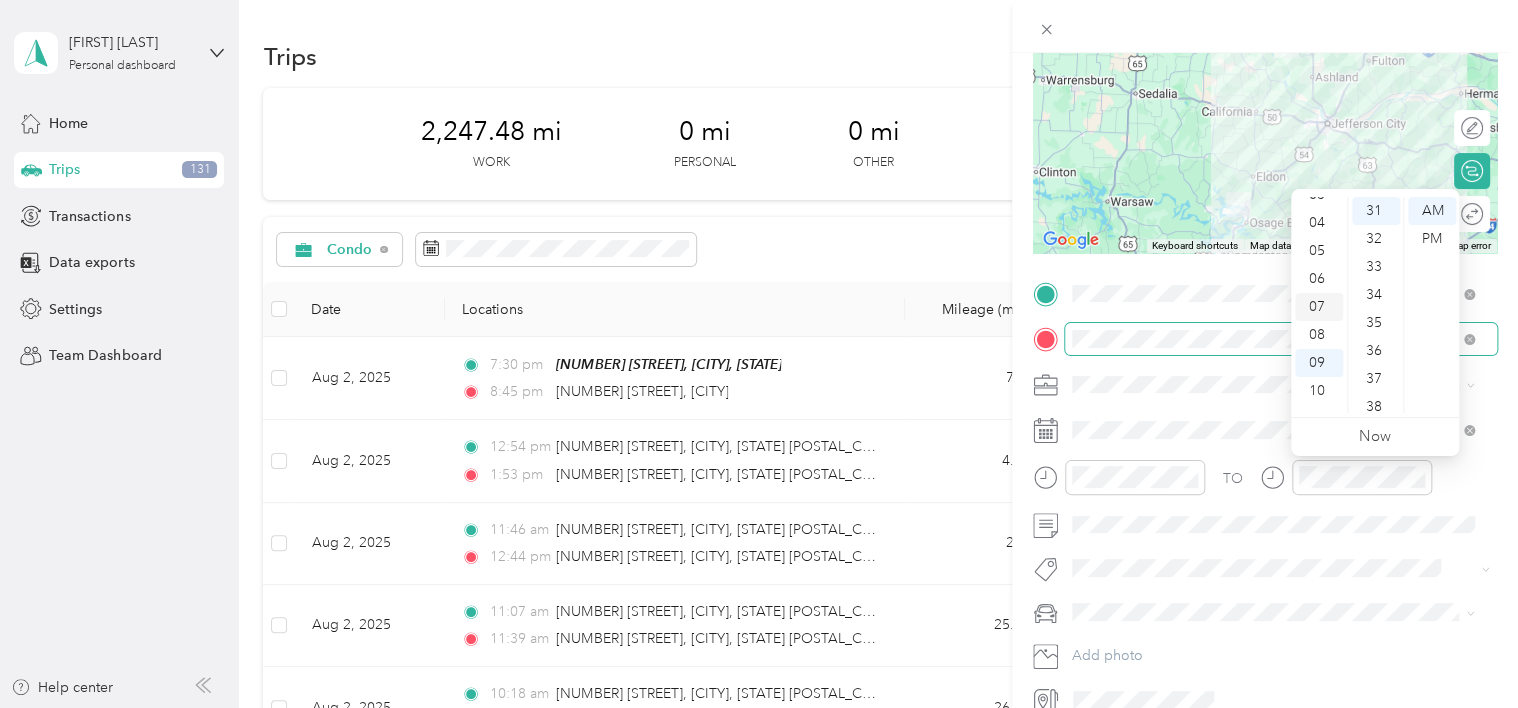 click on "07" at bounding box center (1319, 307) 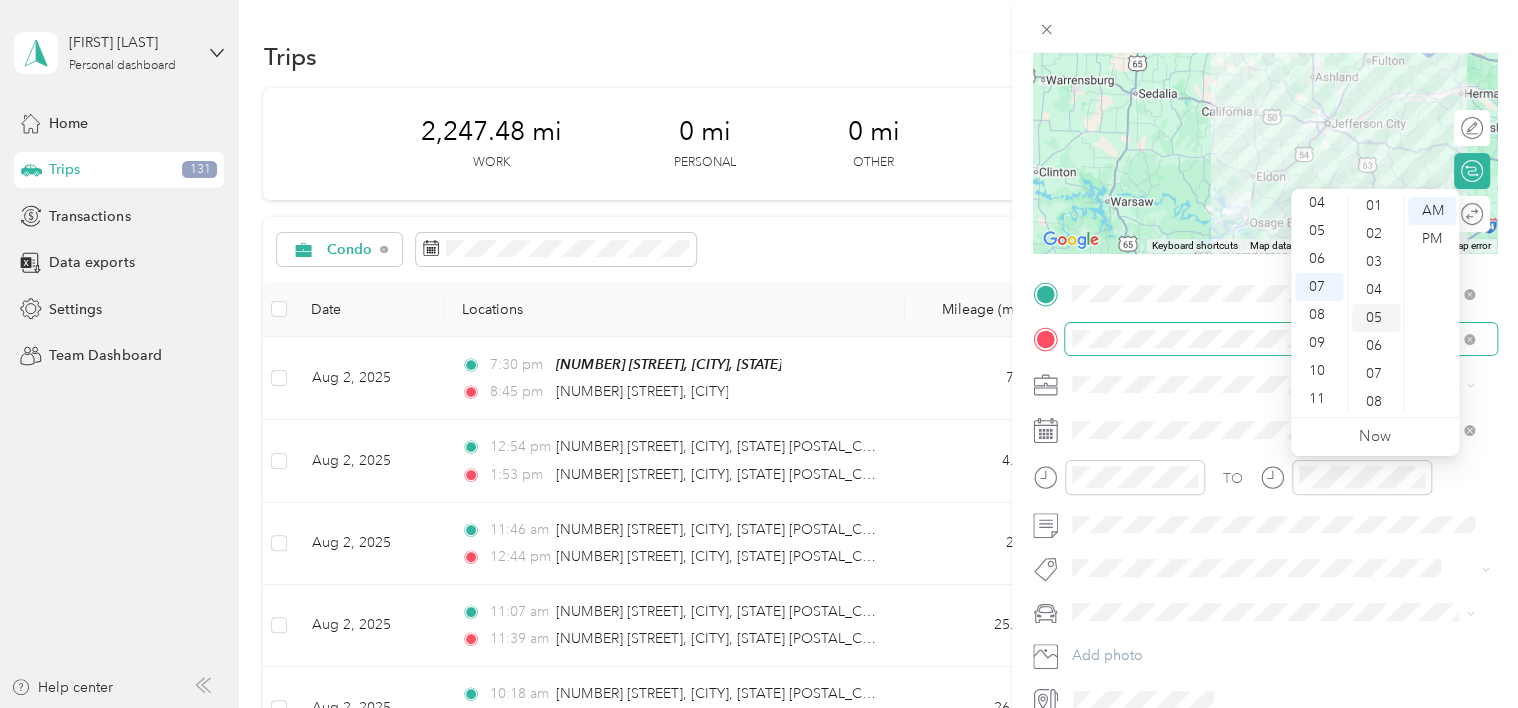 scroll, scrollTop: 0, scrollLeft: 0, axis: both 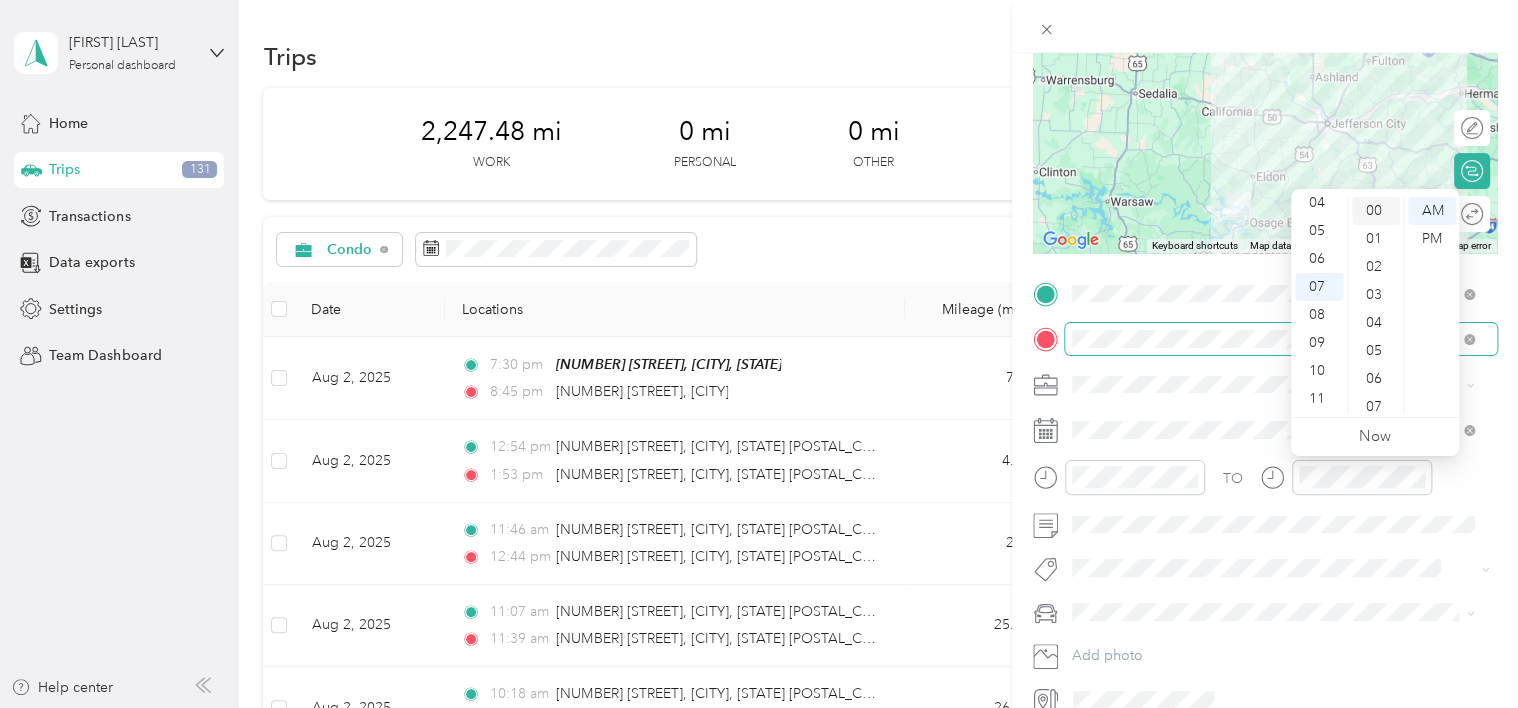 click on "00" at bounding box center (1376, 211) 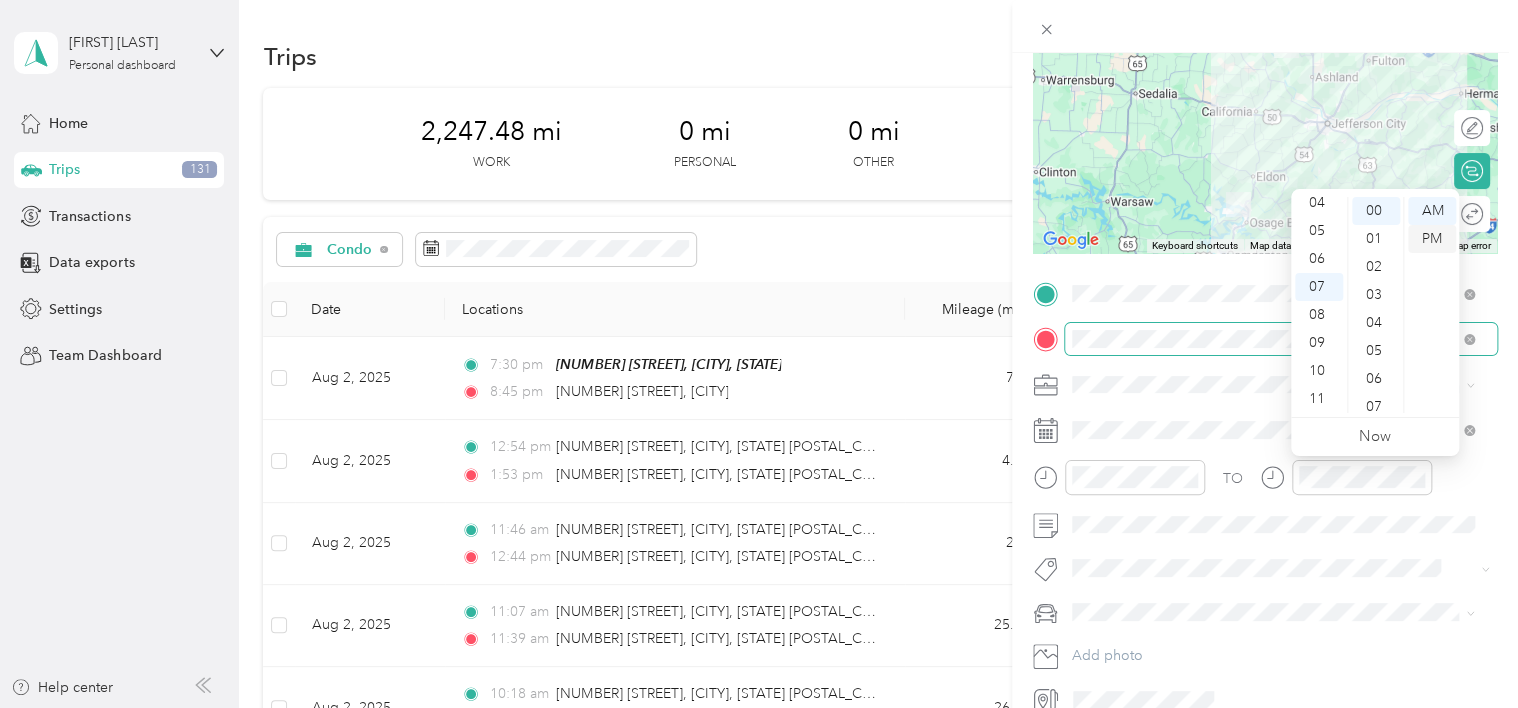 click on "PM" at bounding box center [1432, 239] 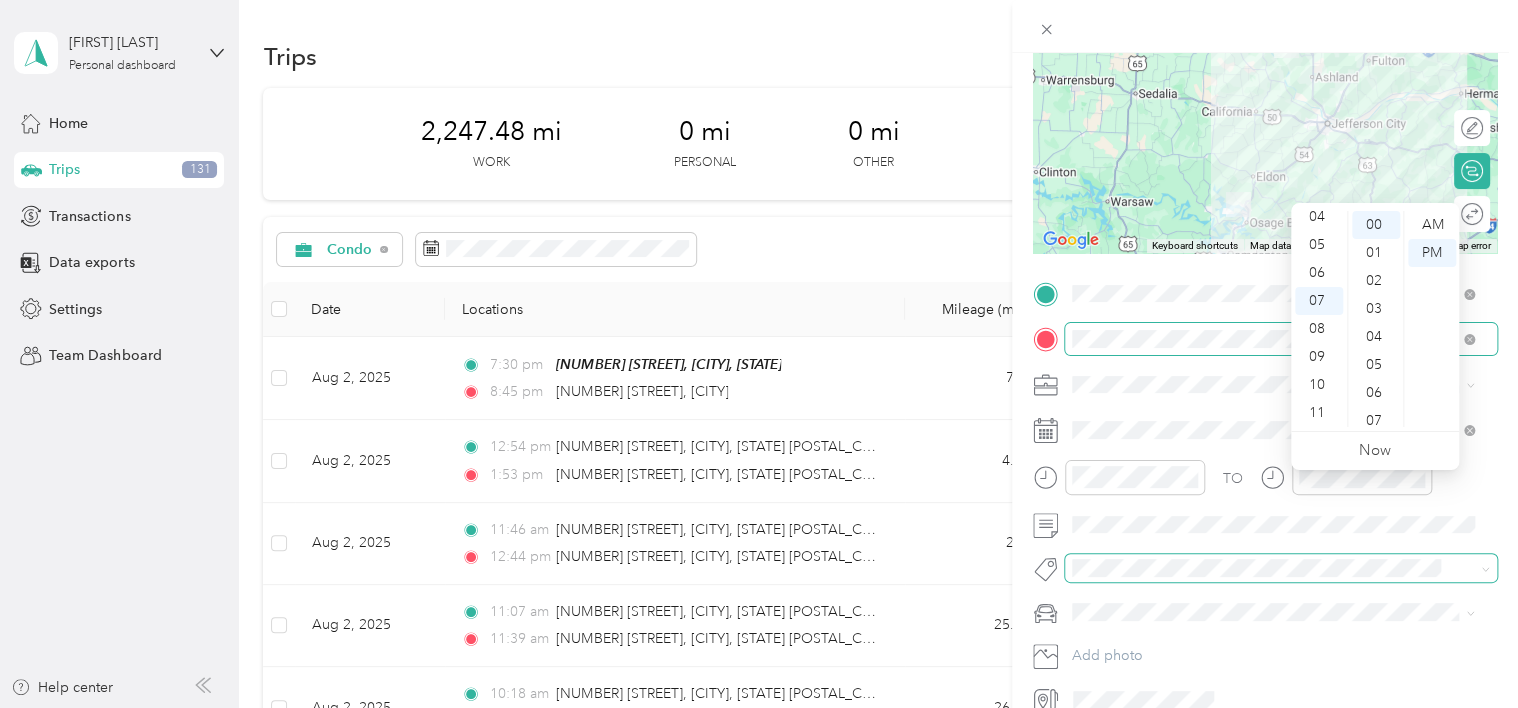 scroll, scrollTop: 100, scrollLeft: 0, axis: vertical 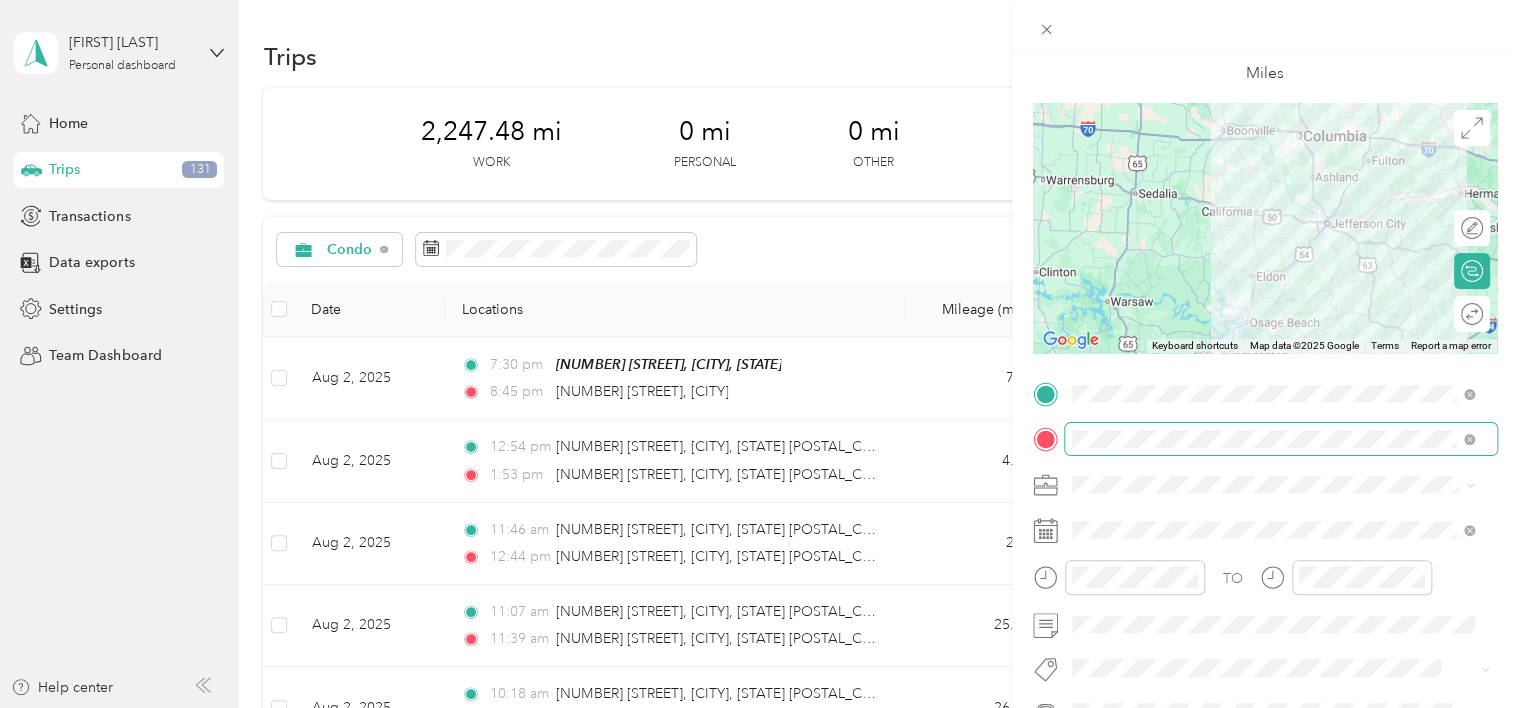 click on "Condo" at bounding box center [1273, 265] 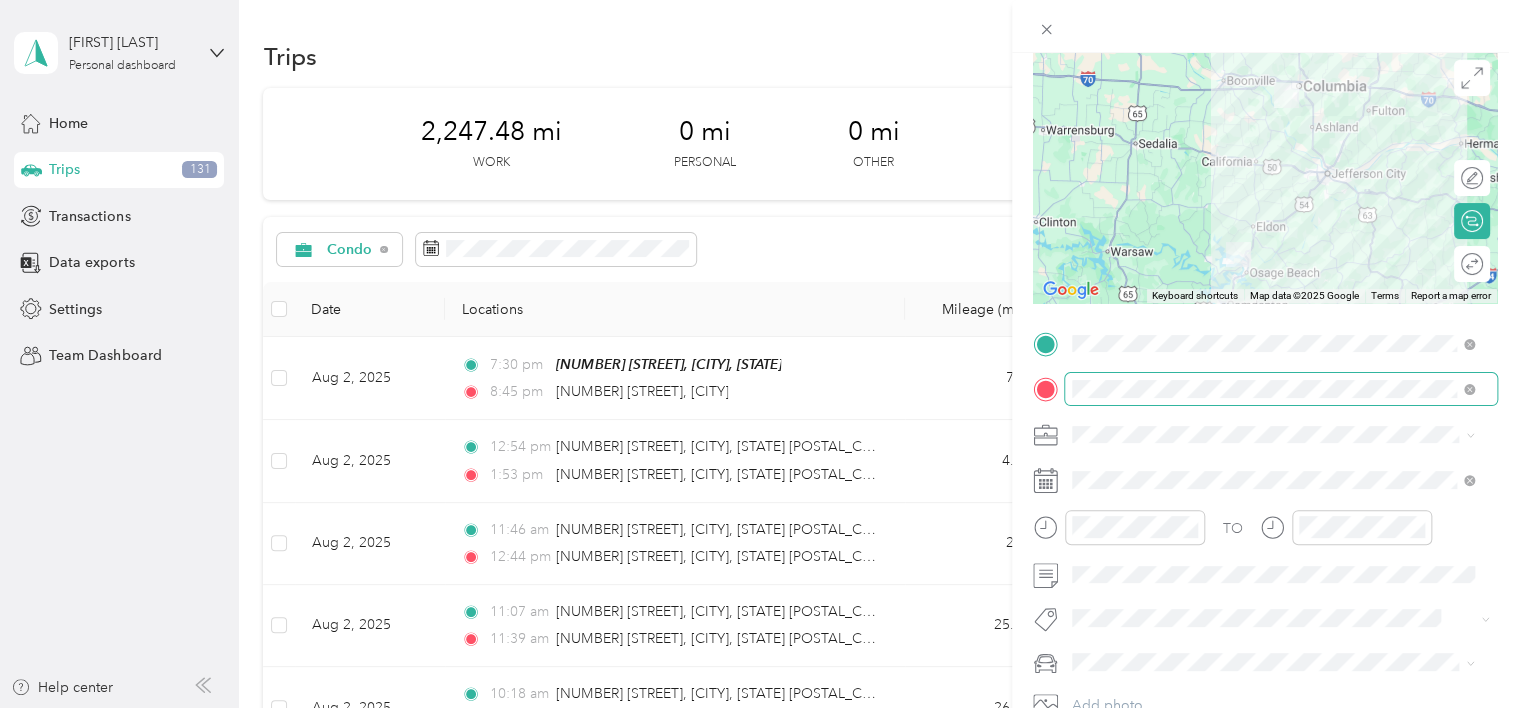 scroll, scrollTop: 95, scrollLeft: 0, axis: vertical 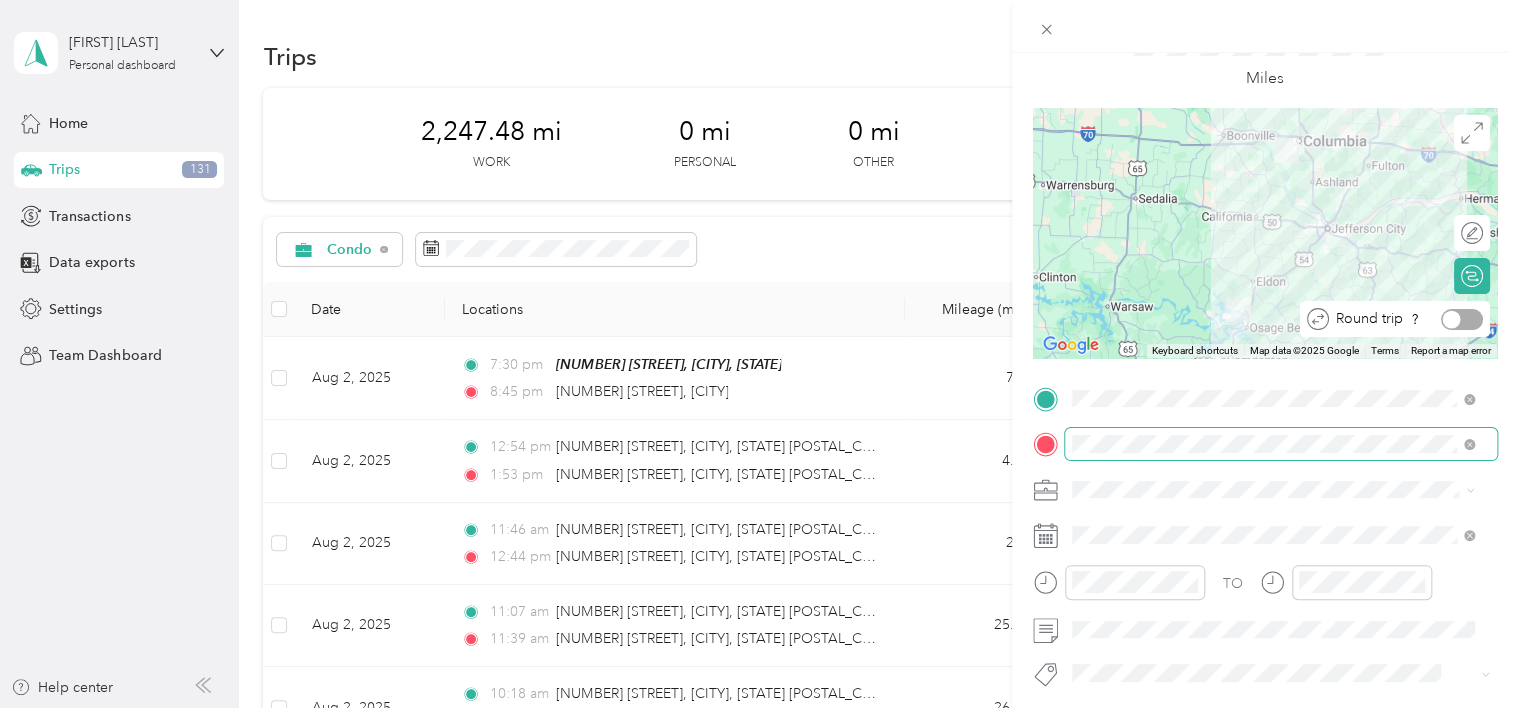 click at bounding box center [1452, 319] 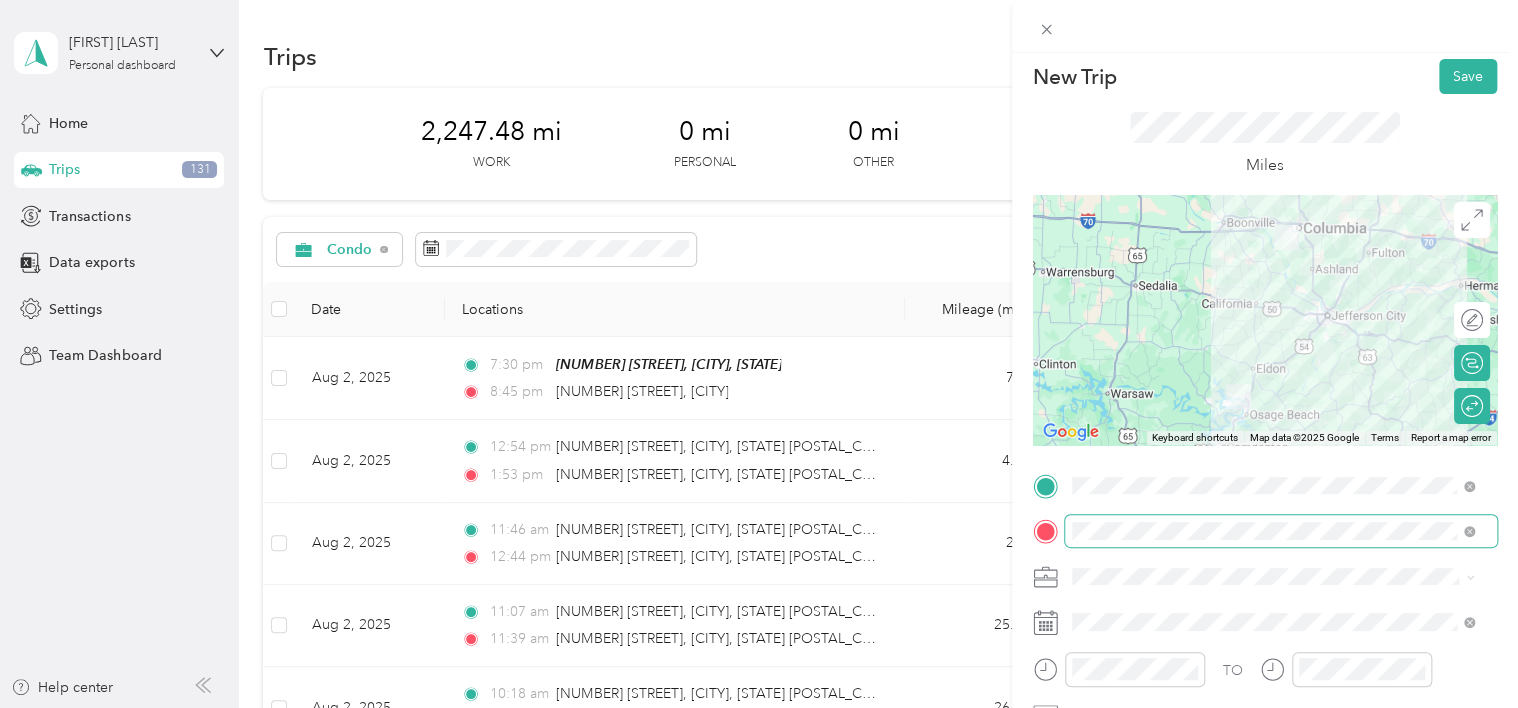 scroll, scrollTop: 0, scrollLeft: 0, axis: both 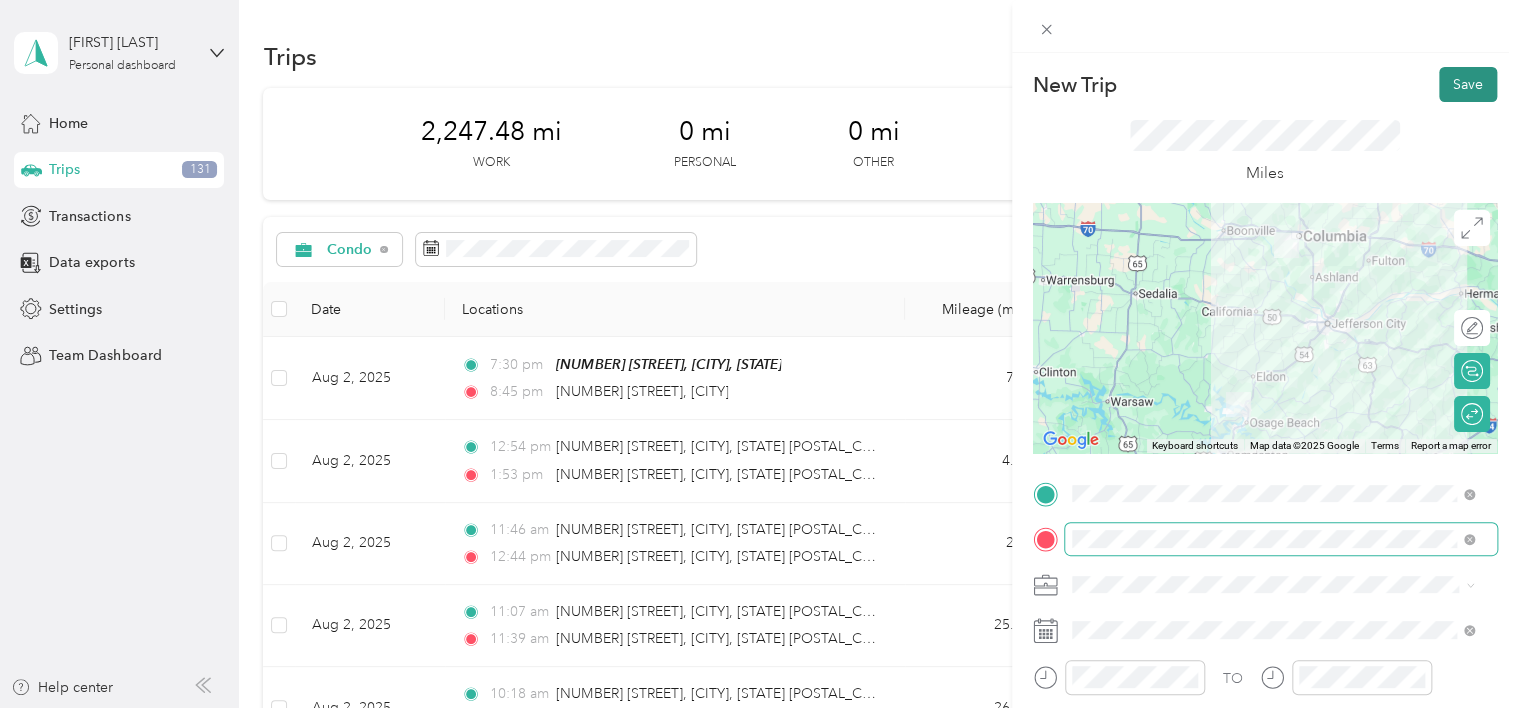 click on "Save" at bounding box center (1468, 84) 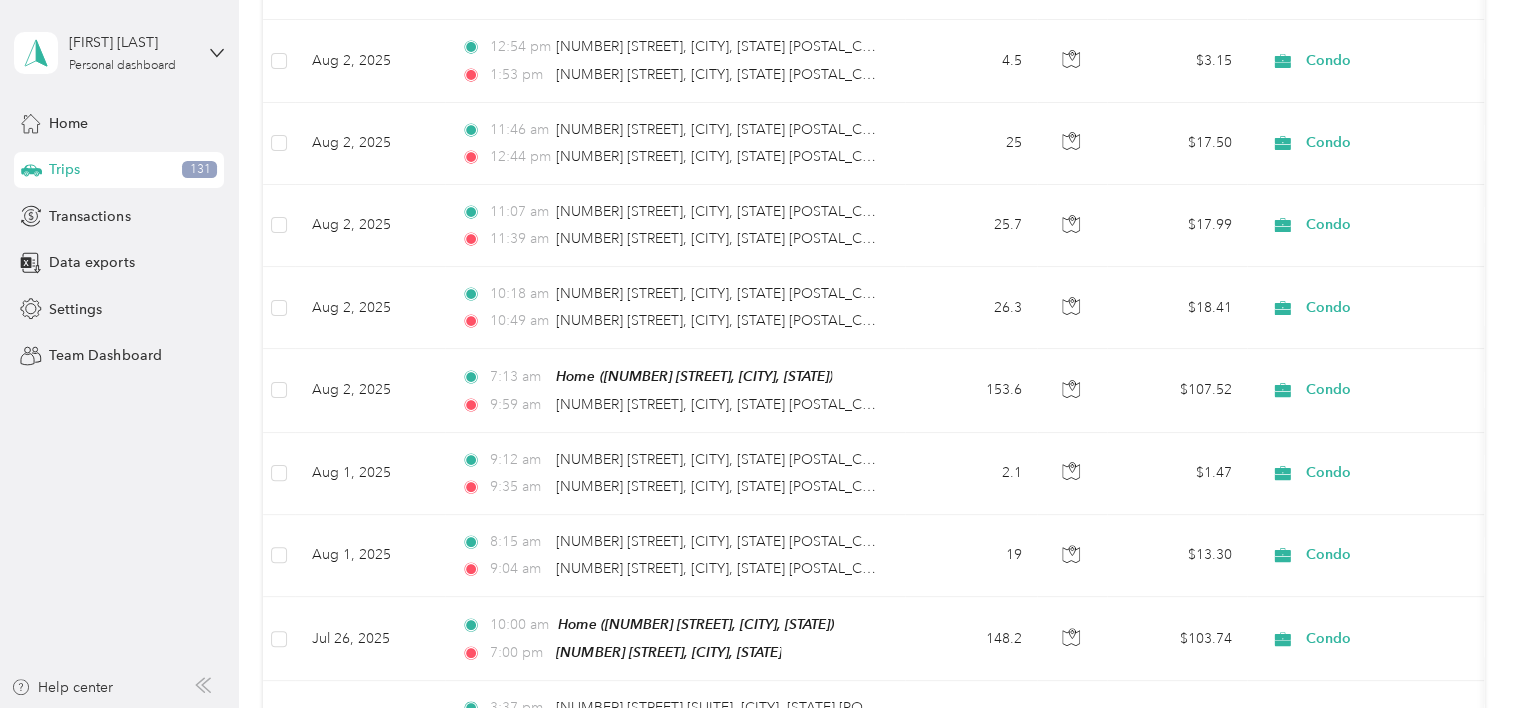 scroll, scrollTop: 0, scrollLeft: 0, axis: both 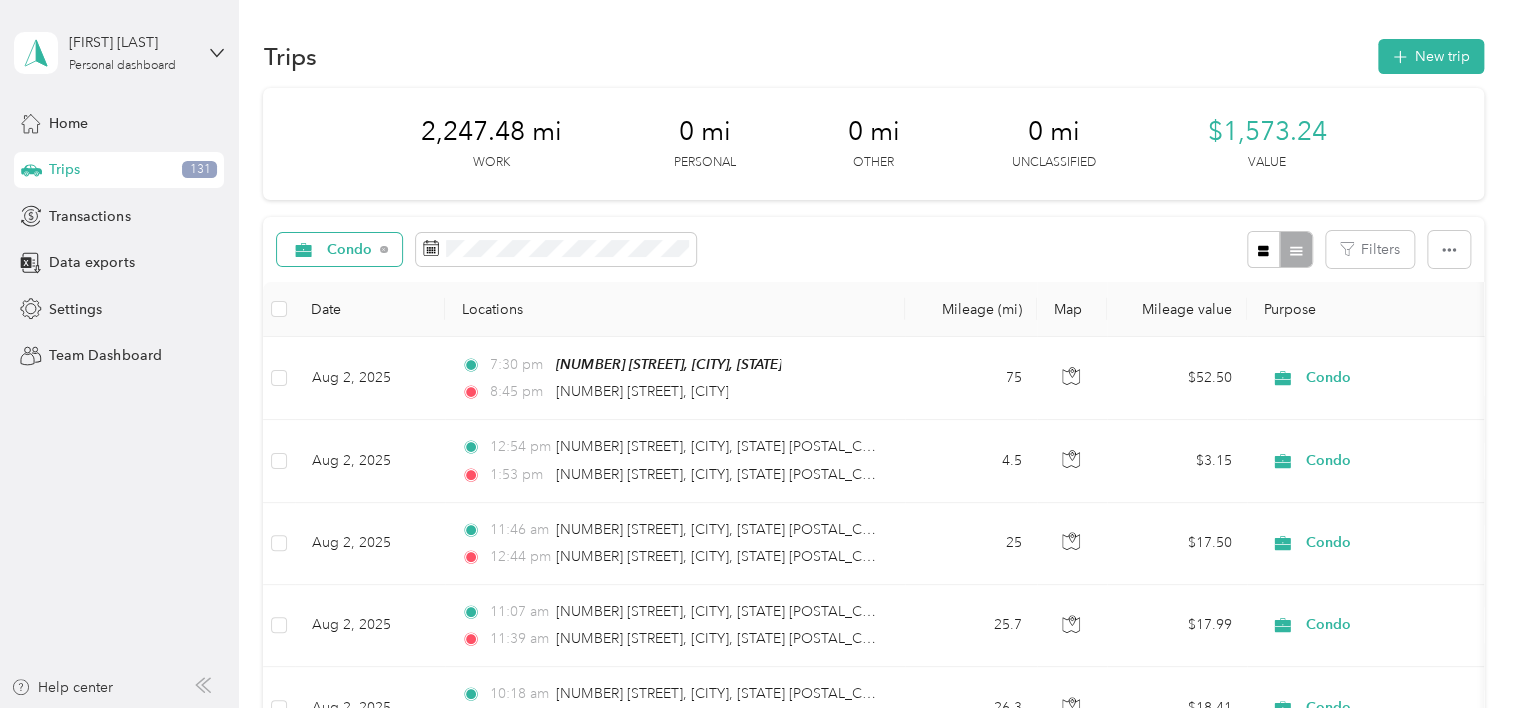 click on "Condo" at bounding box center [350, 250] 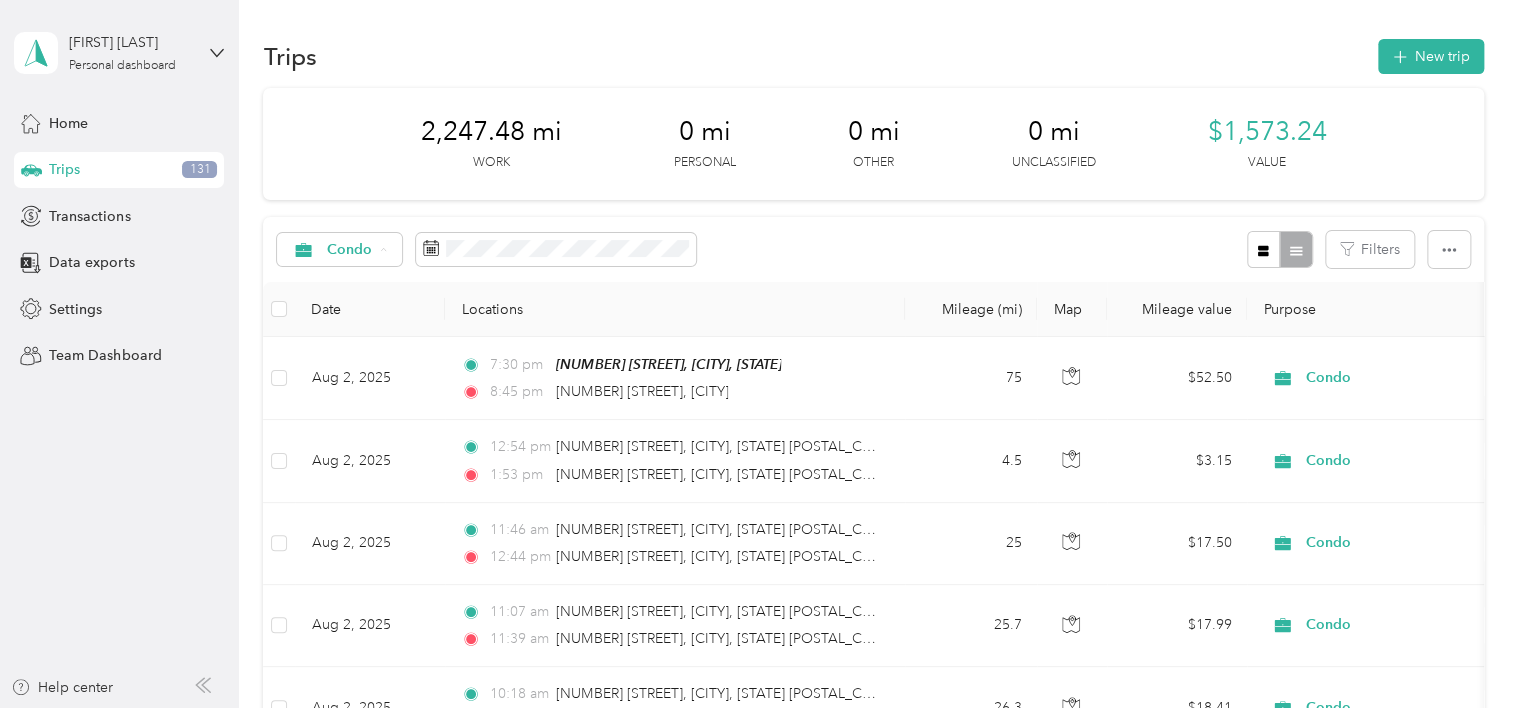 click on "Unclassified" at bounding box center [351, 320] 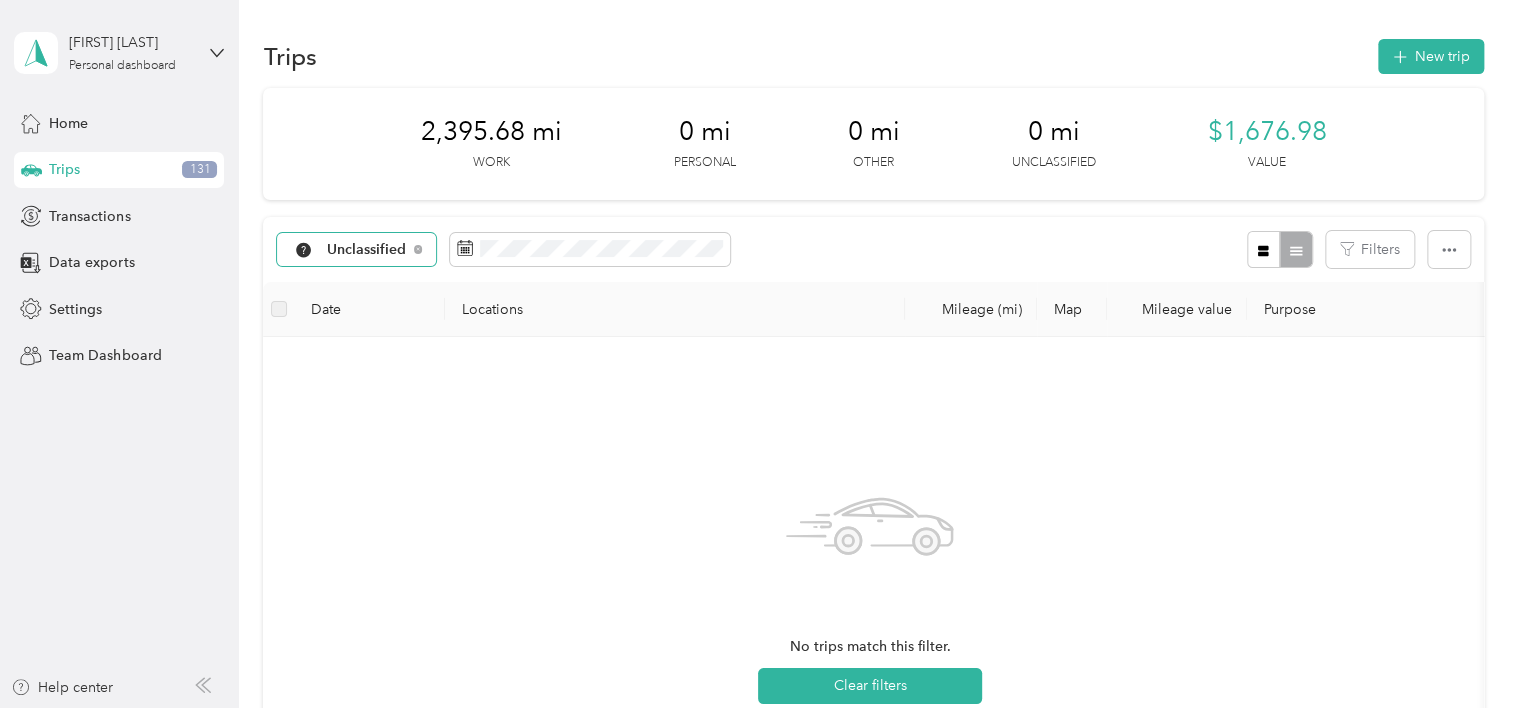 click on "Unclassified" at bounding box center [367, 250] 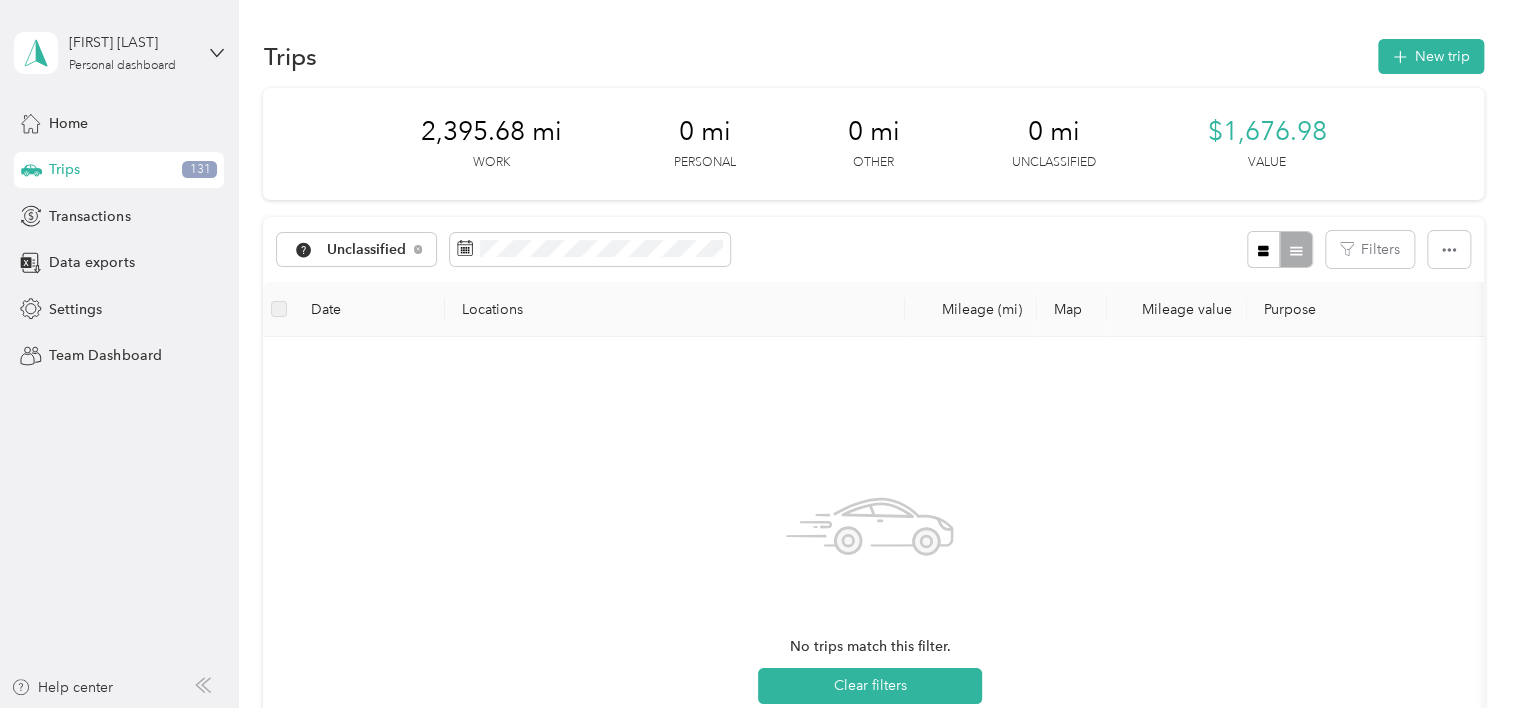 click on "Condo" at bounding box center [361, 418] 